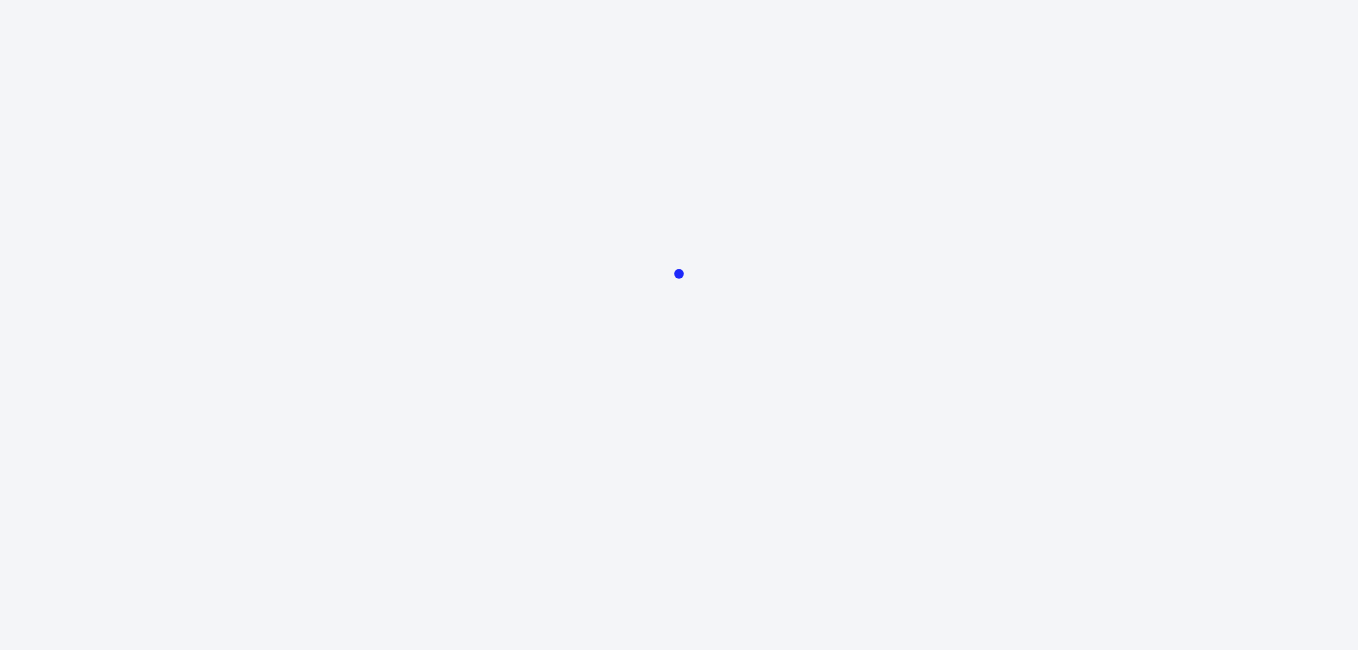 scroll, scrollTop: 0, scrollLeft: 0, axis: both 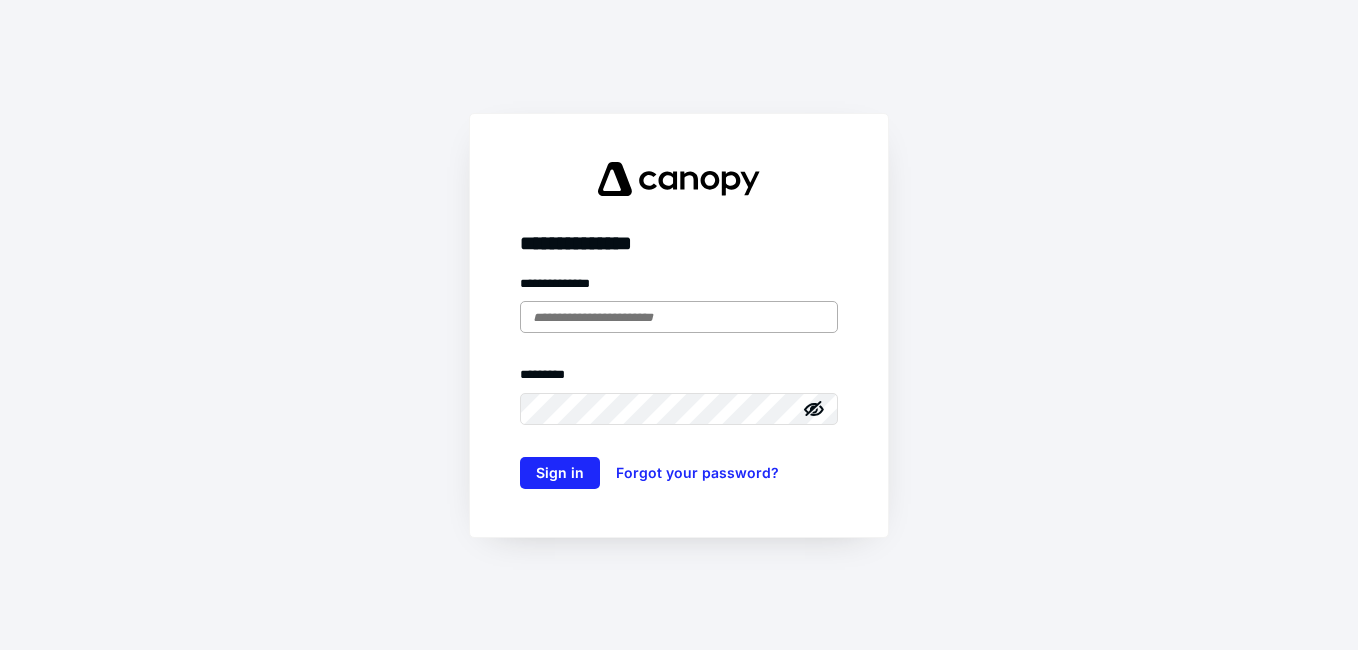 click at bounding box center [679, 317] 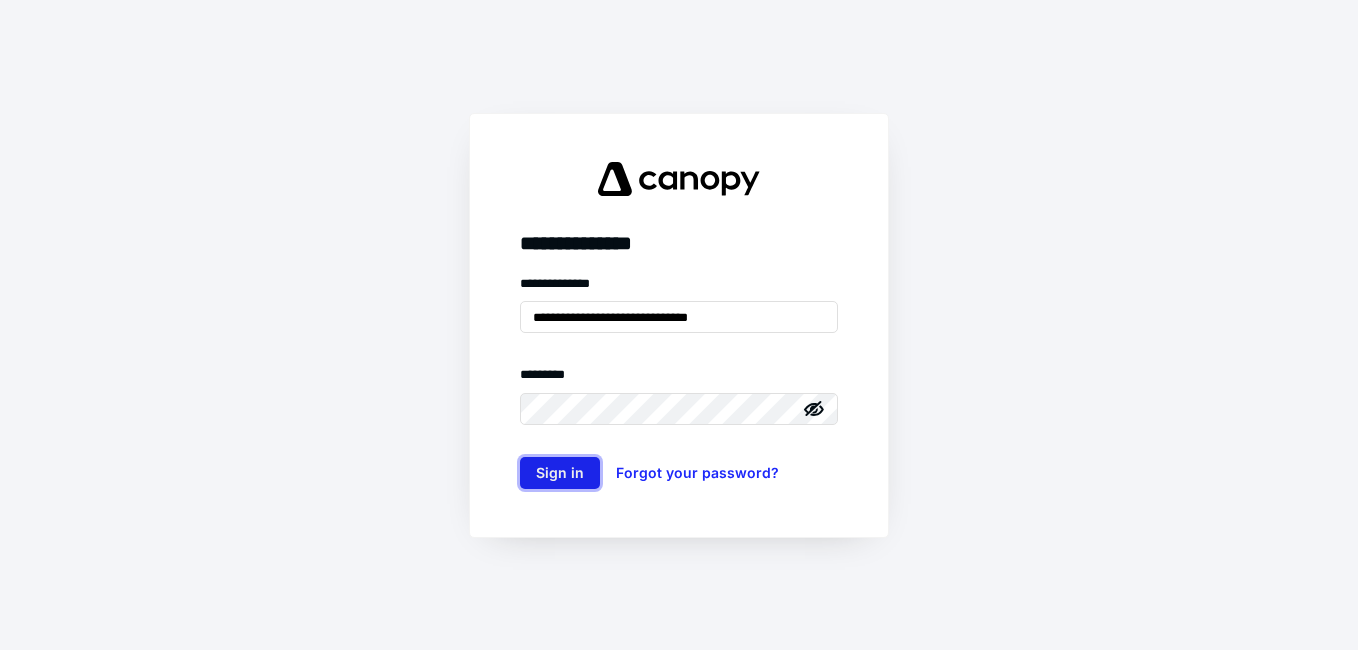 click on "Sign in" at bounding box center (560, 473) 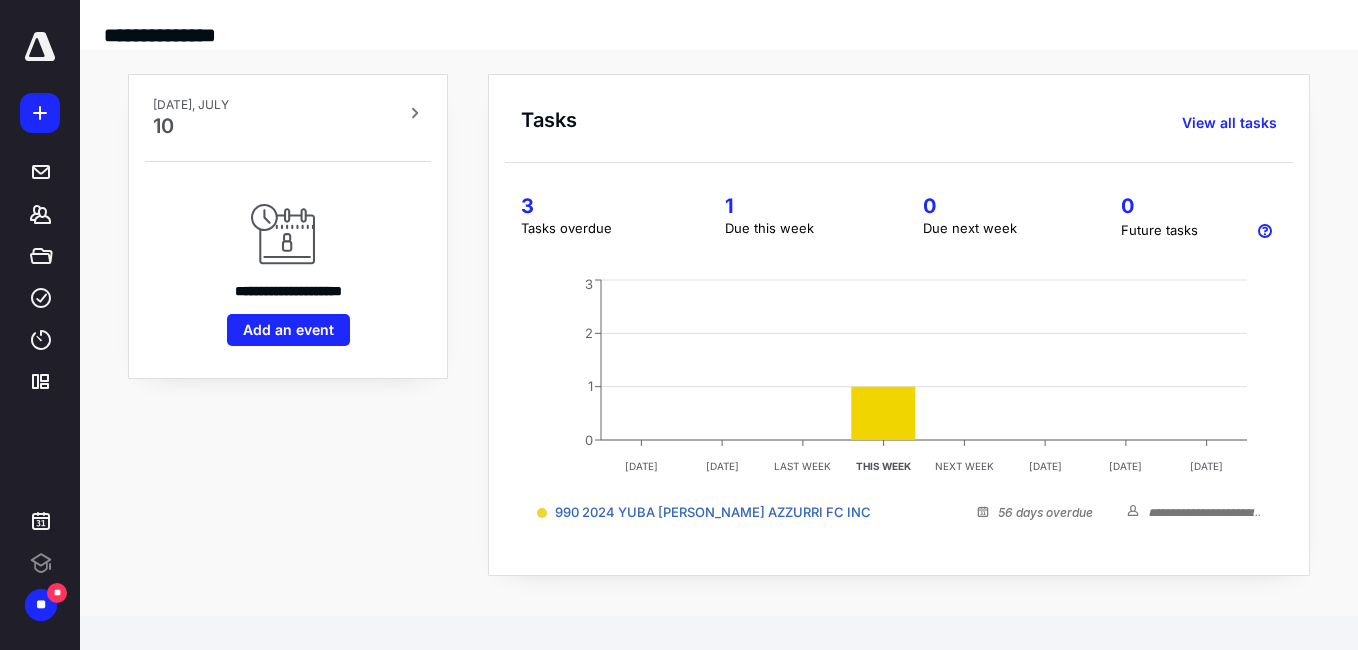 scroll, scrollTop: 0, scrollLeft: 0, axis: both 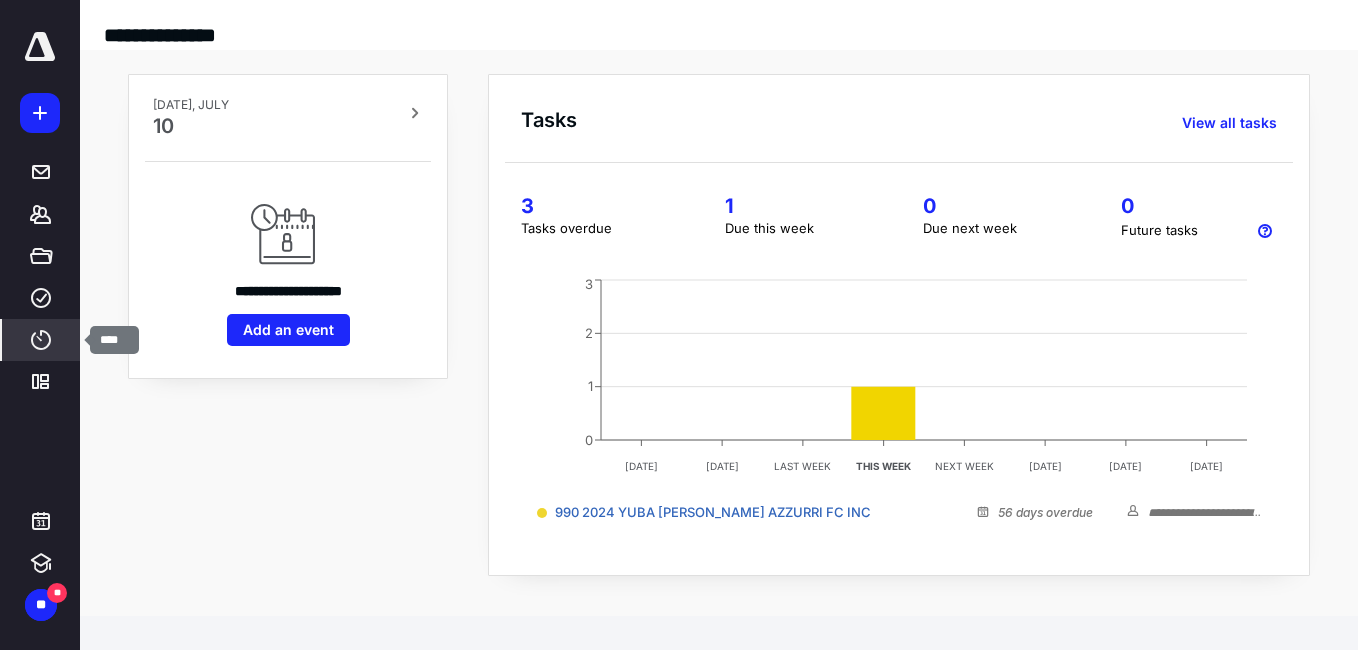 click 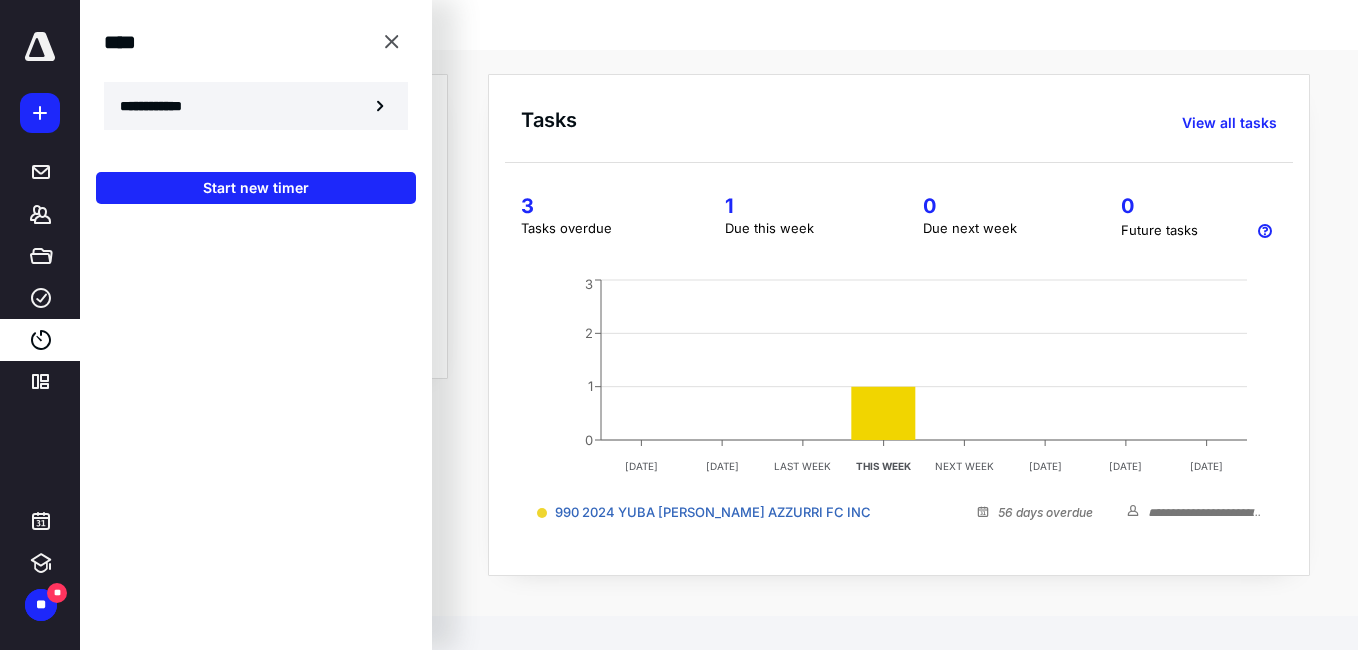 click on "**********" at bounding box center (162, 106) 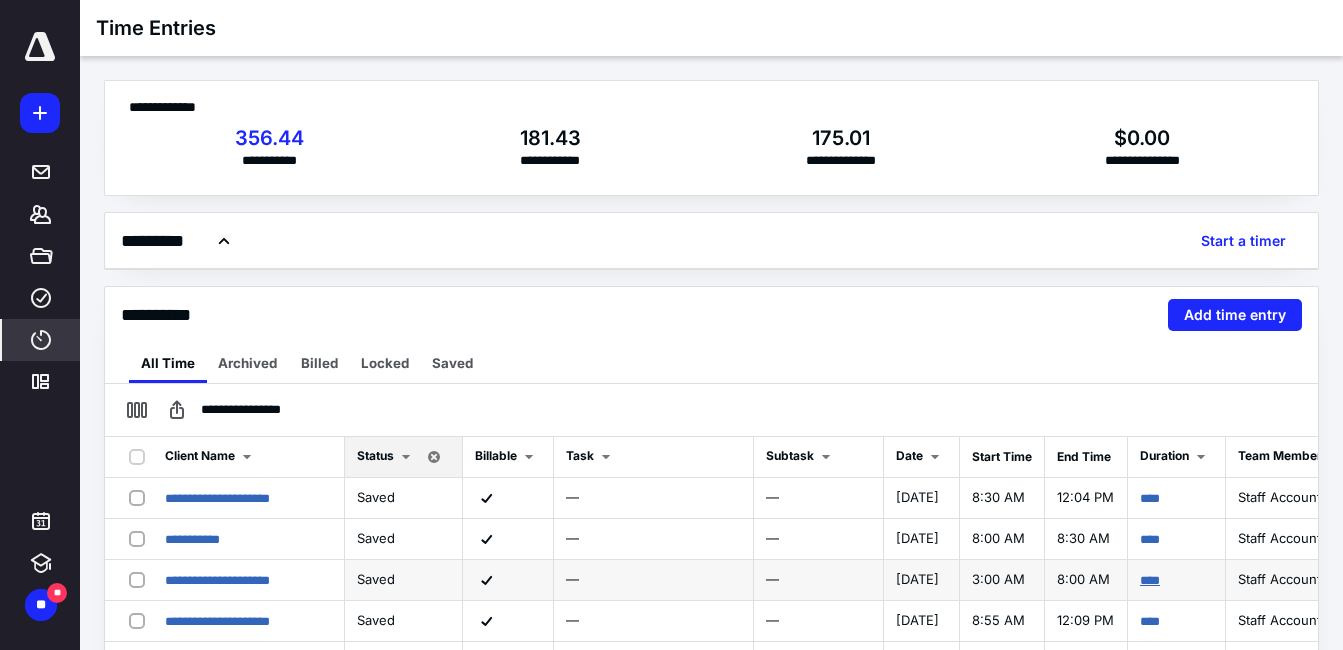 click on "****" at bounding box center (1150, 580) 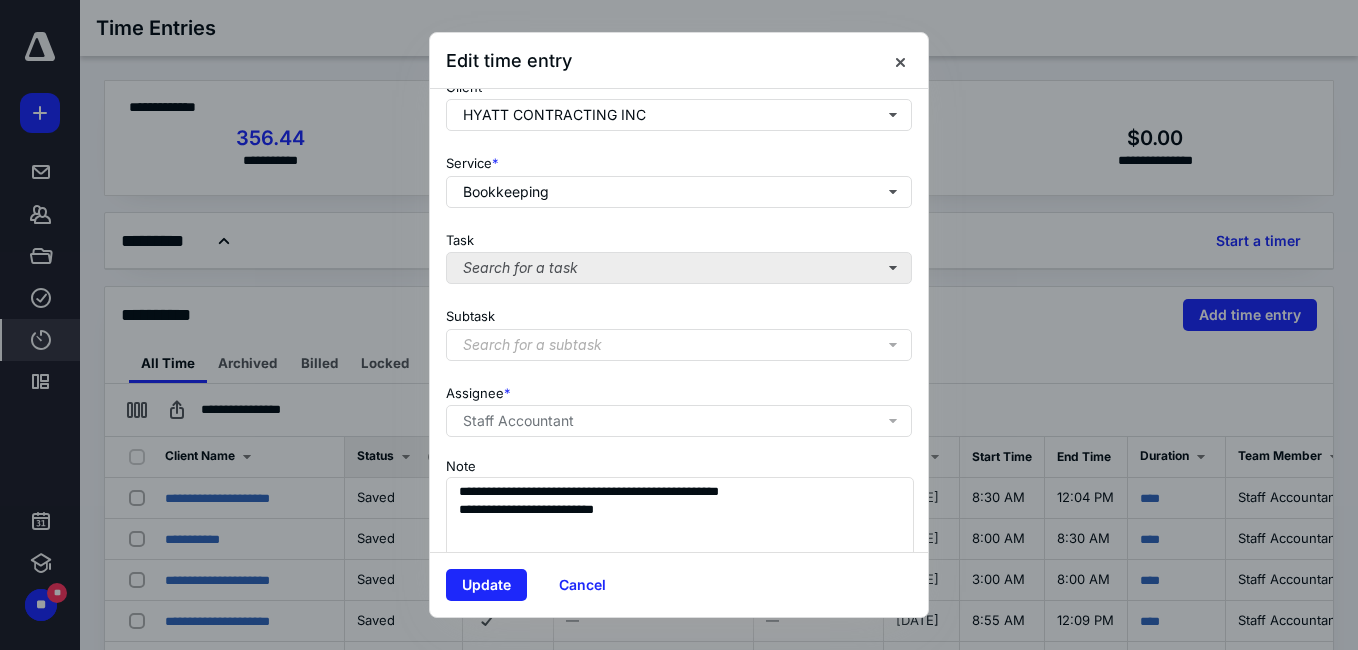 scroll, scrollTop: 356, scrollLeft: 0, axis: vertical 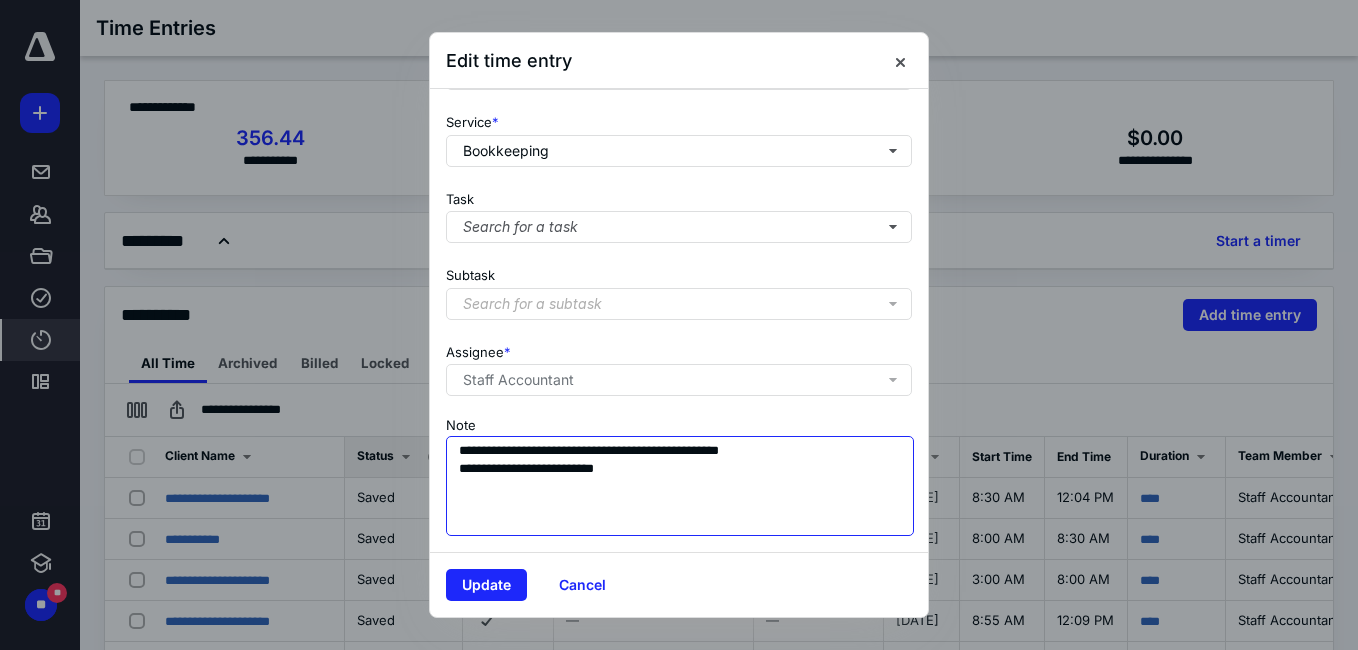 drag, startPoint x: 633, startPoint y: 489, endPoint x: 631, endPoint y: 576, distance: 87.02299 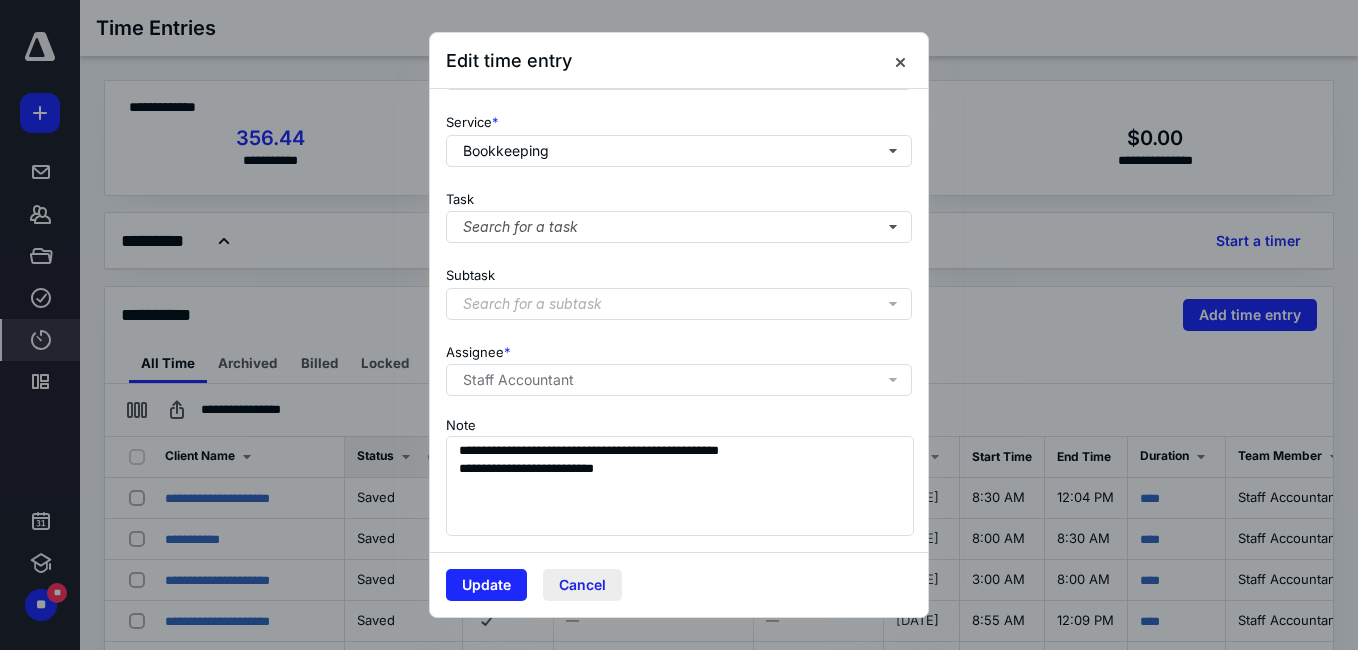 click on "Cancel" at bounding box center [582, 585] 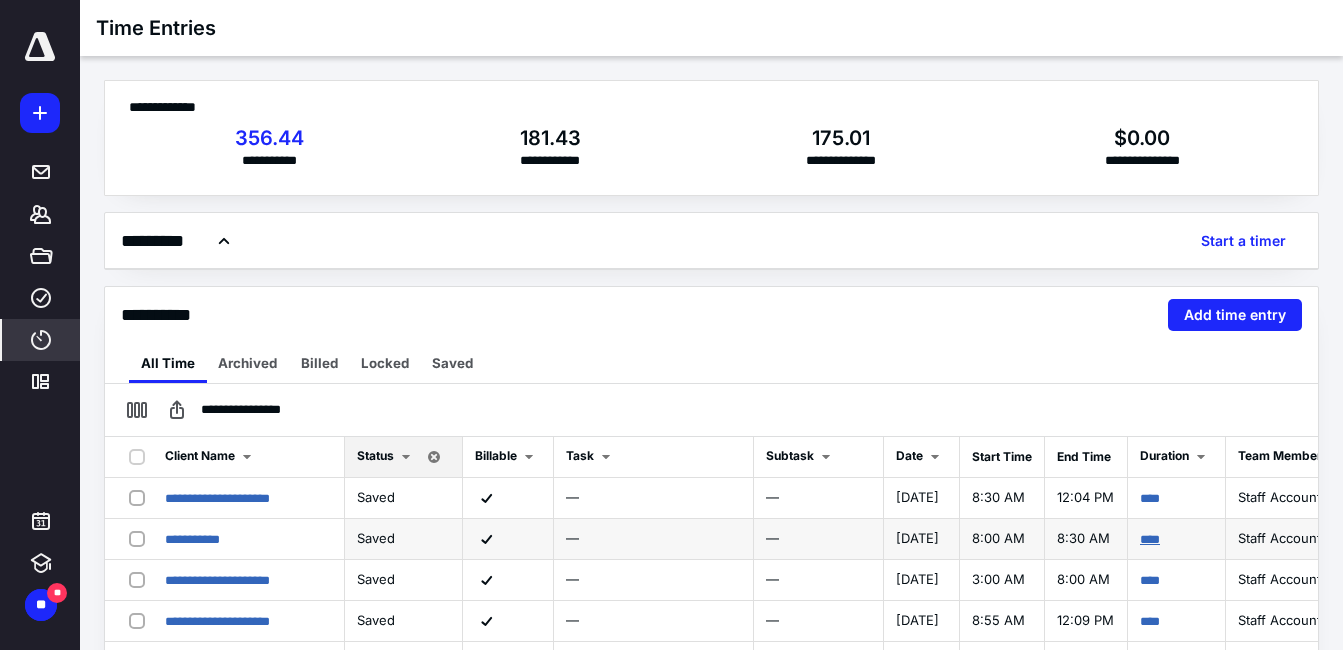 click on "****" at bounding box center (1150, 539) 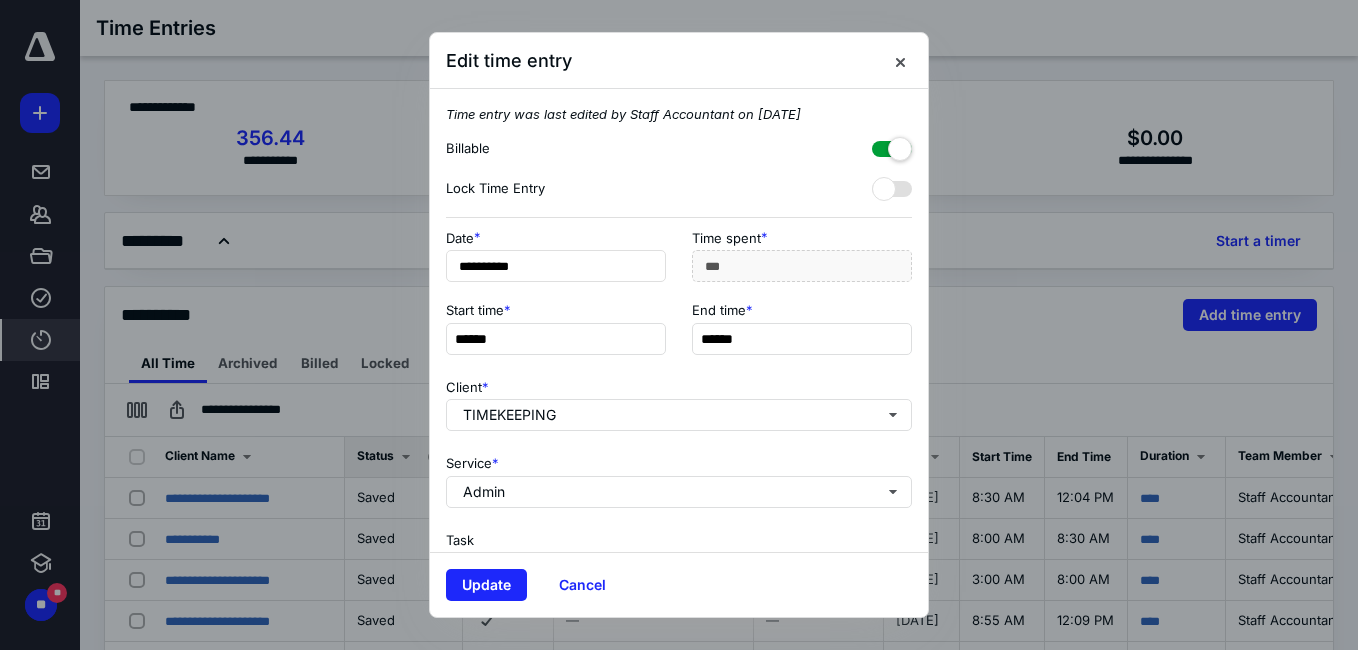 scroll, scrollTop: 356, scrollLeft: 0, axis: vertical 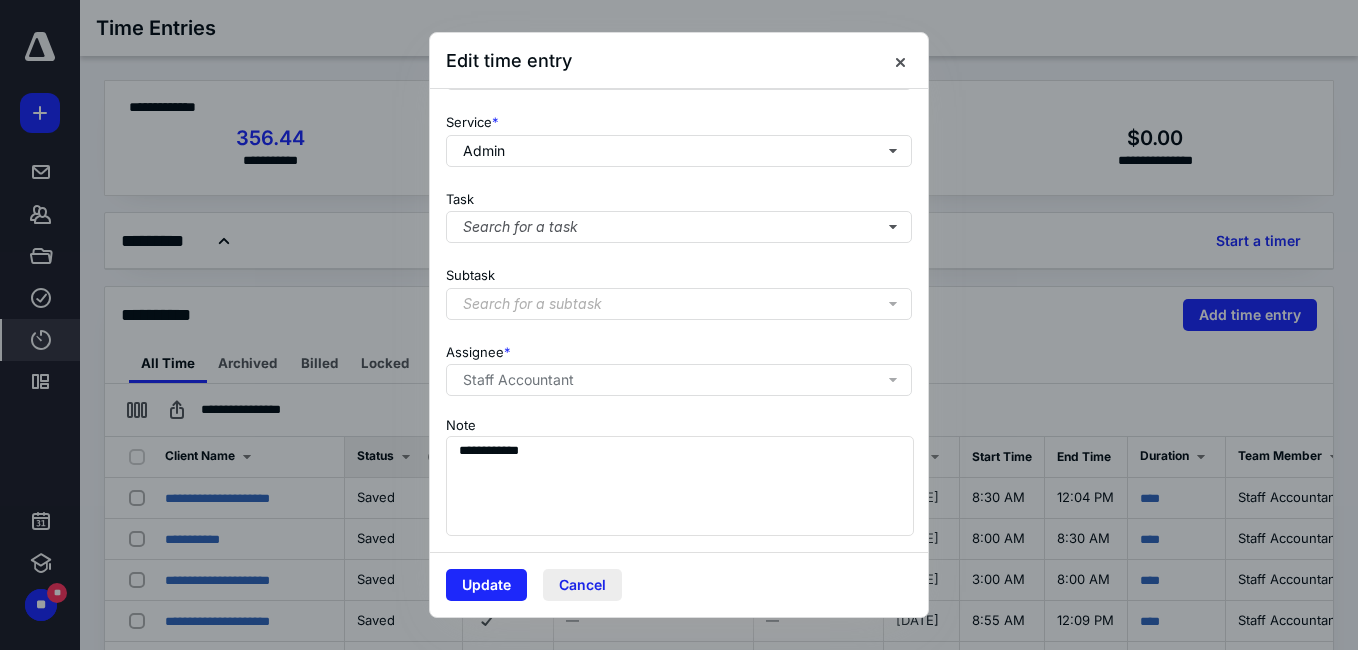 click on "Cancel" at bounding box center (582, 585) 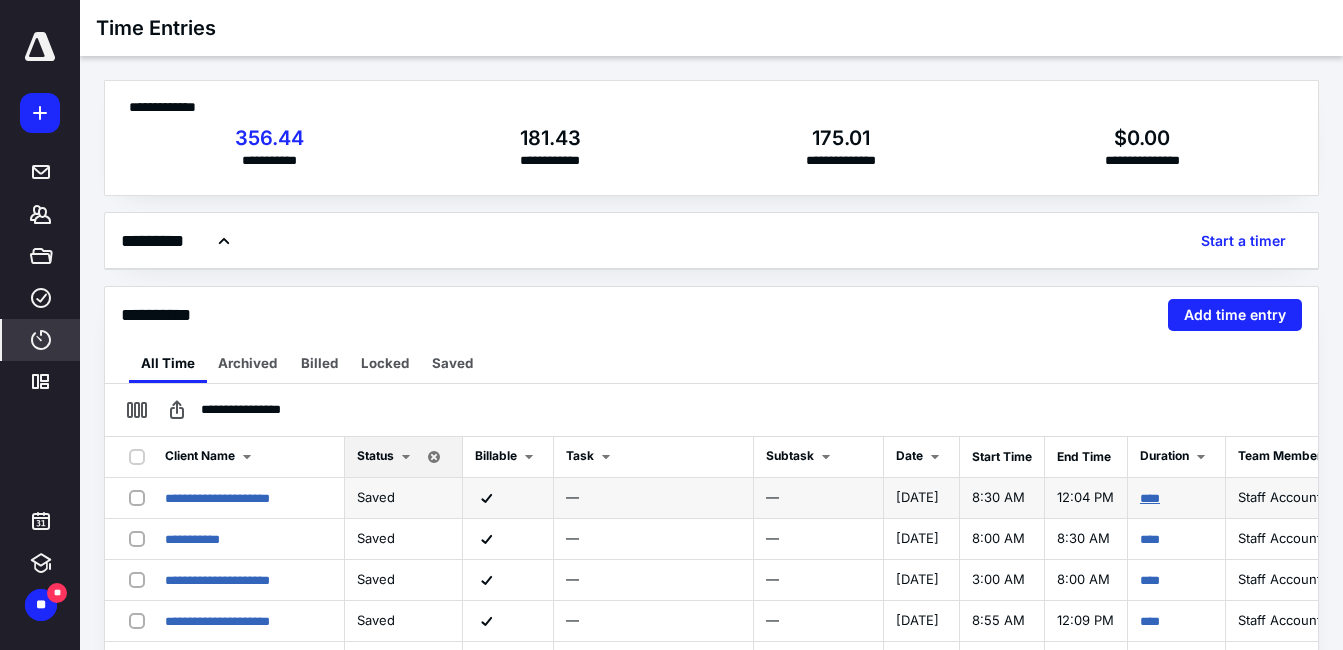 click on "****" at bounding box center [1150, 498] 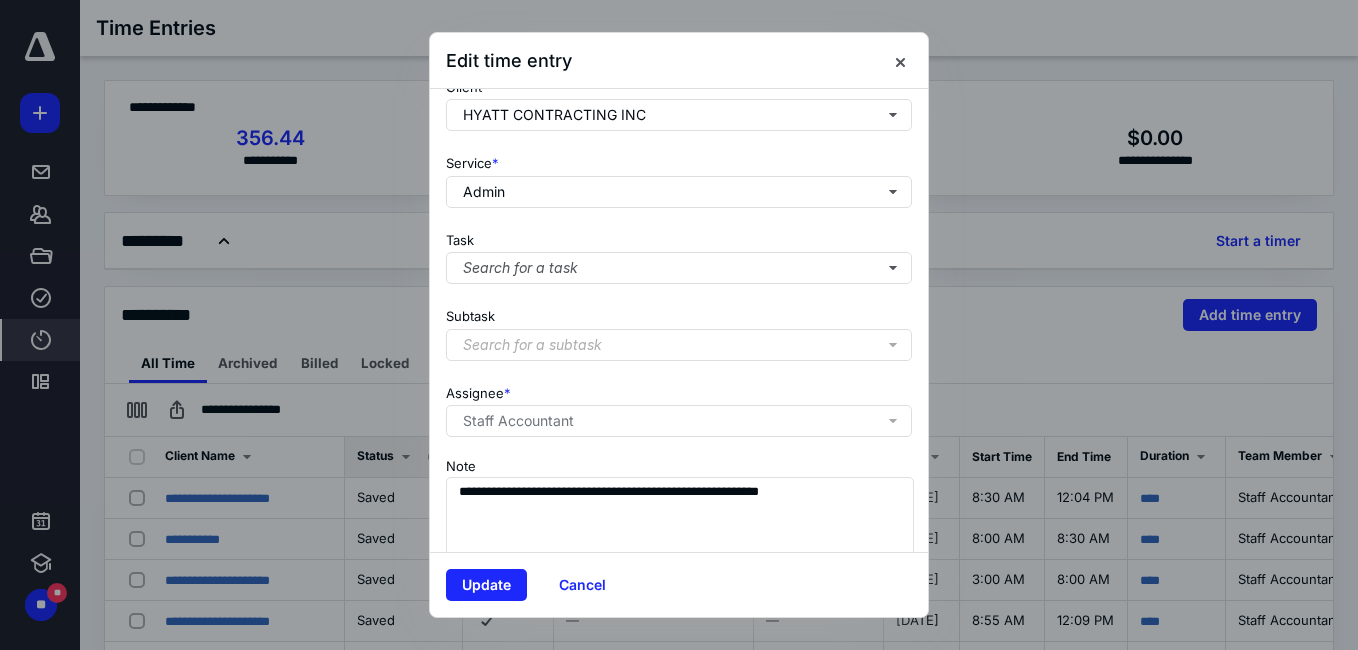 scroll, scrollTop: 356, scrollLeft: 0, axis: vertical 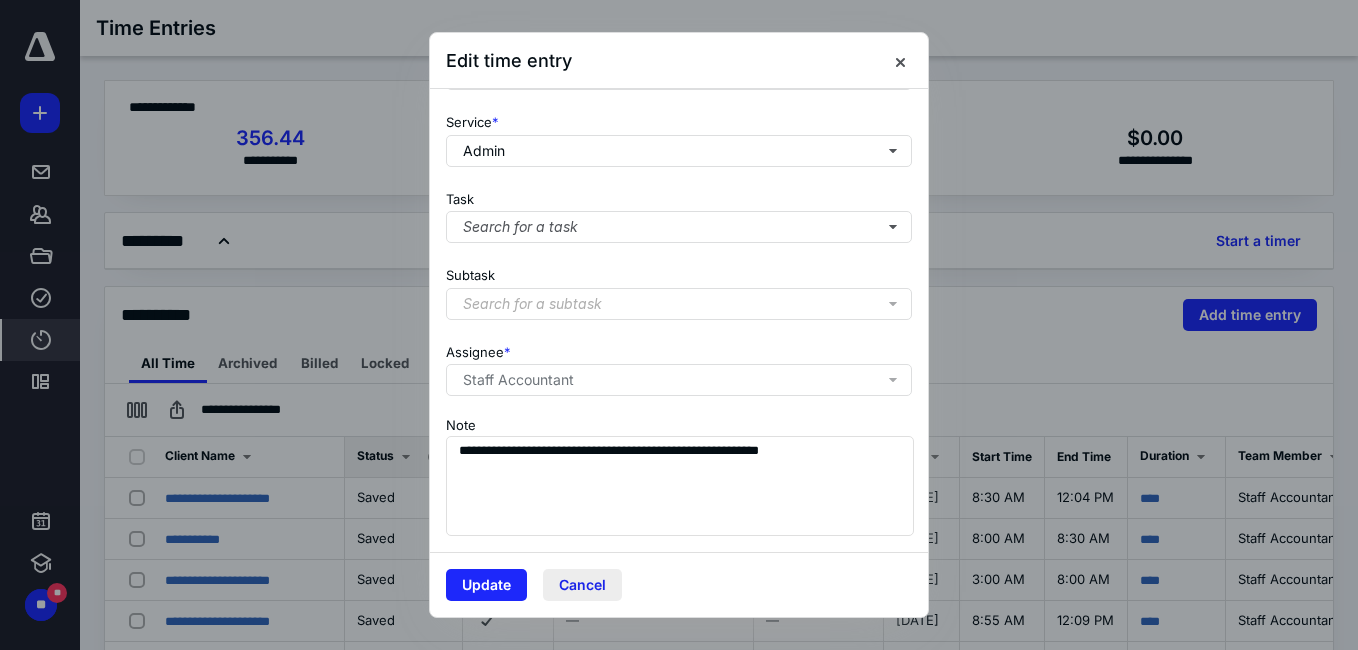 click on "Cancel" at bounding box center [582, 585] 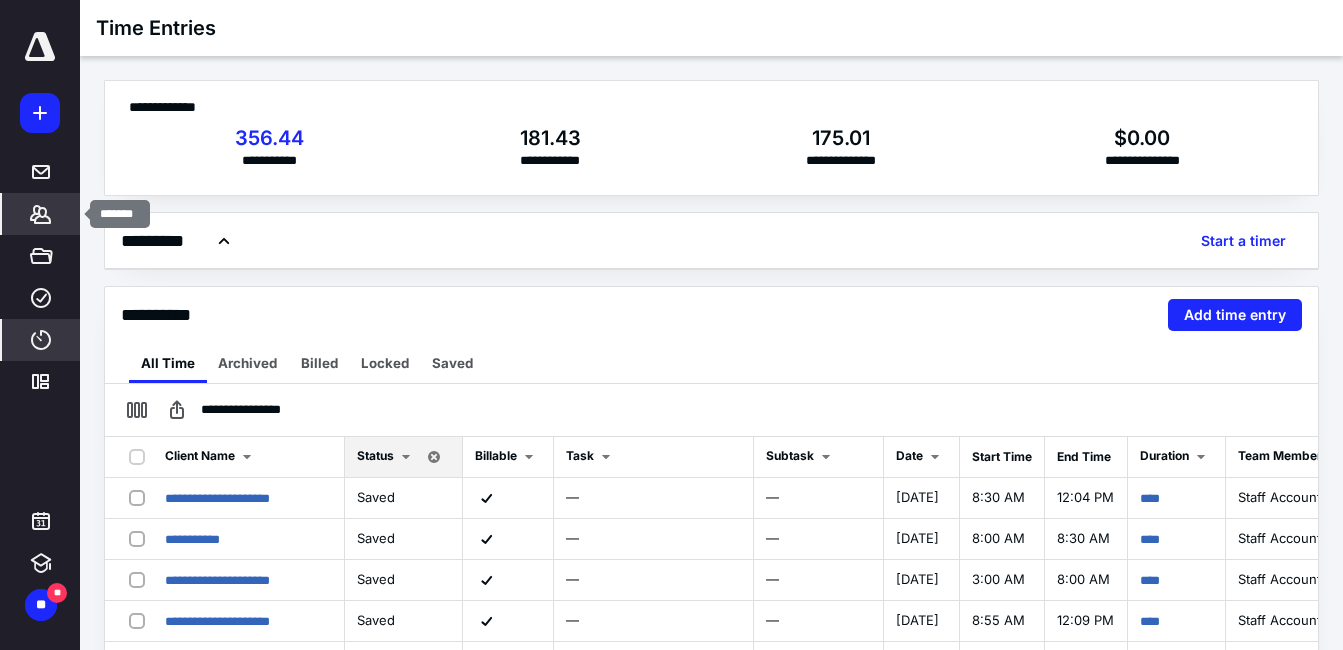 click 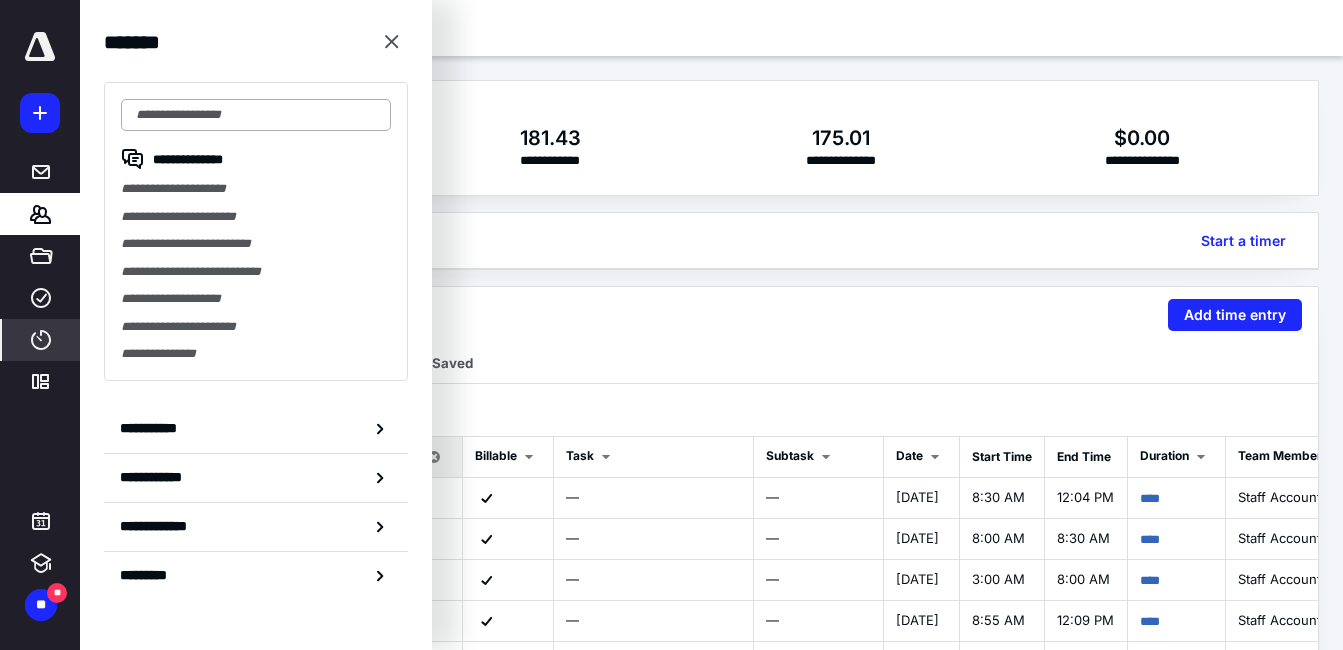 click at bounding box center (256, 115) 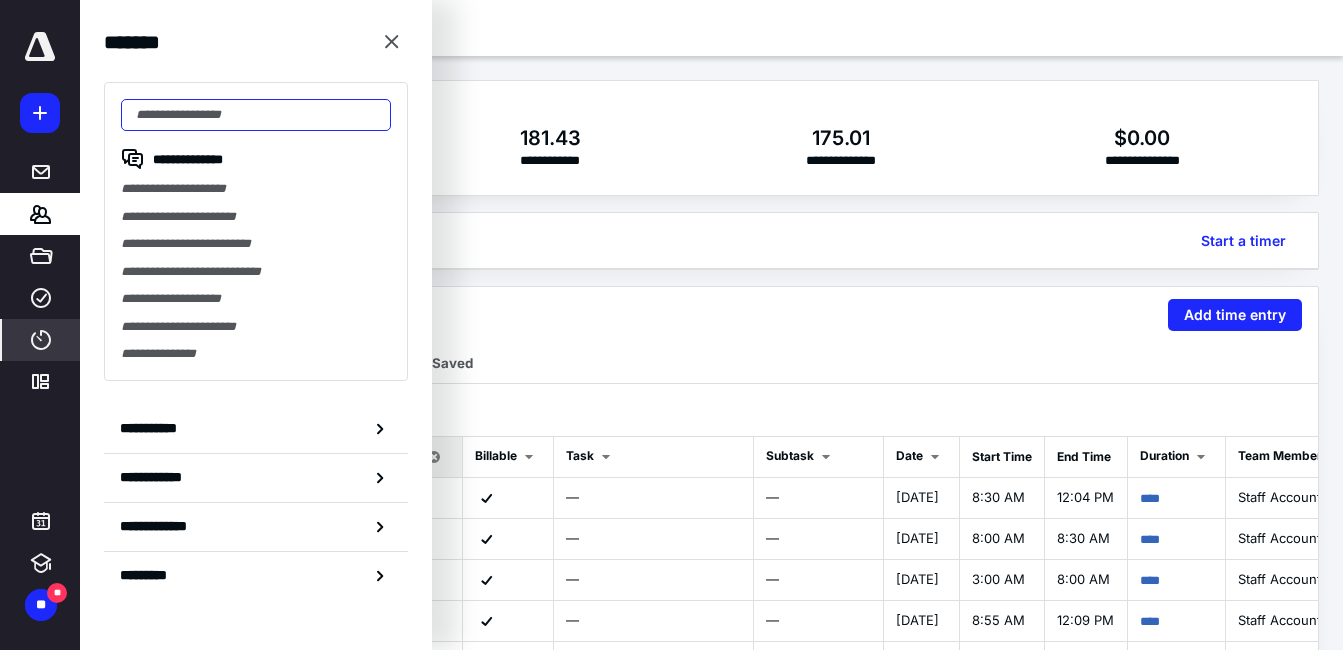 click at bounding box center [256, 115] 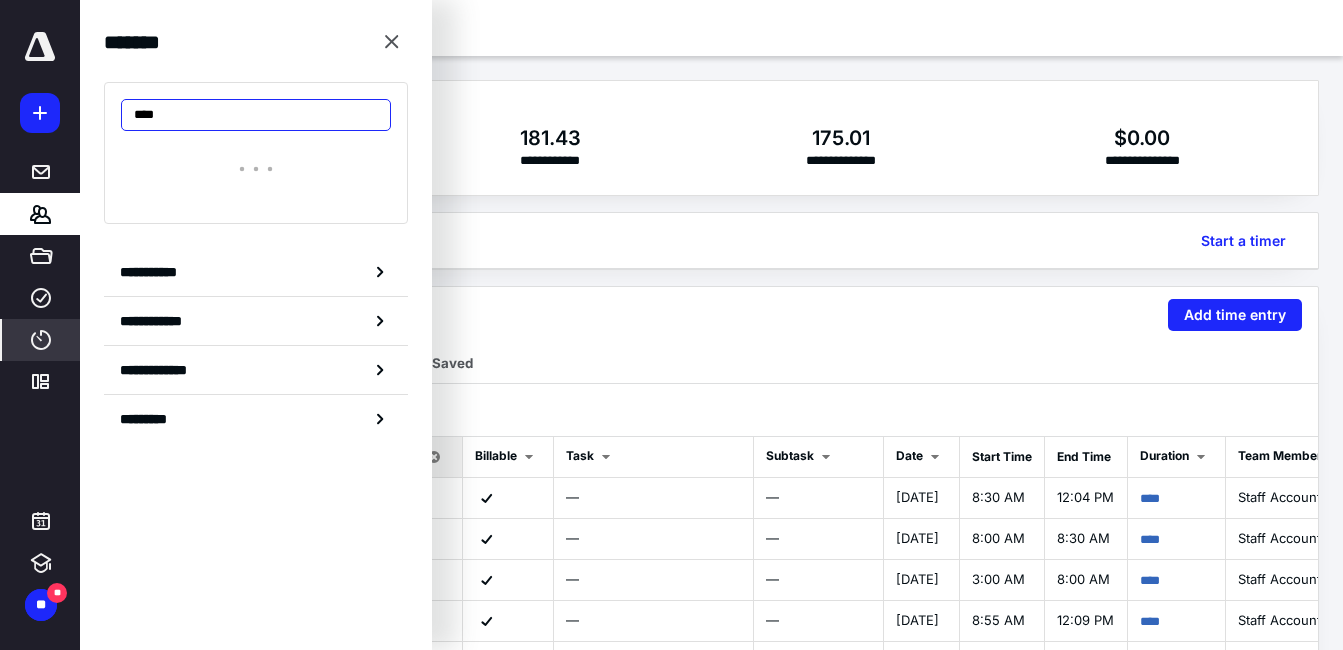 type on "*****" 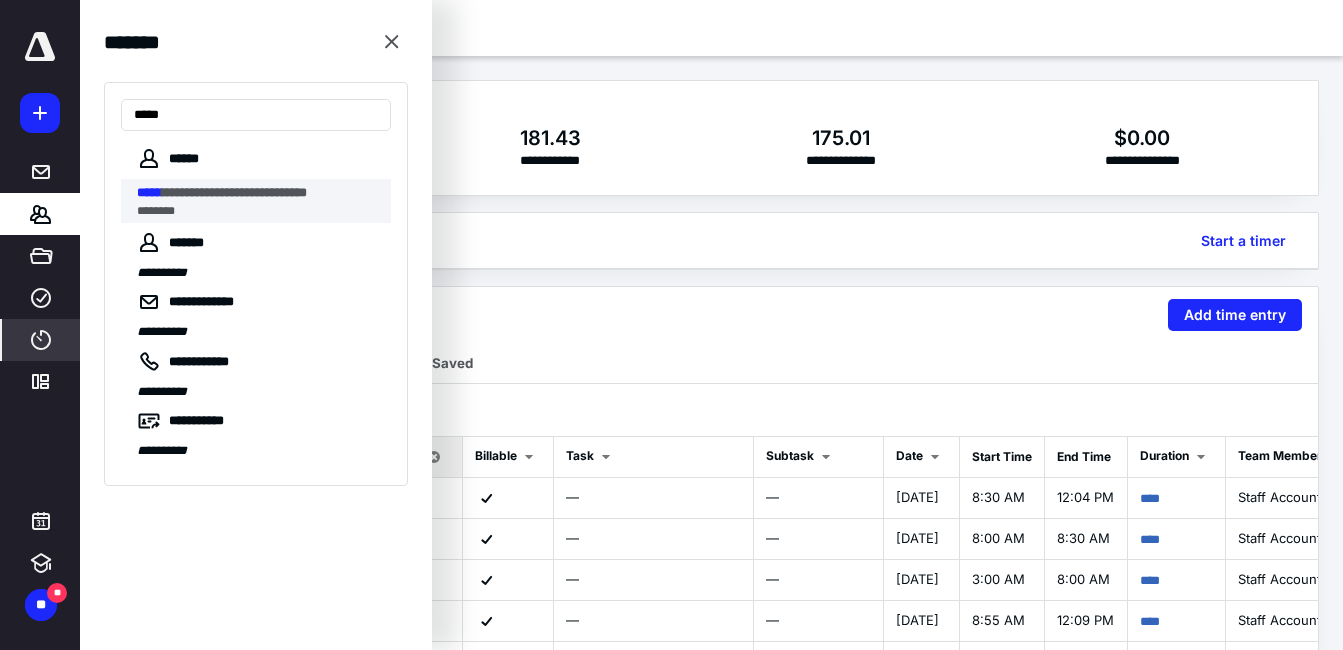 click on "********" at bounding box center [258, 211] 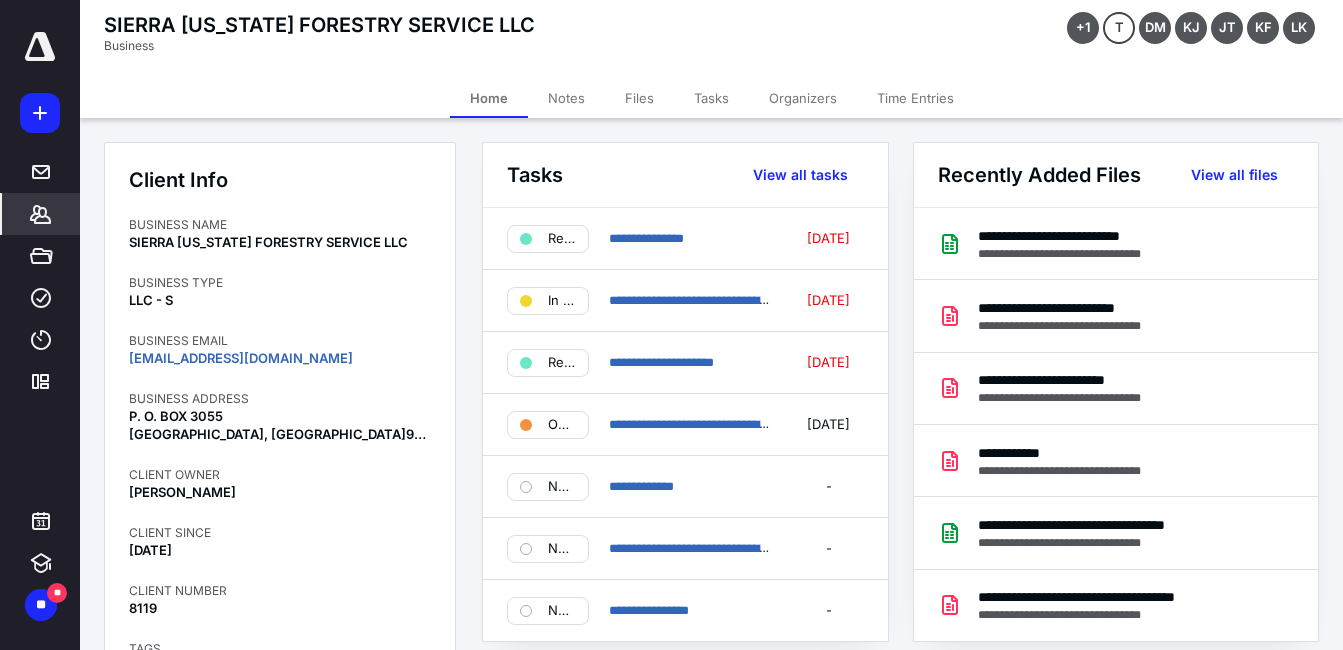 click on "Files" at bounding box center (639, 98) 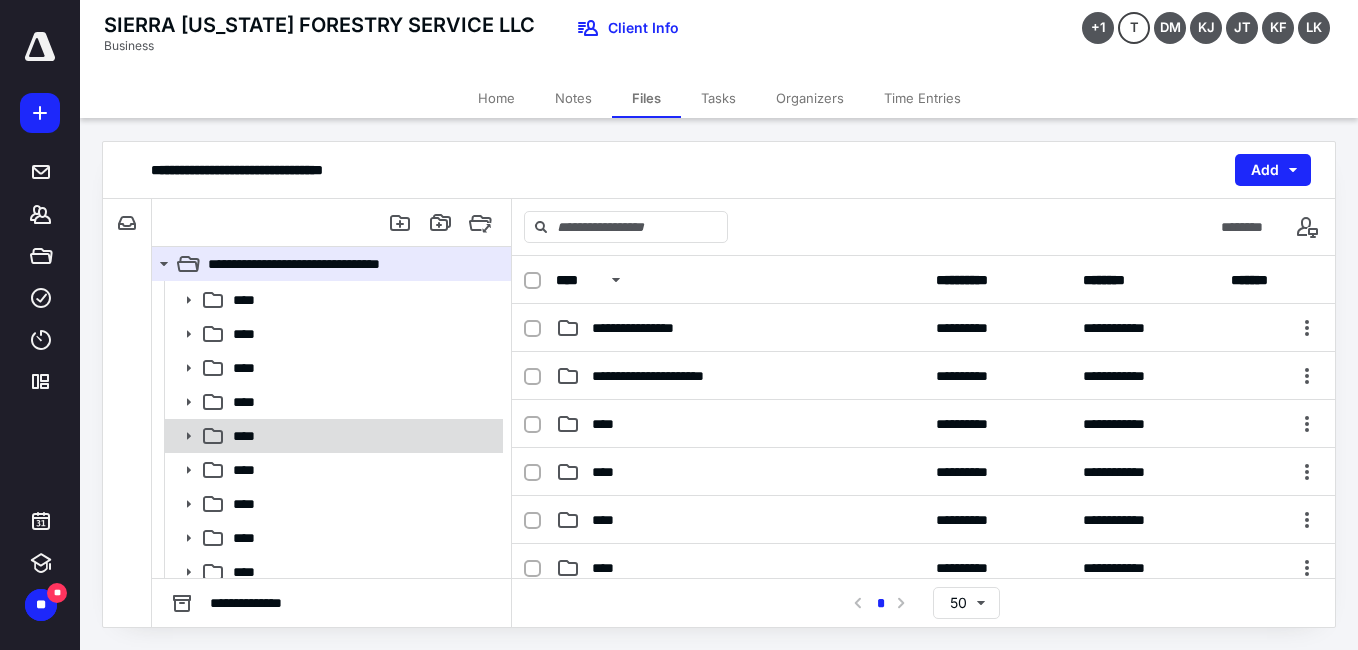scroll, scrollTop: 111, scrollLeft: 0, axis: vertical 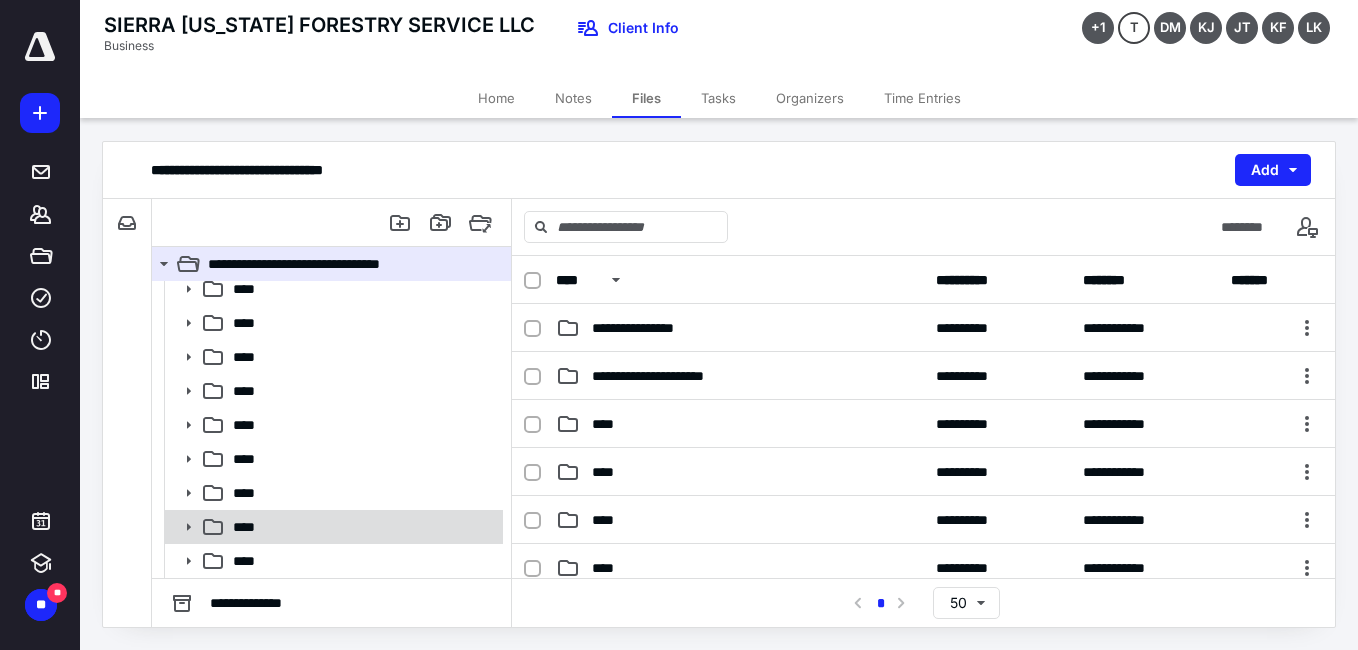 click 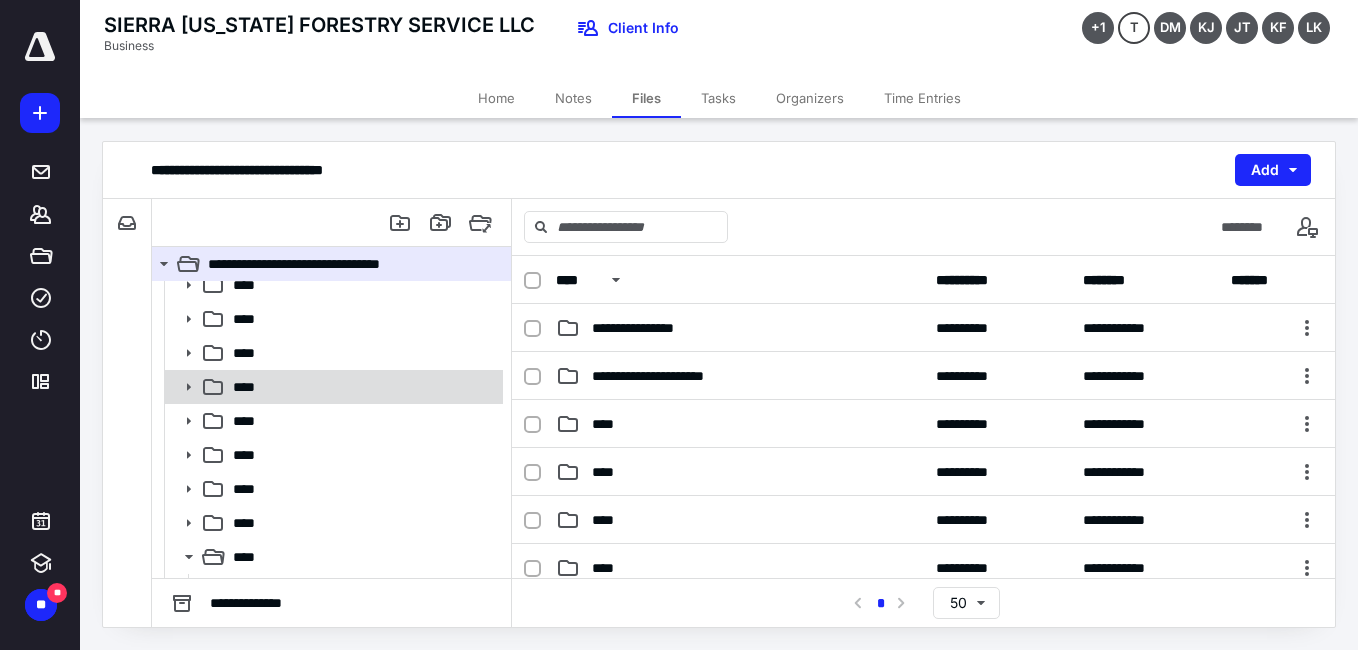 scroll, scrollTop: 0, scrollLeft: 0, axis: both 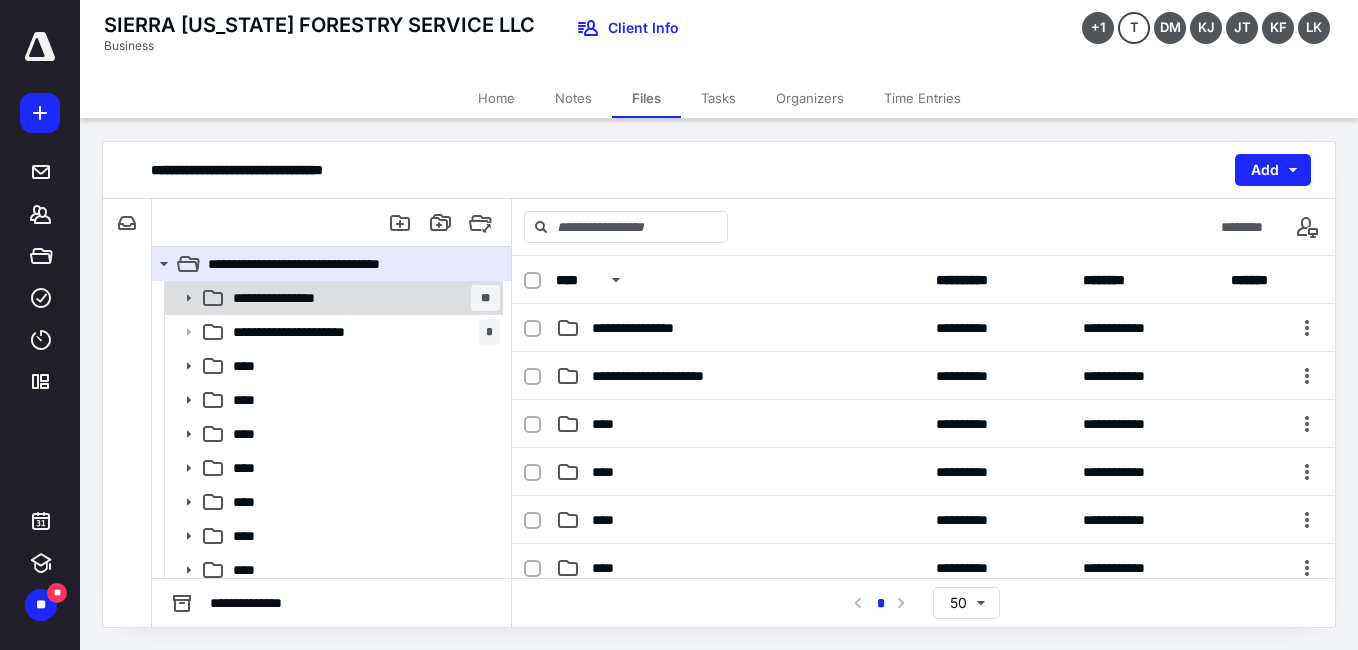 click on "**********" at bounding box center [289, 298] 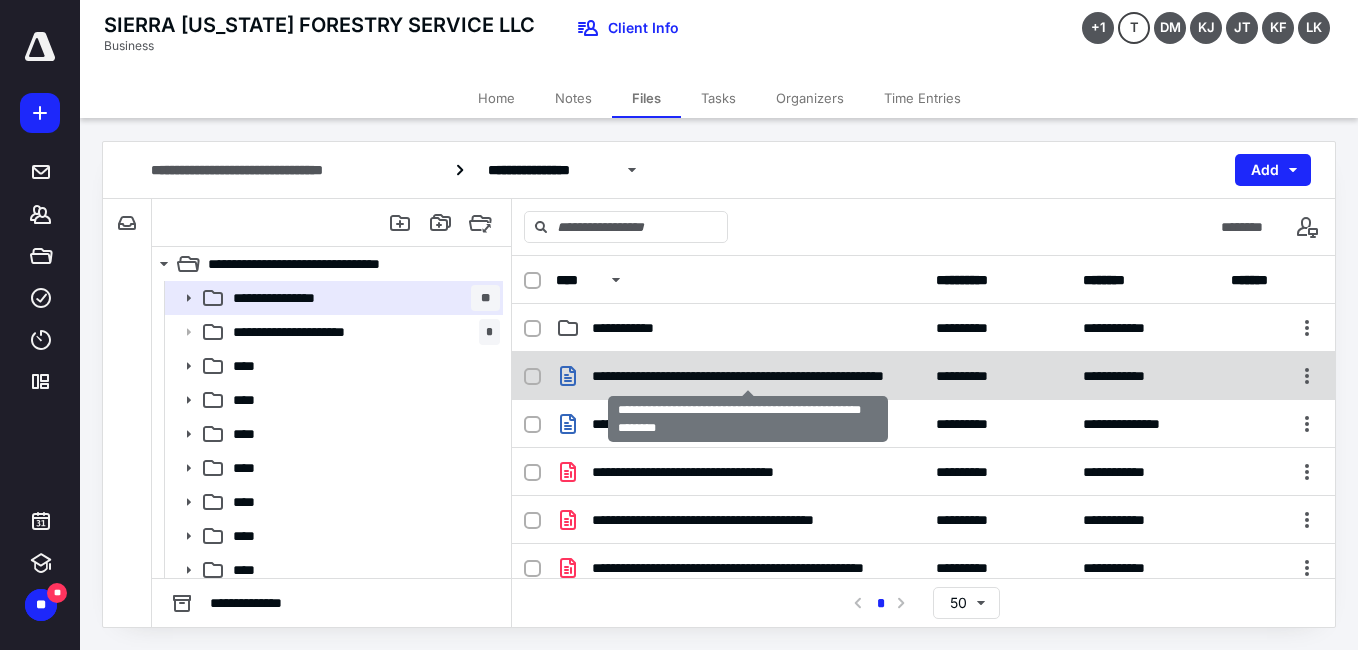 click on "**********" at bounding box center [748, 376] 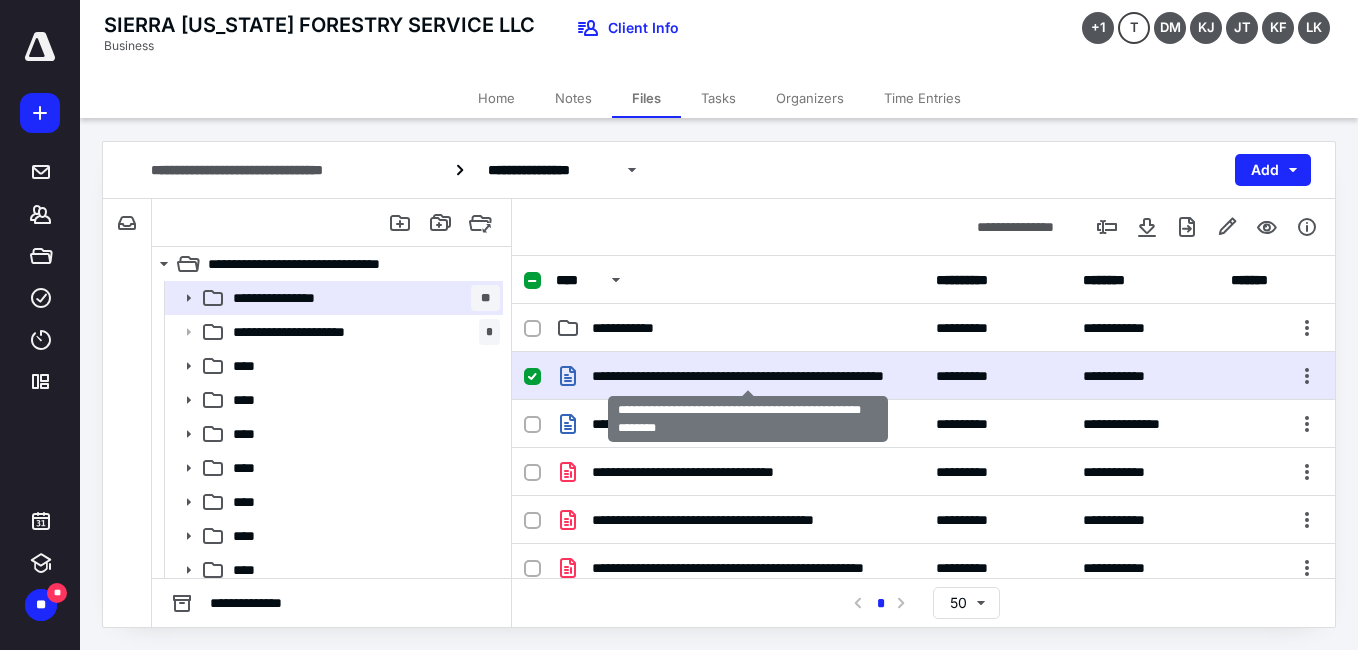 click on "**********" at bounding box center [748, 376] 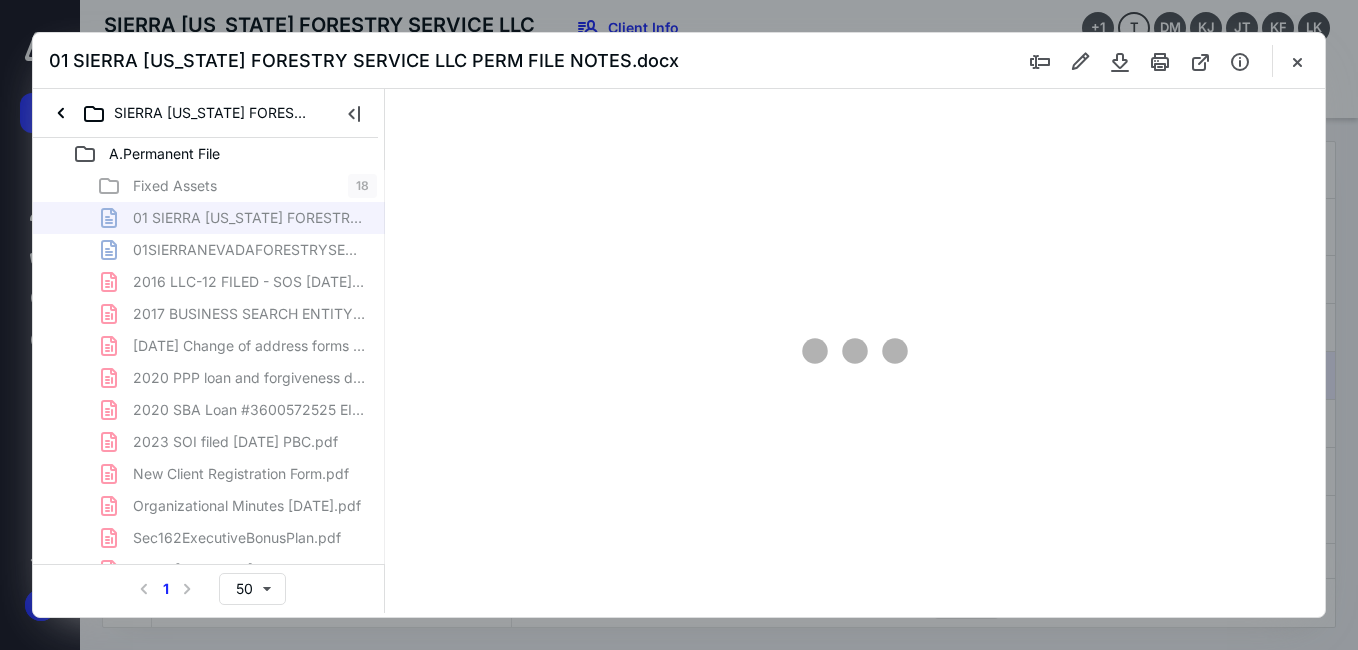 scroll, scrollTop: 0, scrollLeft: 0, axis: both 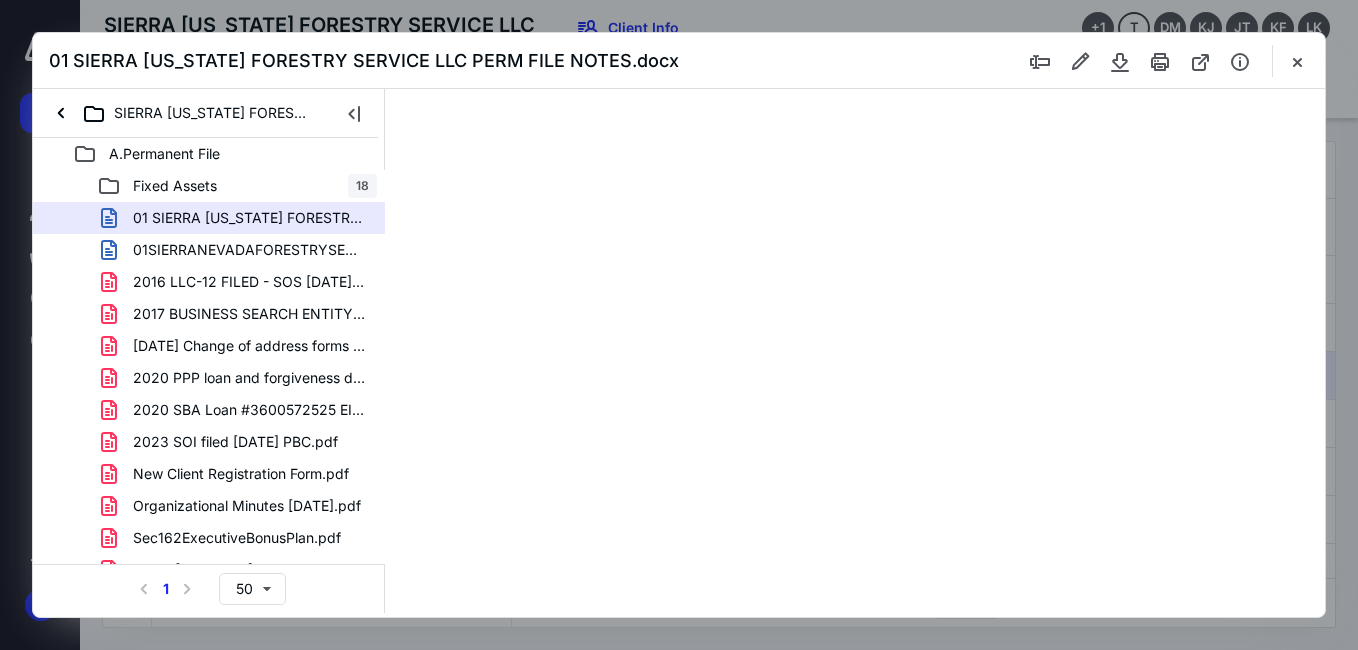 type on "57" 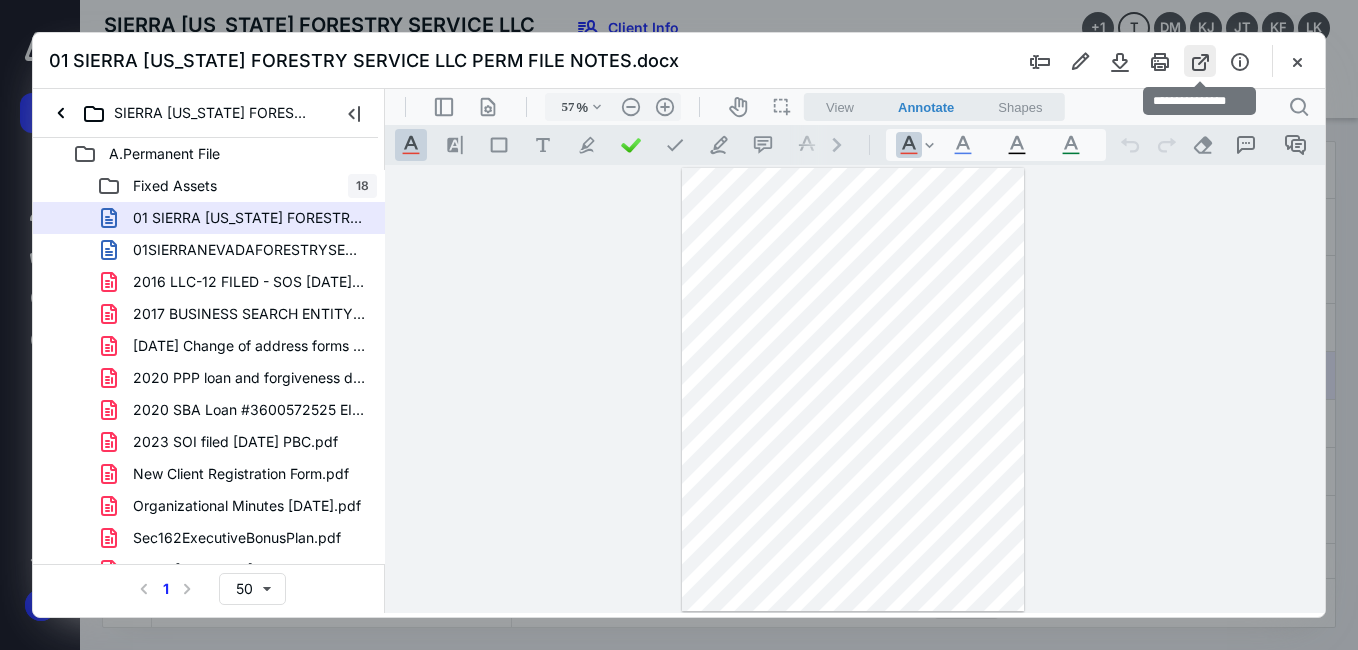 click at bounding box center (1200, 61) 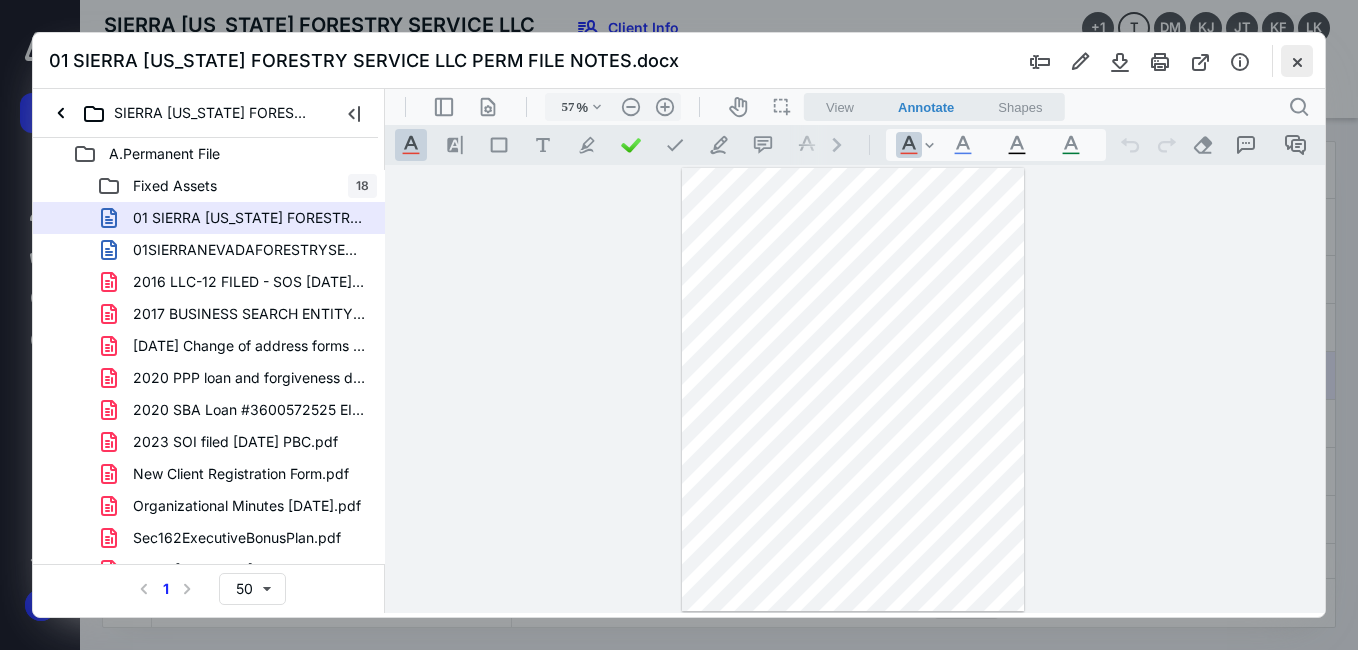 click at bounding box center (1297, 61) 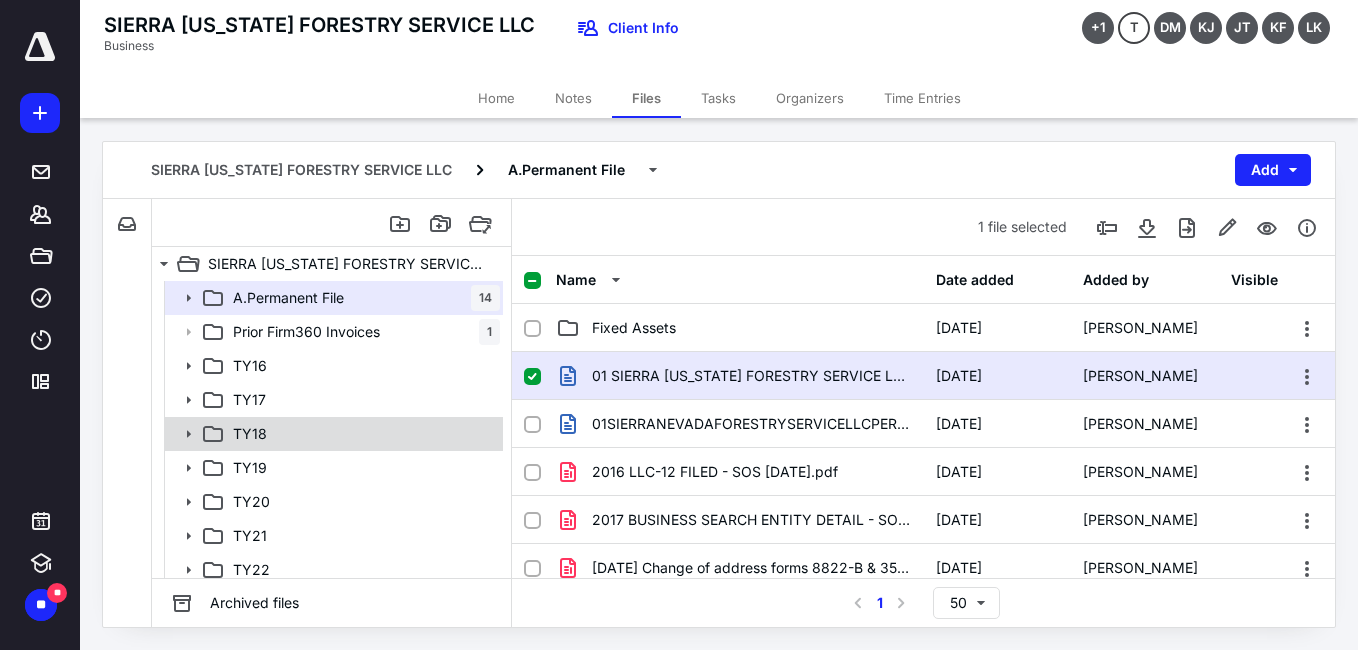 click on "TY18" at bounding box center (362, 434) 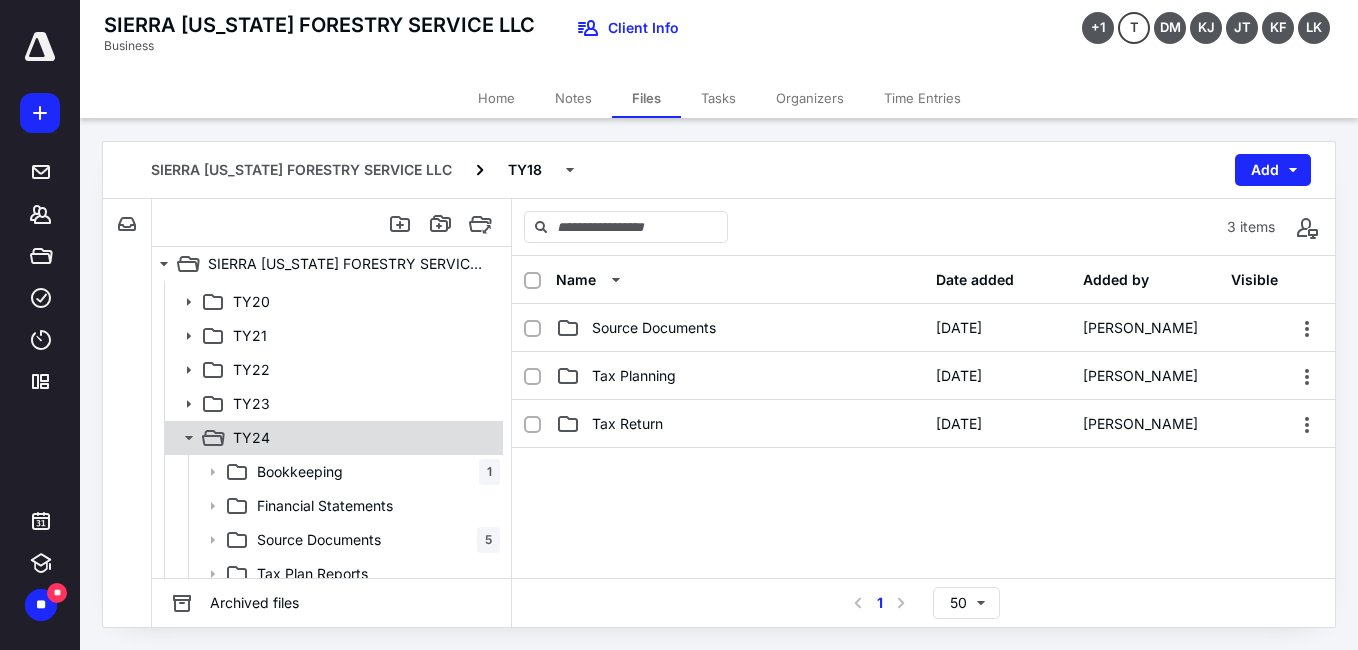 scroll, scrollTop: 281, scrollLeft: 0, axis: vertical 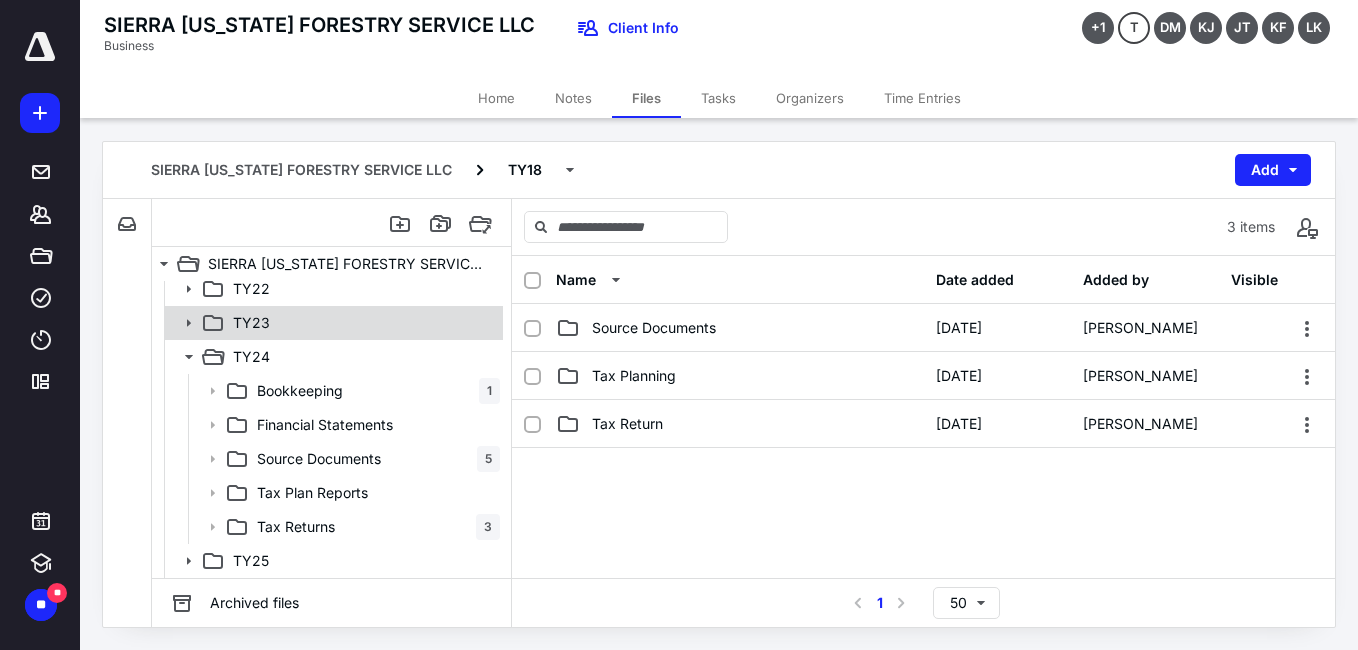 click on "TY23" at bounding box center (332, 323) 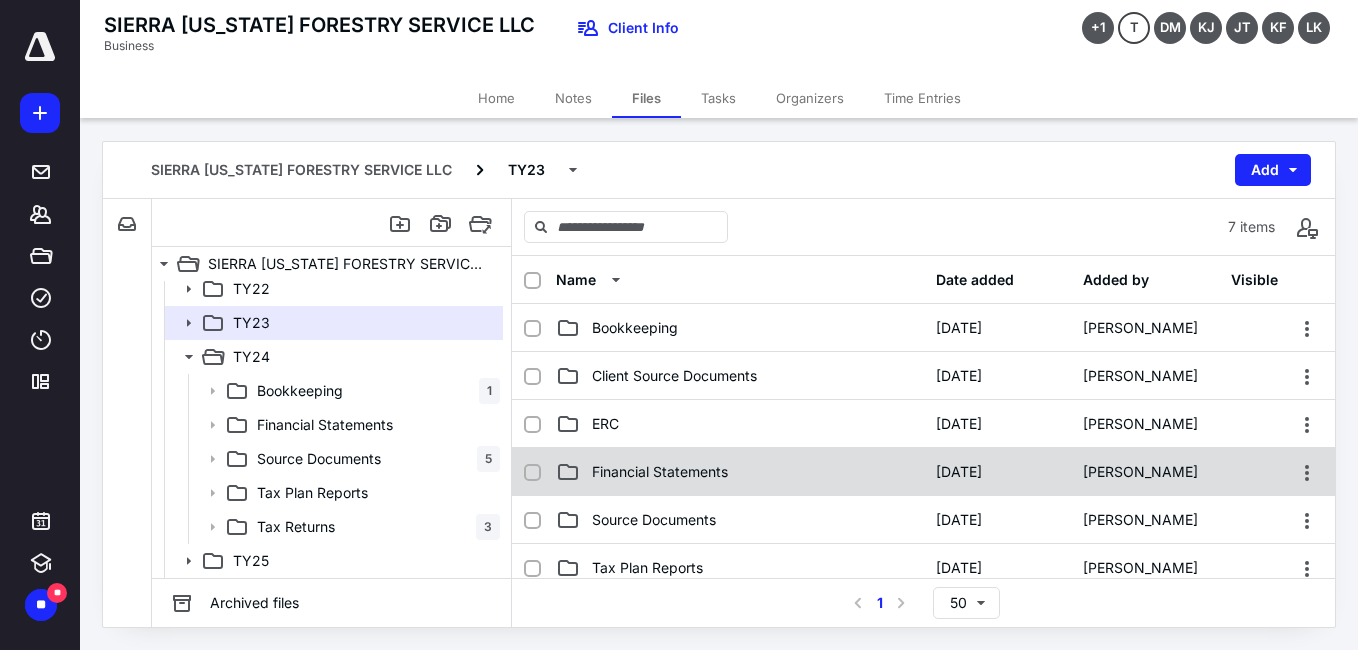 scroll, scrollTop: 100, scrollLeft: 0, axis: vertical 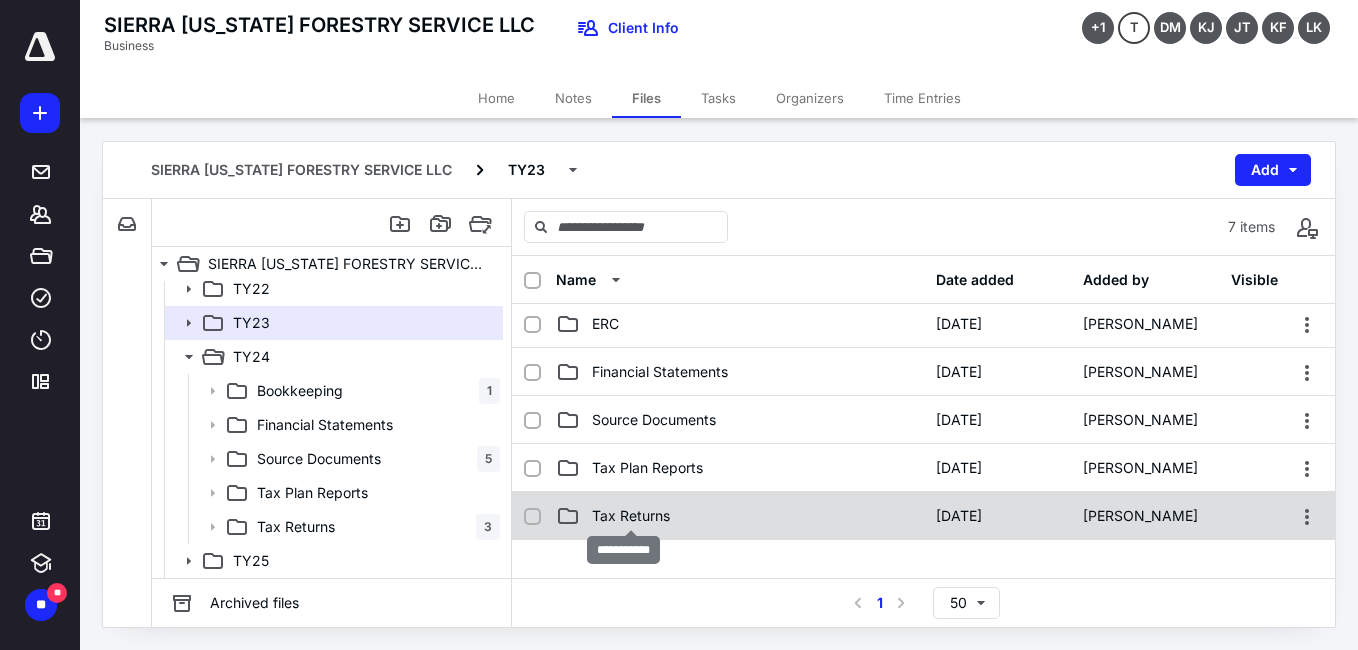 click on "Tax Returns" at bounding box center (631, 516) 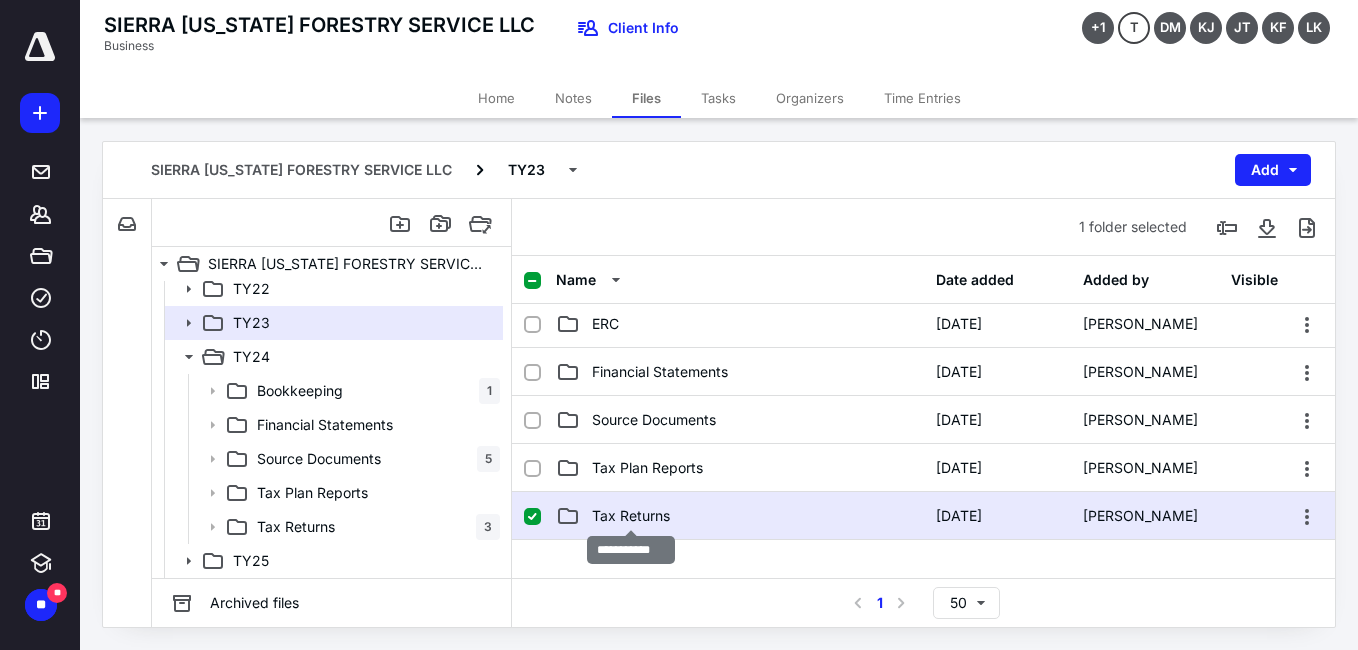 click on "Tax Returns" at bounding box center [631, 516] 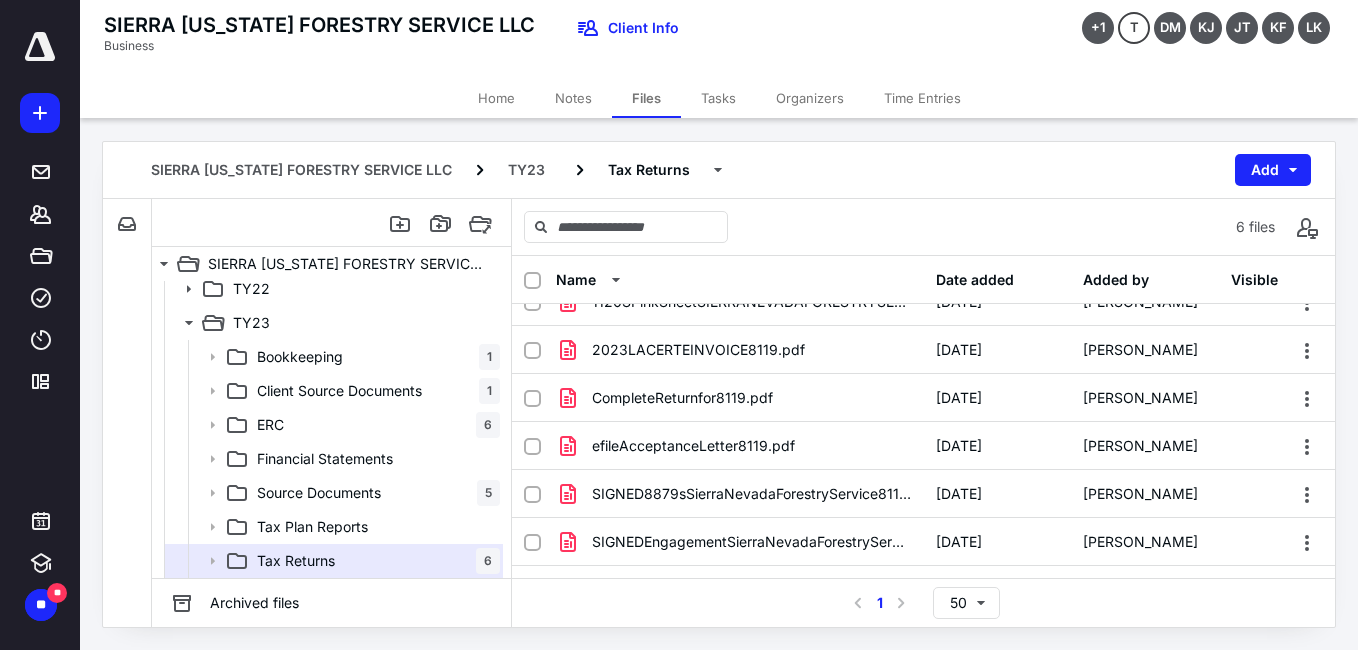 scroll, scrollTop: 0, scrollLeft: 0, axis: both 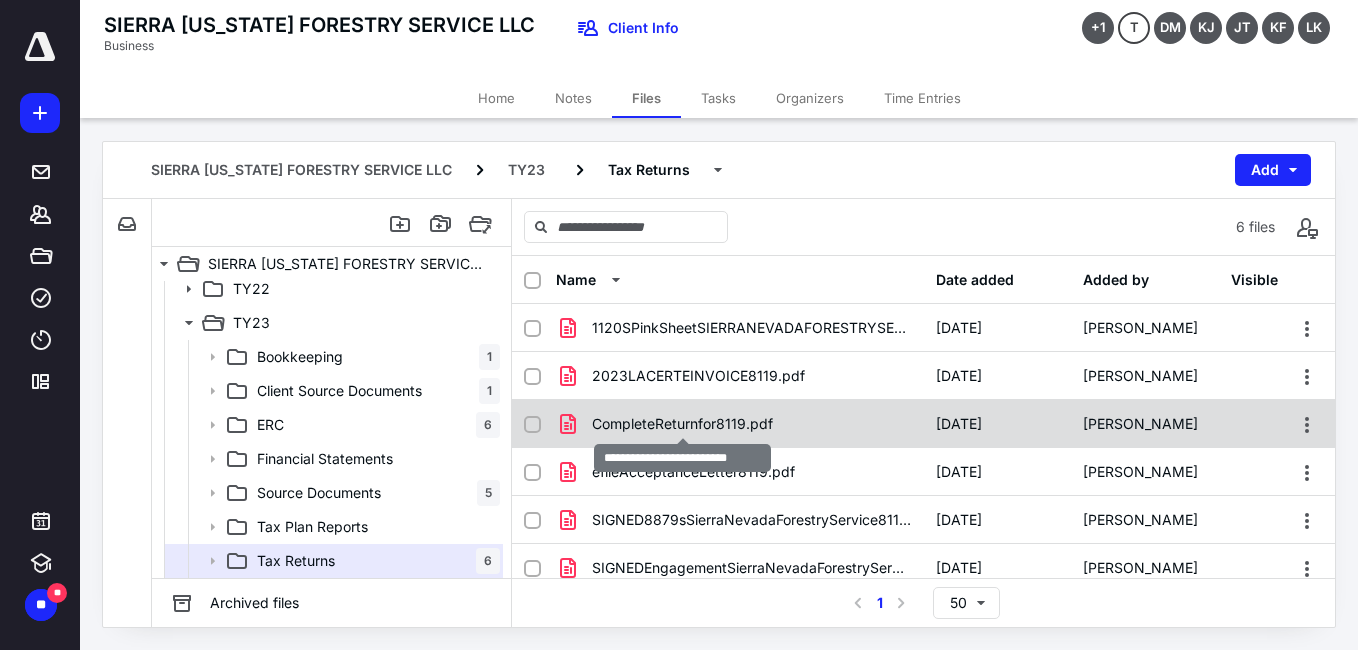 click on "CompleteReturnfor8119.pdf" at bounding box center [740, 424] 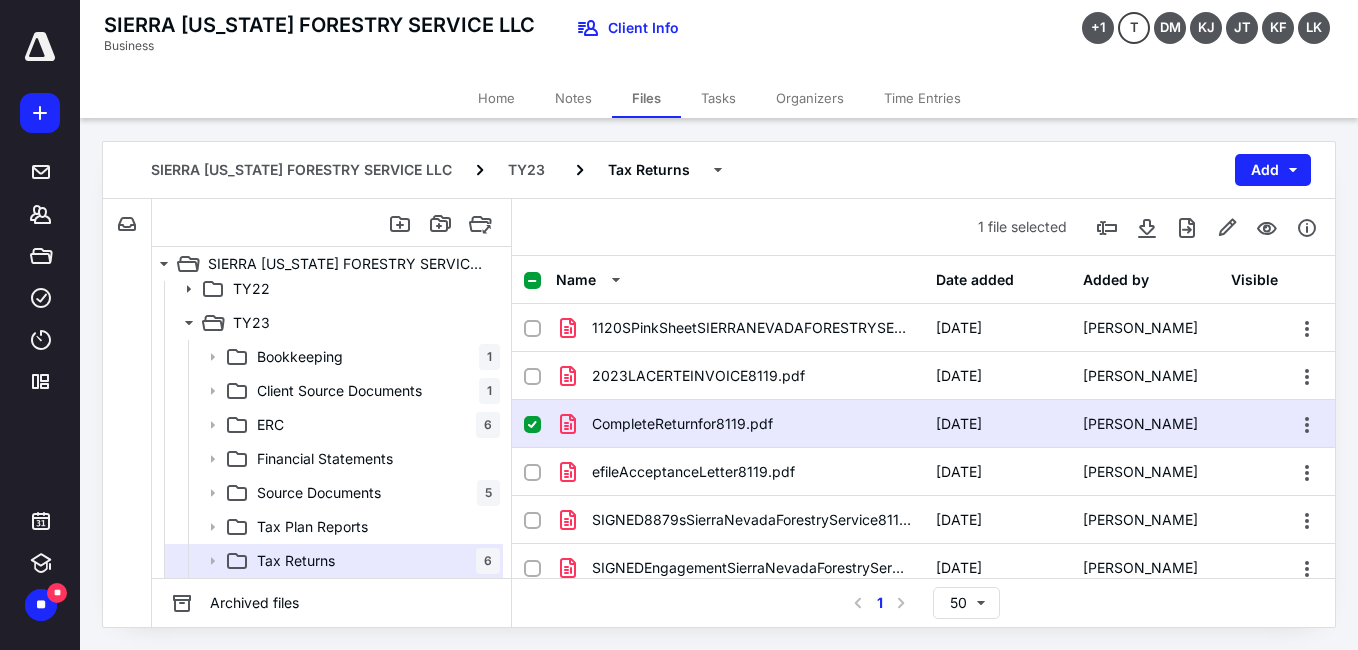 click on "CompleteReturnfor8119.pdf" at bounding box center (740, 424) 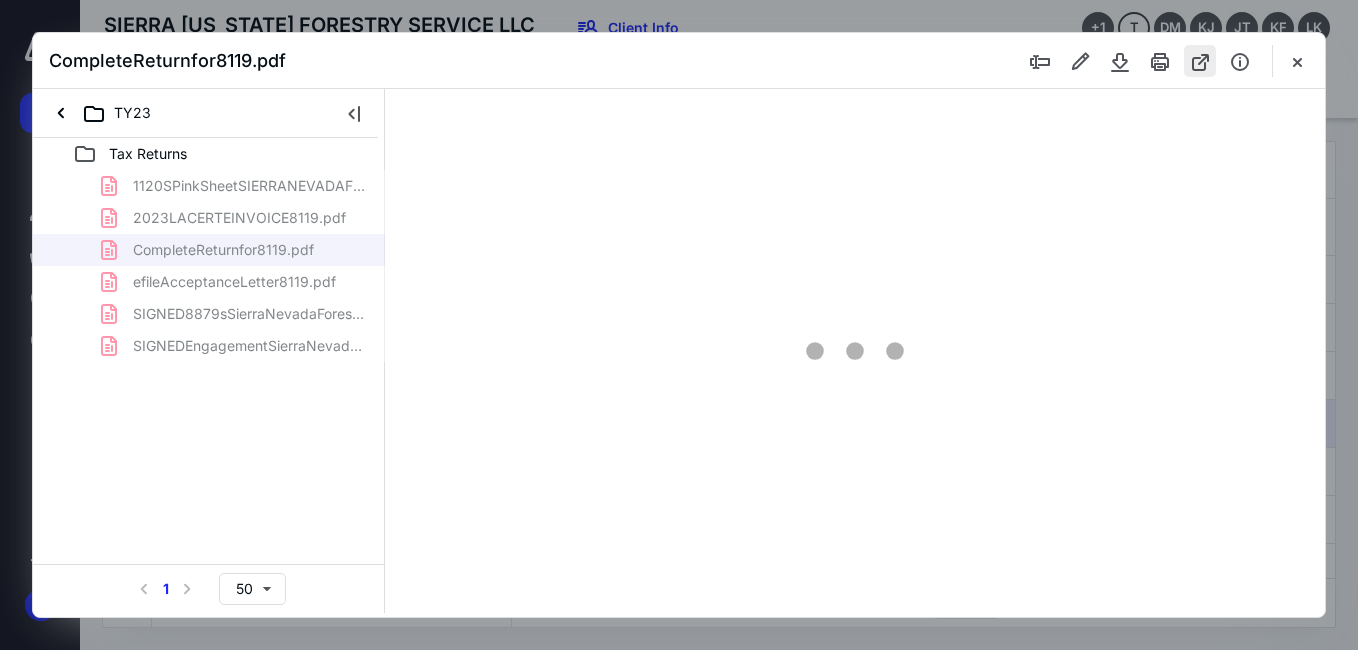 scroll, scrollTop: 0, scrollLeft: 0, axis: both 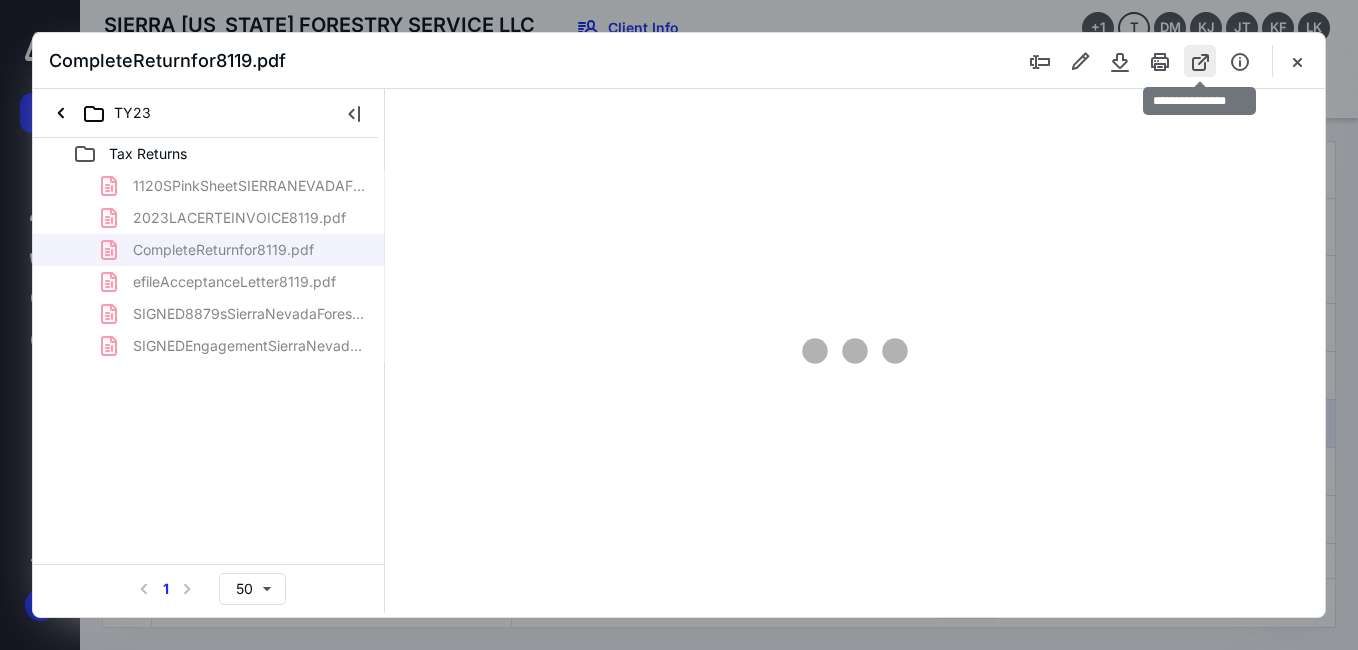 click at bounding box center (1200, 61) 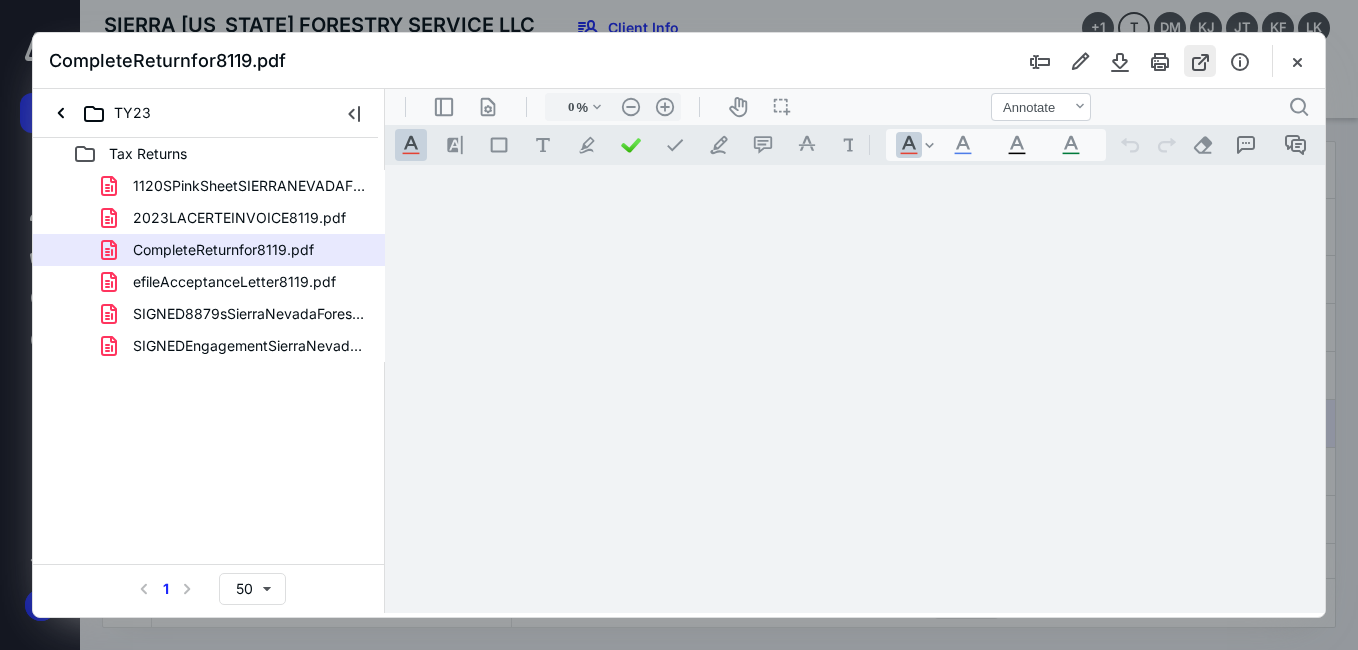 type on "57" 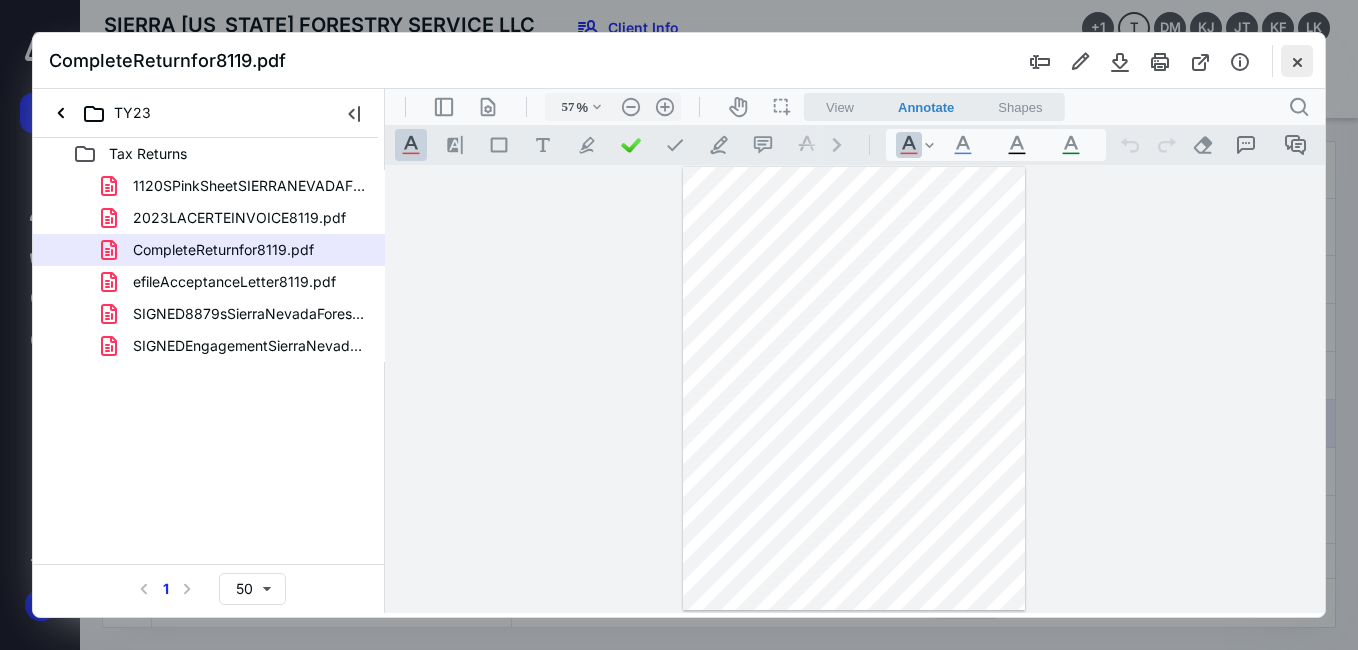 click at bounding box center (1297, 61) 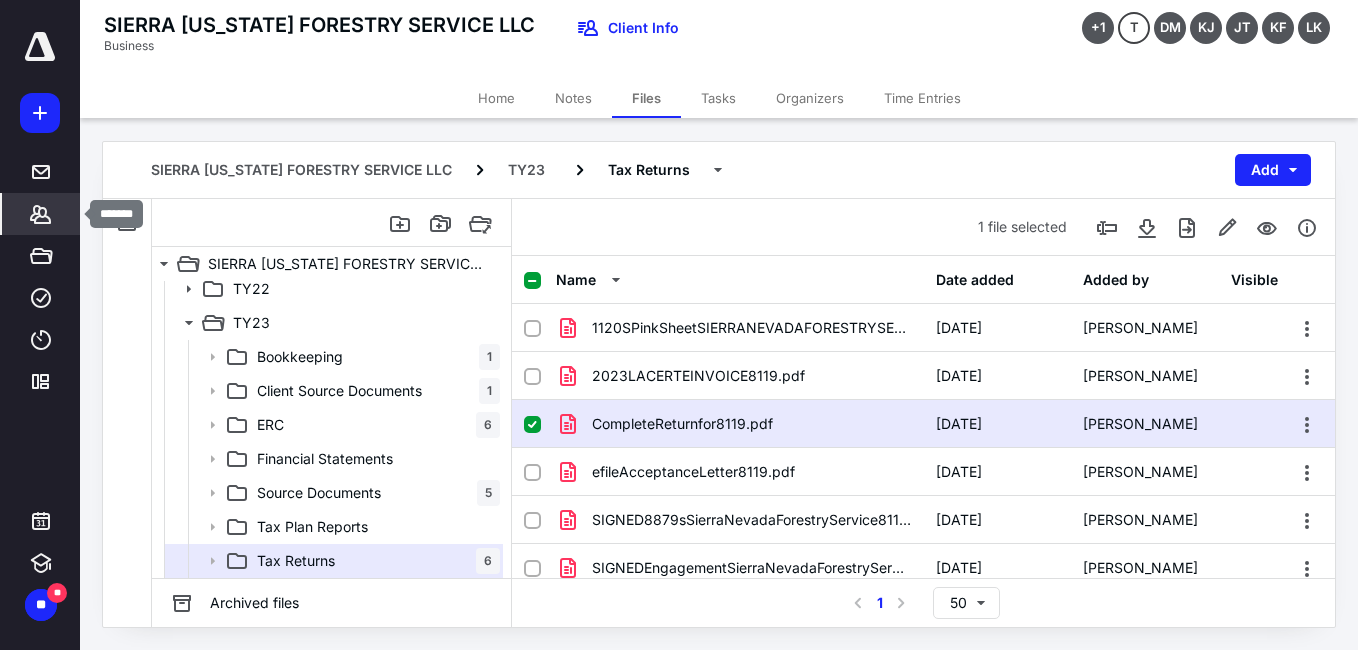 click 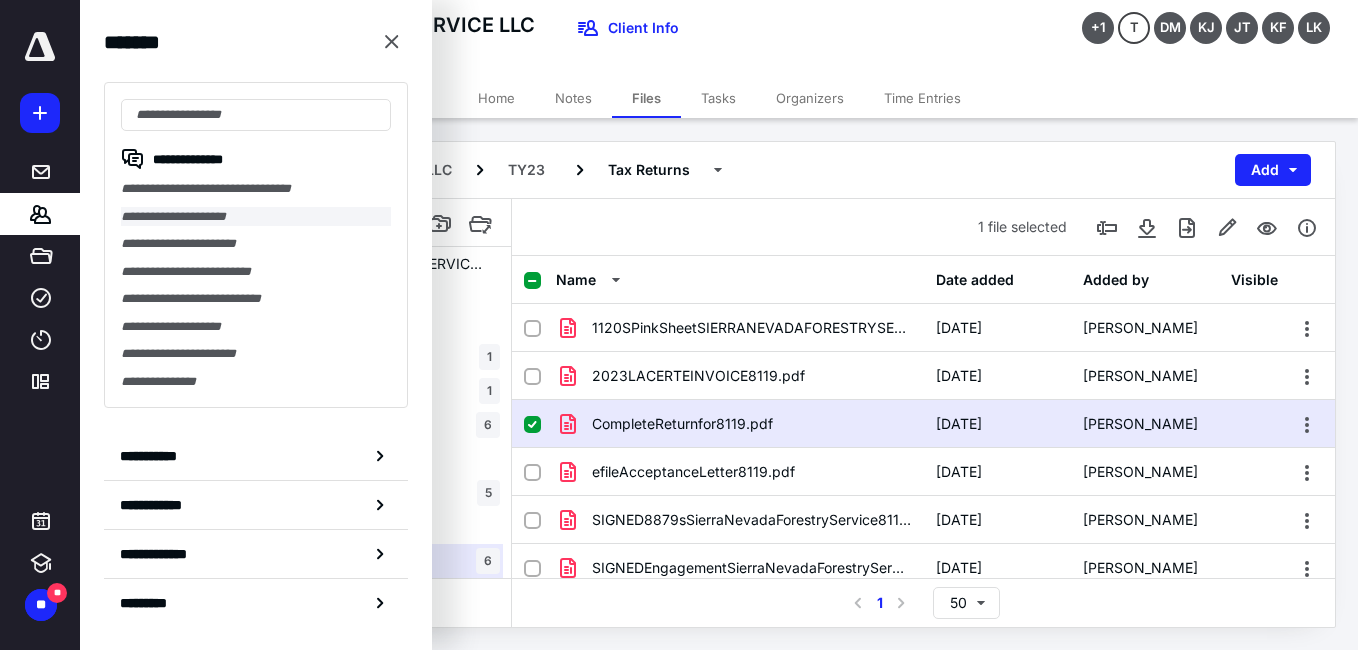 click on "**********" at bounding box center [256, 217] 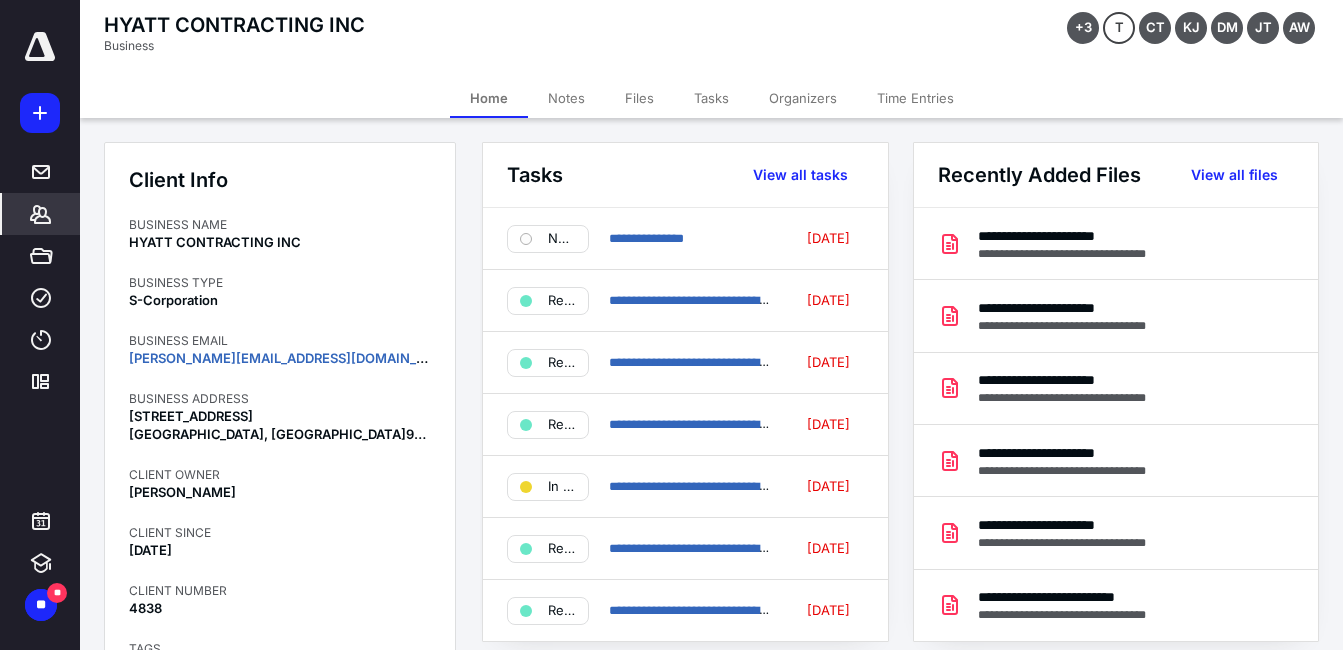 click on "Files" at bounding box center (639, 98) 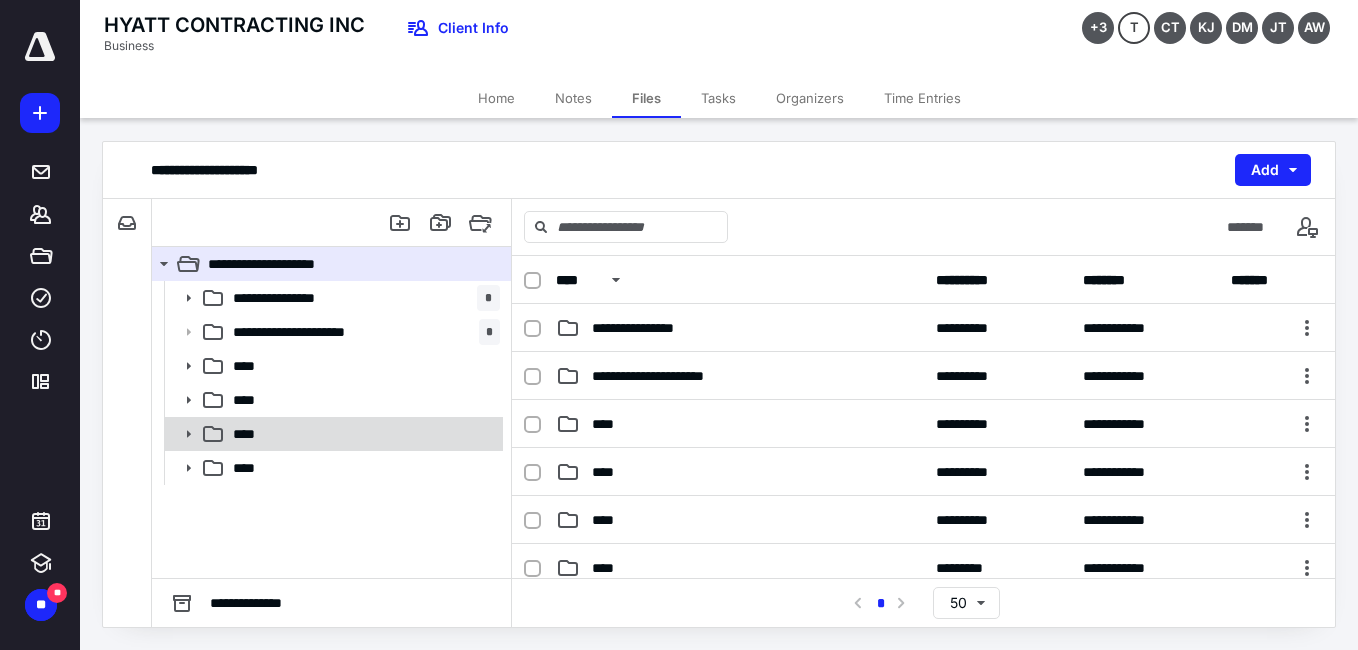click on "****" at bounding box center [251, 434] 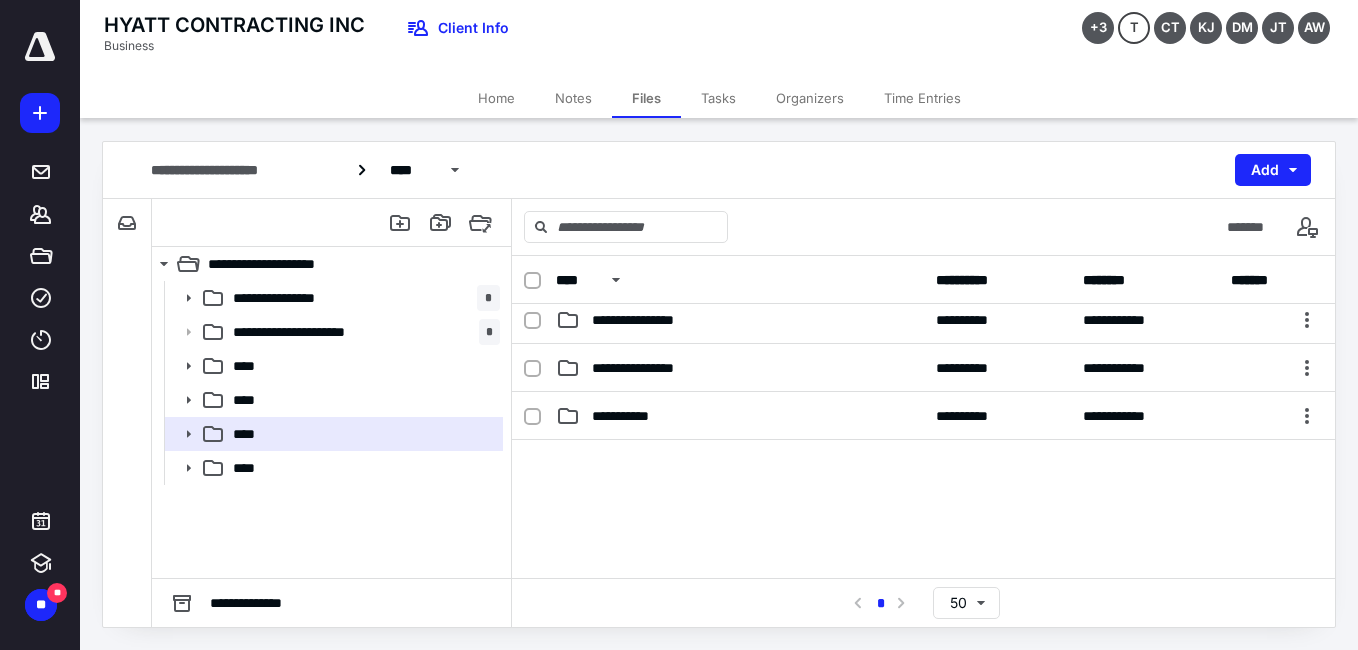 scroll, scrollTop: 0, scrollLeft: 0, axis: both 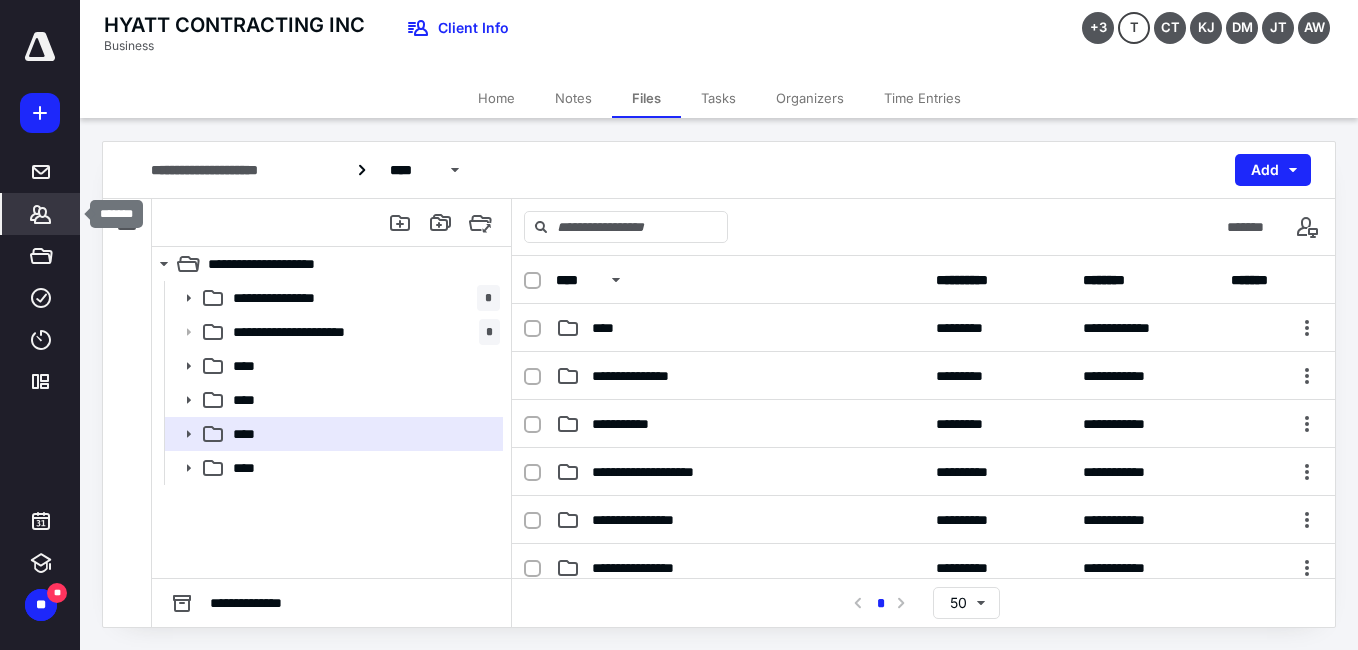 click 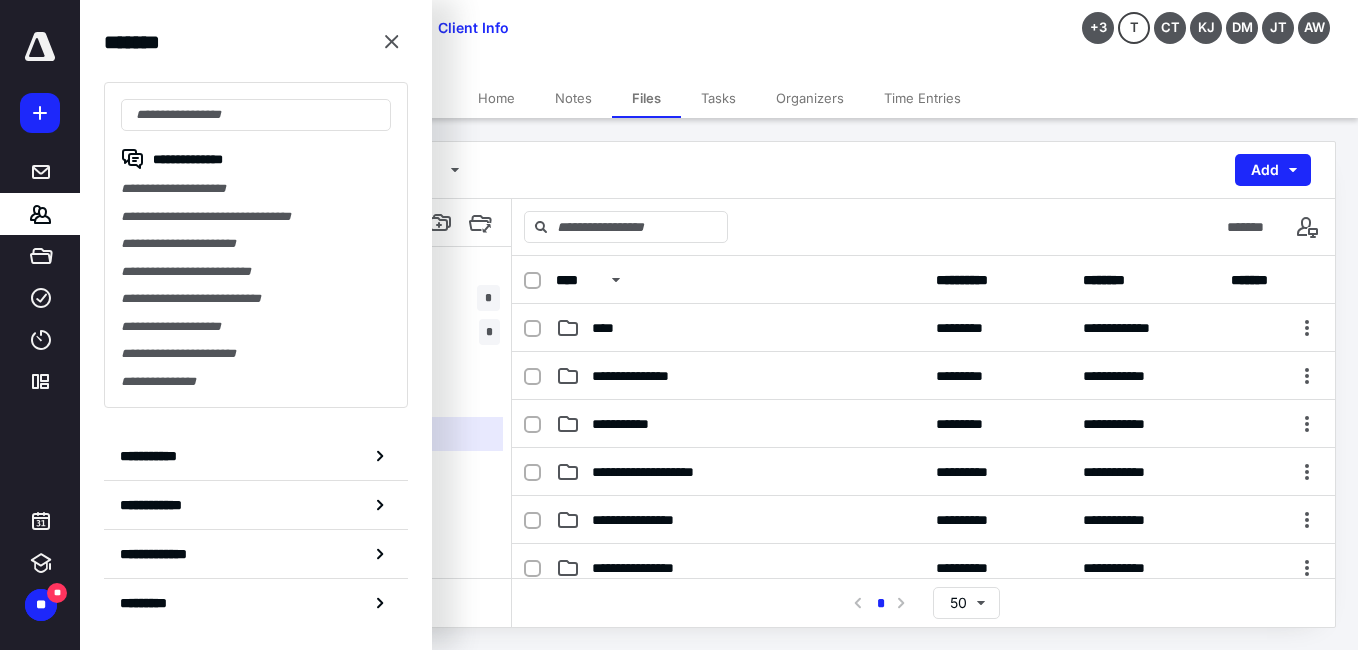 click on "**********" at bounding box center [256, 217] 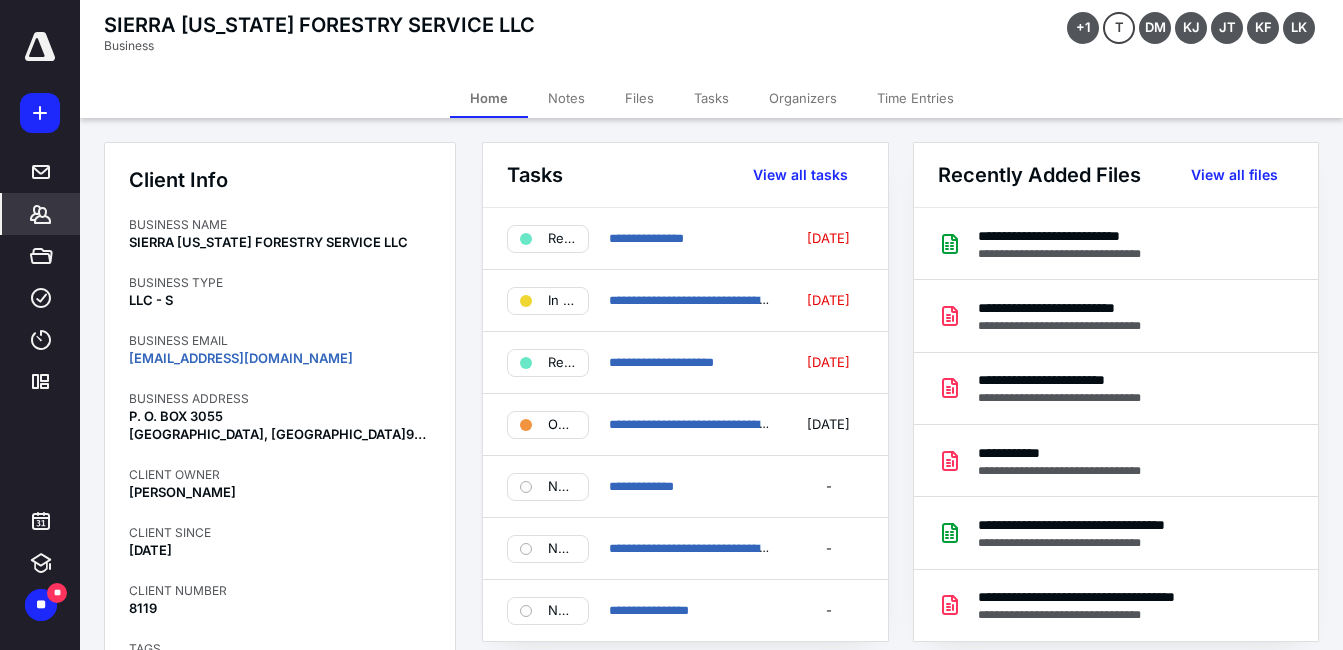 click on "Files" at bounding box center (639, 98) 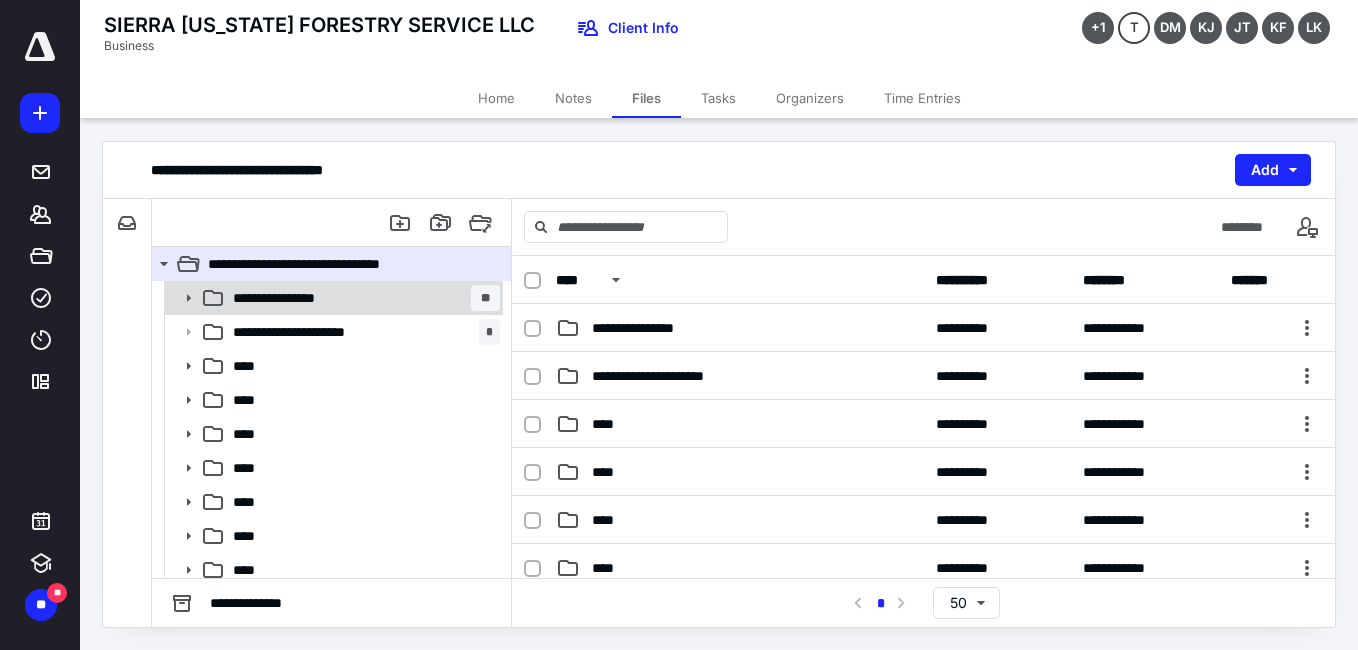 click on "**********" at bounding box center [289, 298] 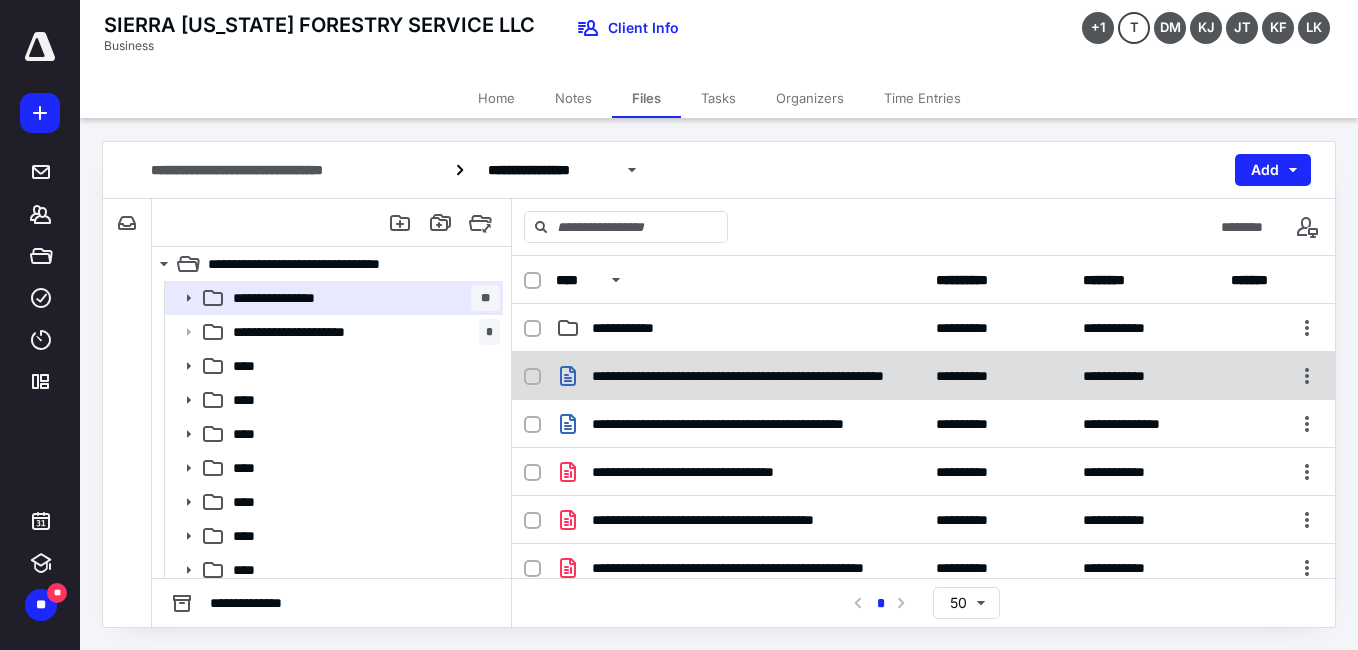 click on "**********" at bounding box center [748, 376] 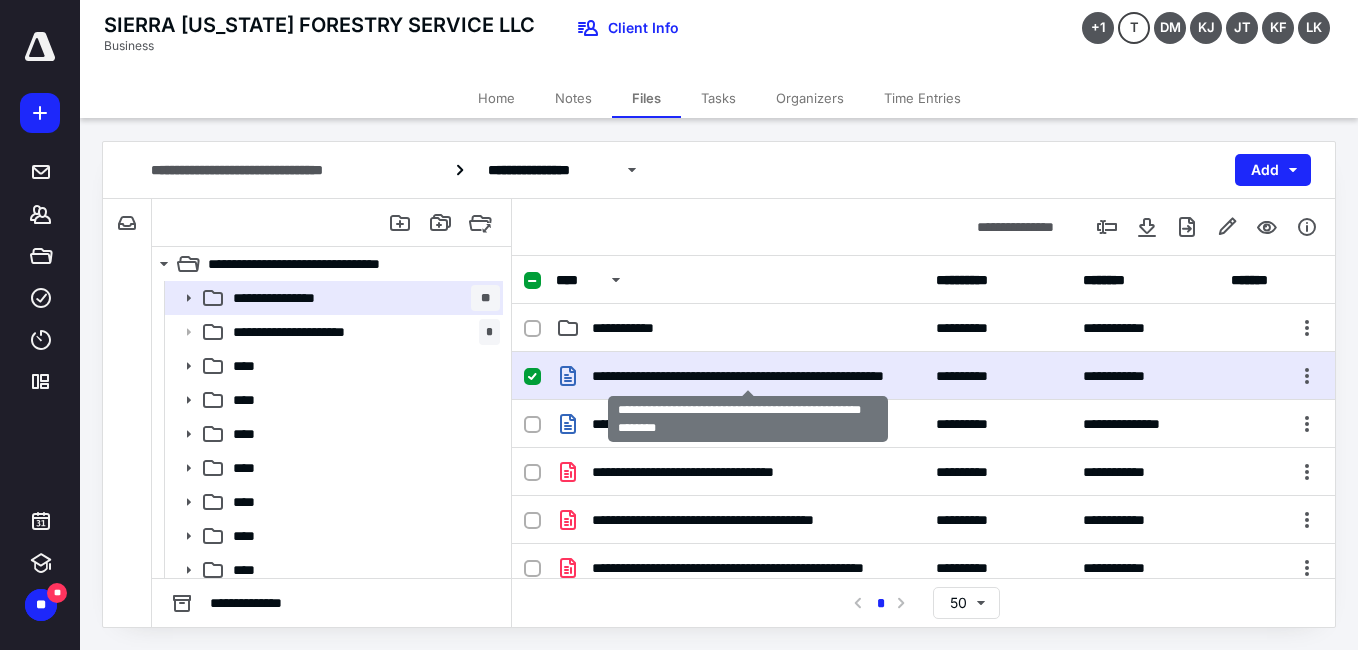 click on "**********" at bounding box center (748, 376) 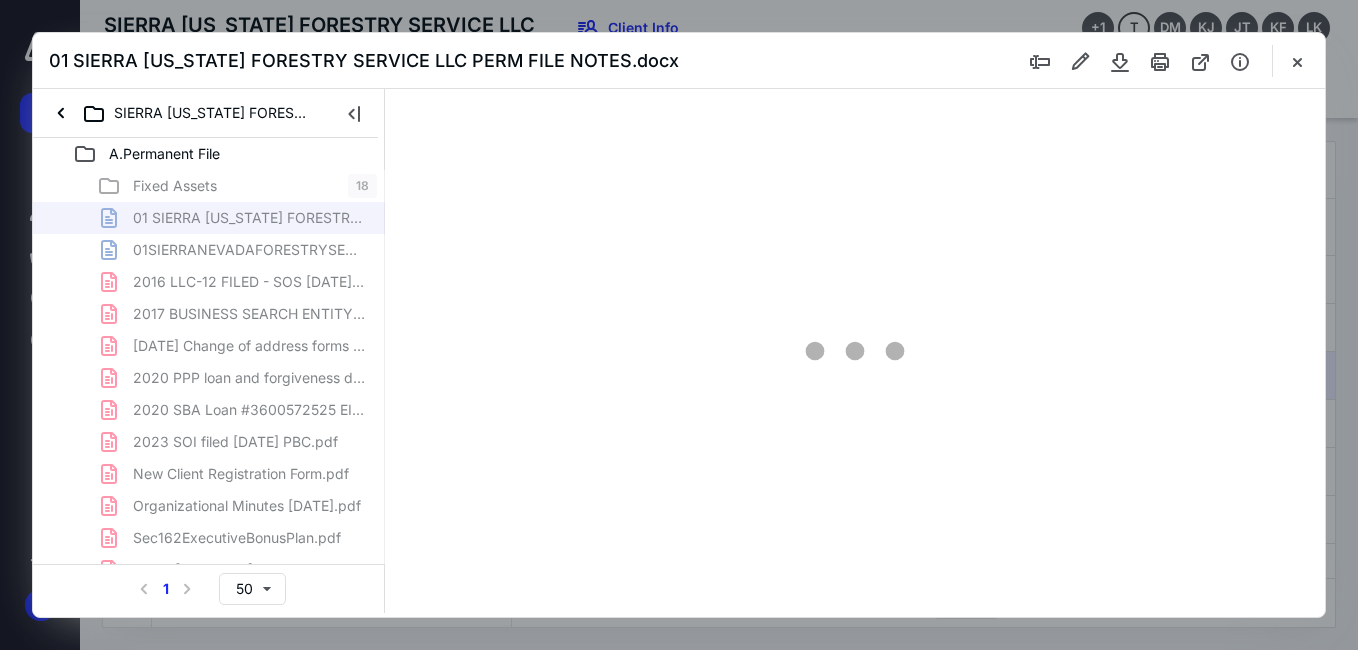 scroll, scrollTop: 0, scrollLeft: 0, axis: both 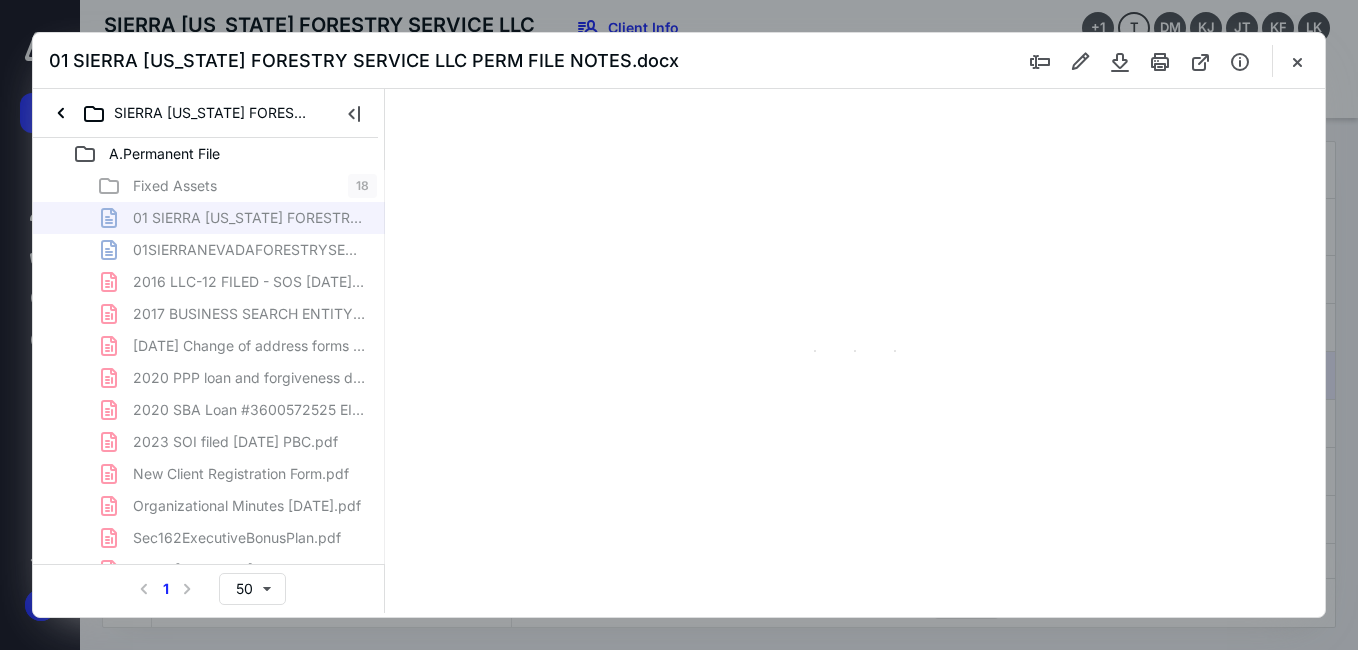 type on "57" 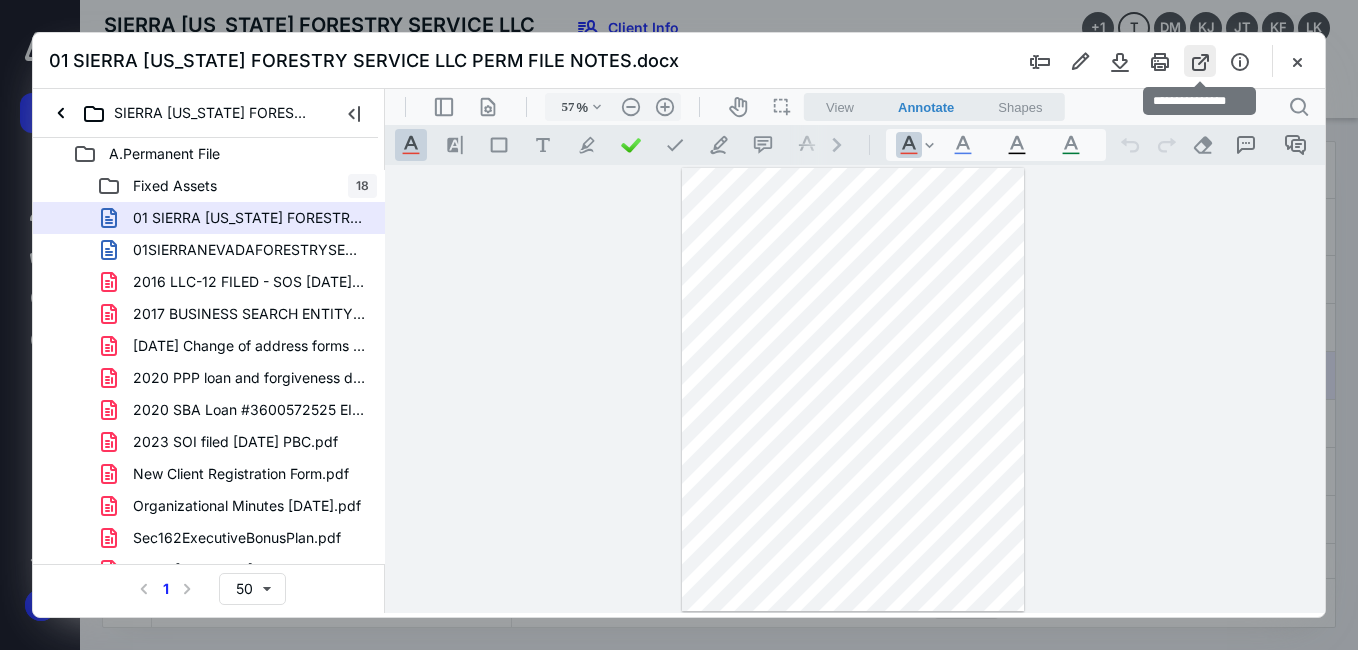 click at bounding box center (1200, 61) 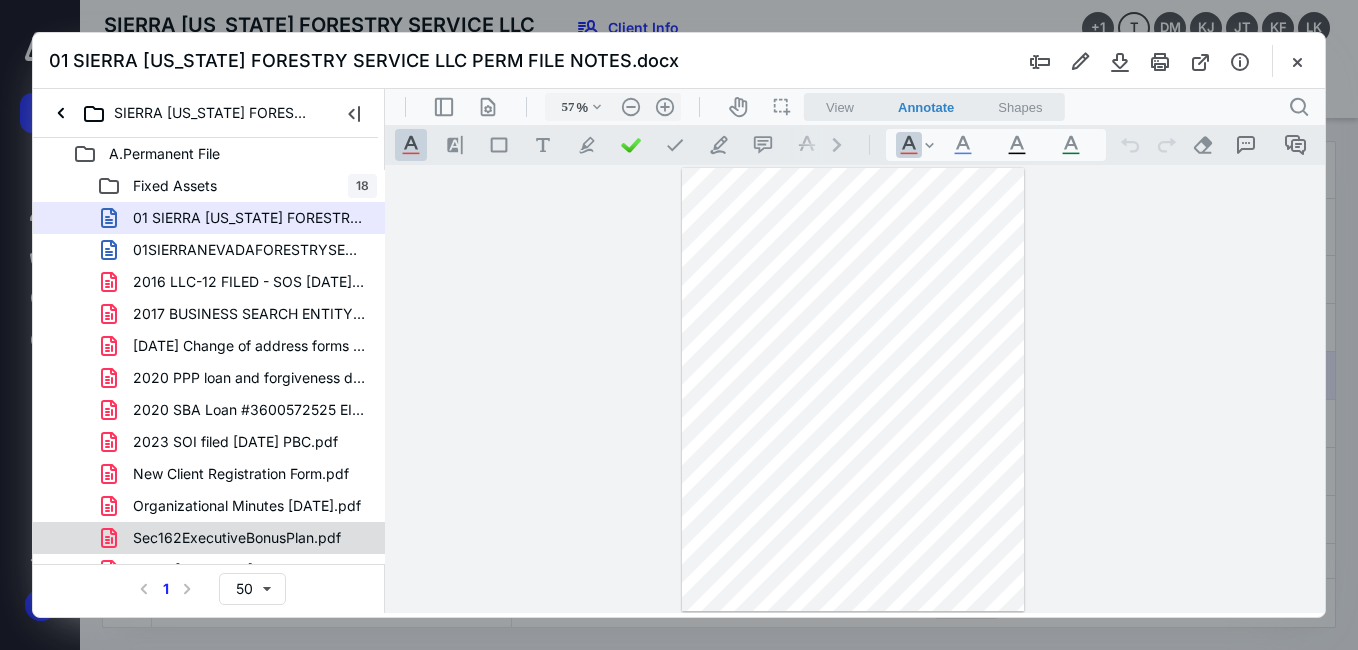 scroll, scrollTop: 86, scrollLeft: 0, axis: vertical 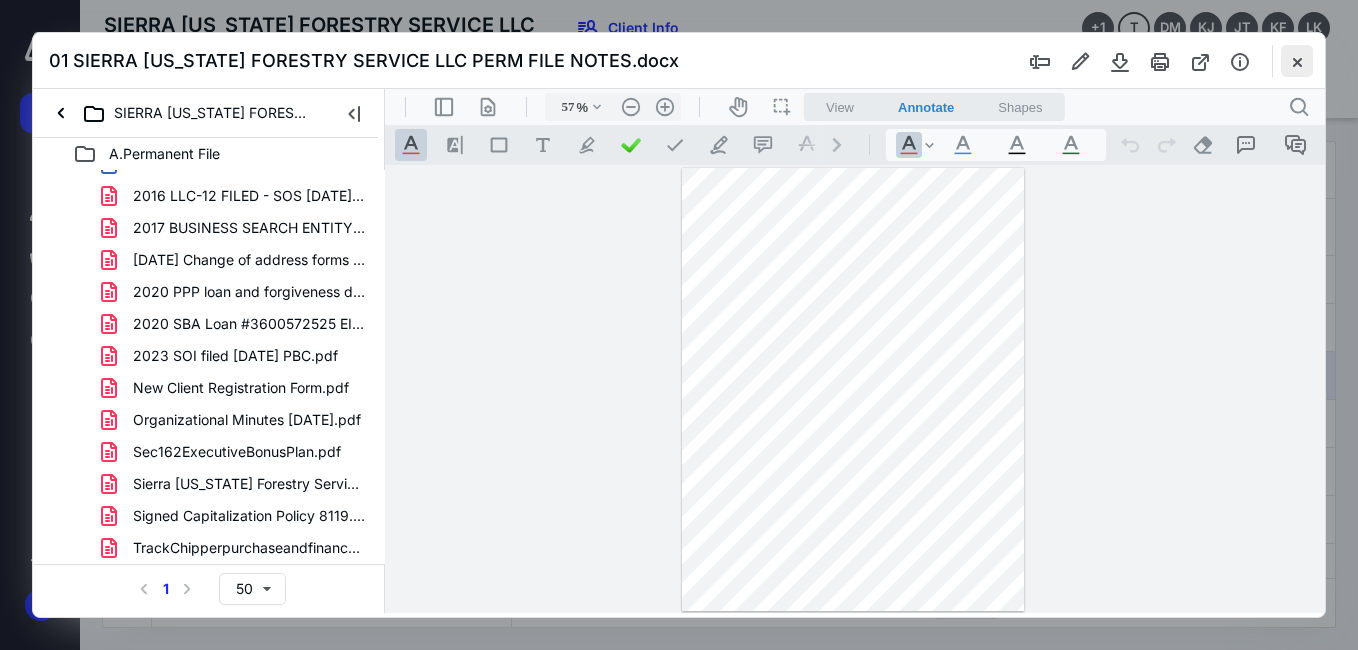 click at bounding box center (1297, 61) 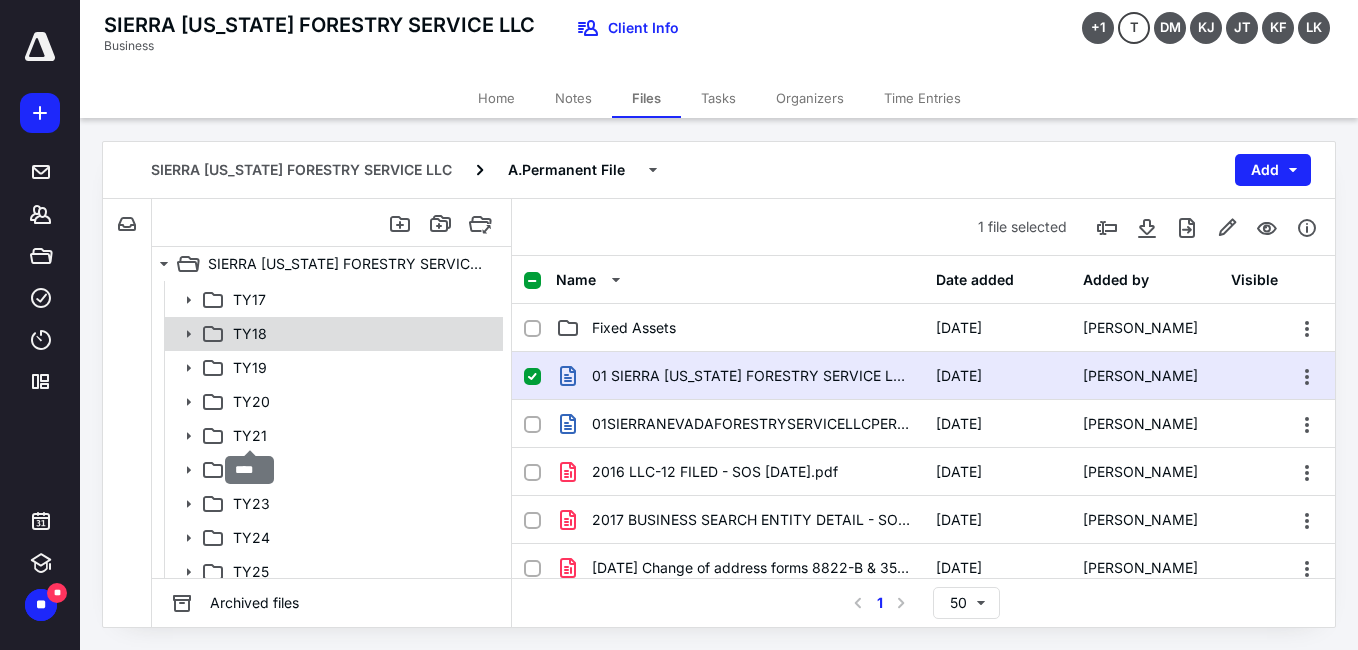 scroll, scrollTop: 111, scrollLeft: 0, axis: vertical 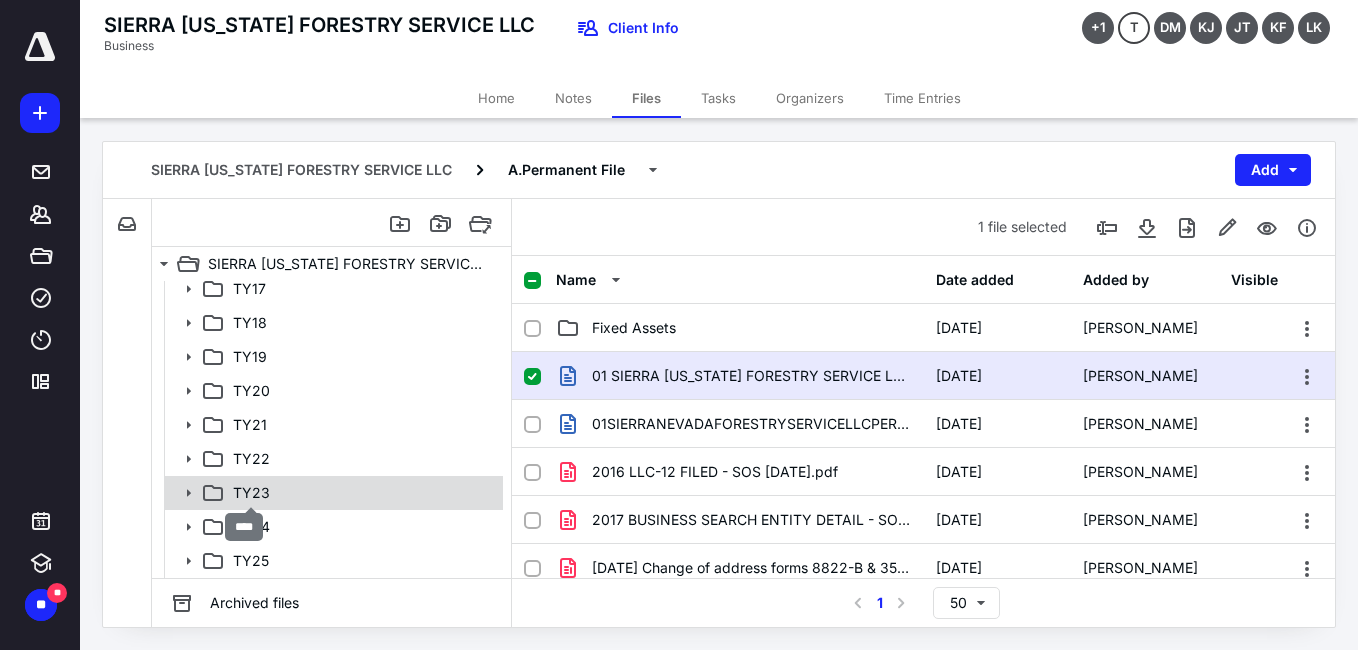 click on "TY23" at bounding box center [251, 493] 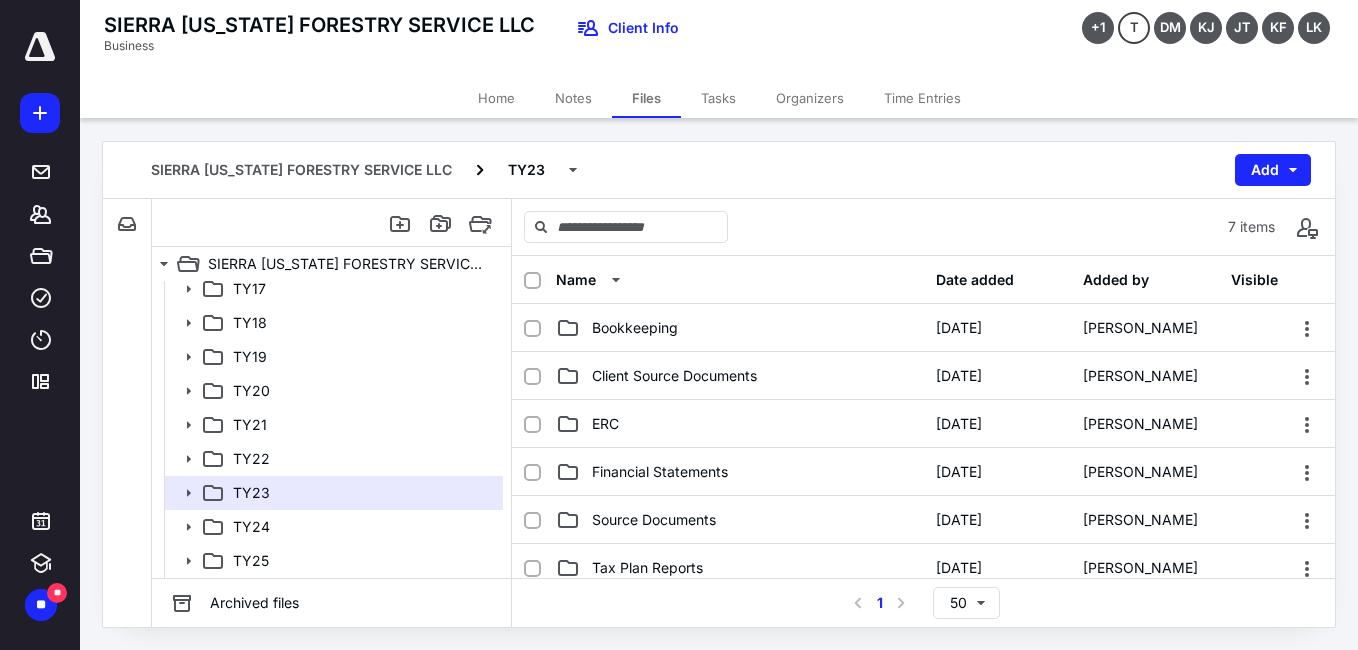 scroll, scrollTop: 200, scrollLeft: 0, axis: vertical 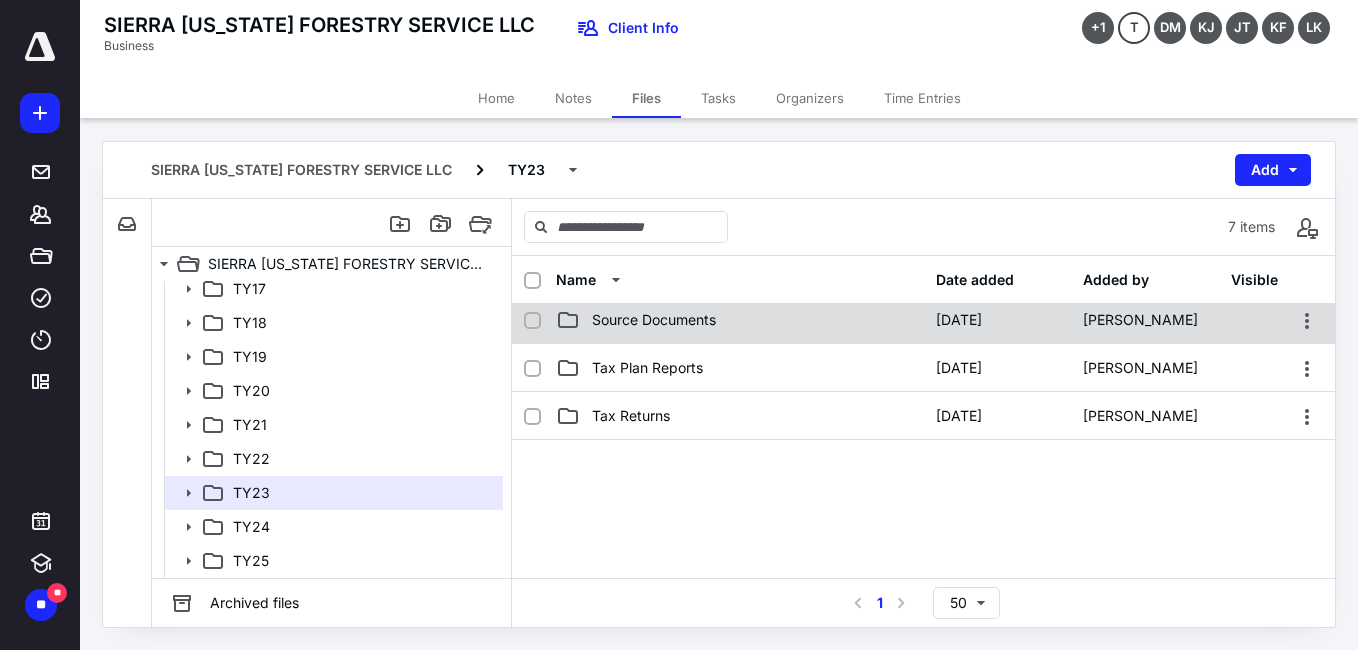 click on "Source Documents" at bounding box center (654, 320) 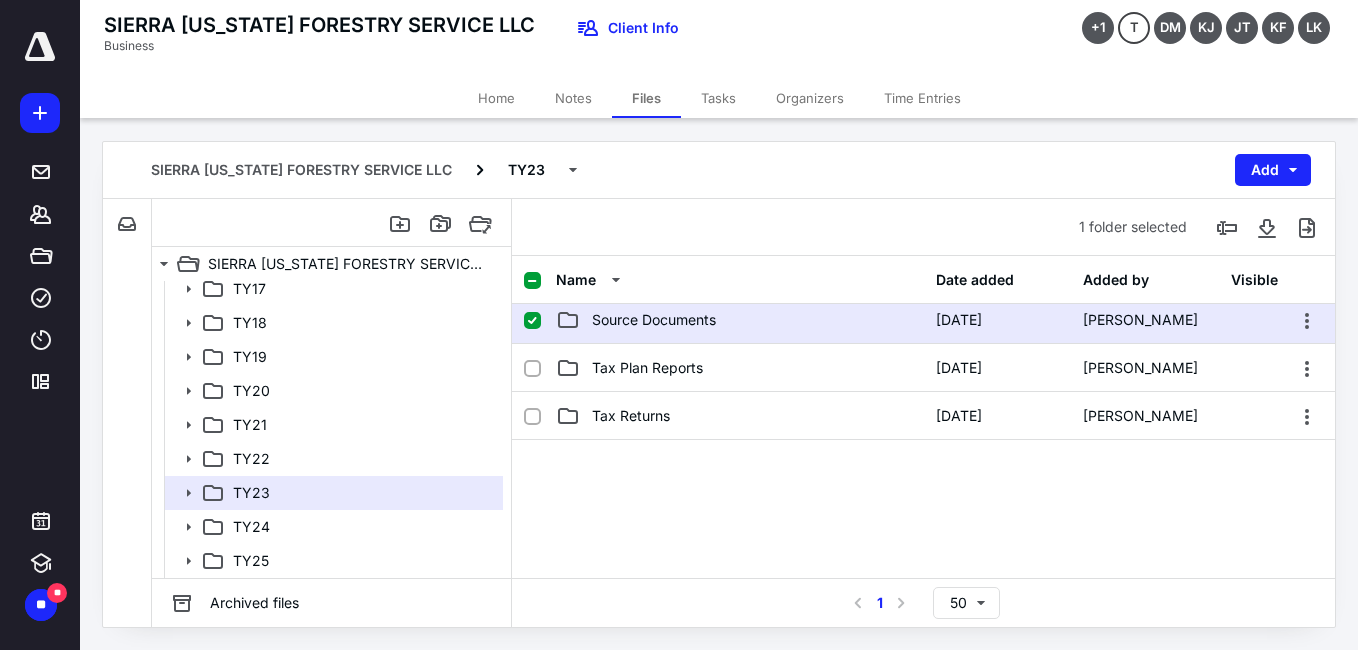 click on "Source Documents" at bounding box center (654, 320) 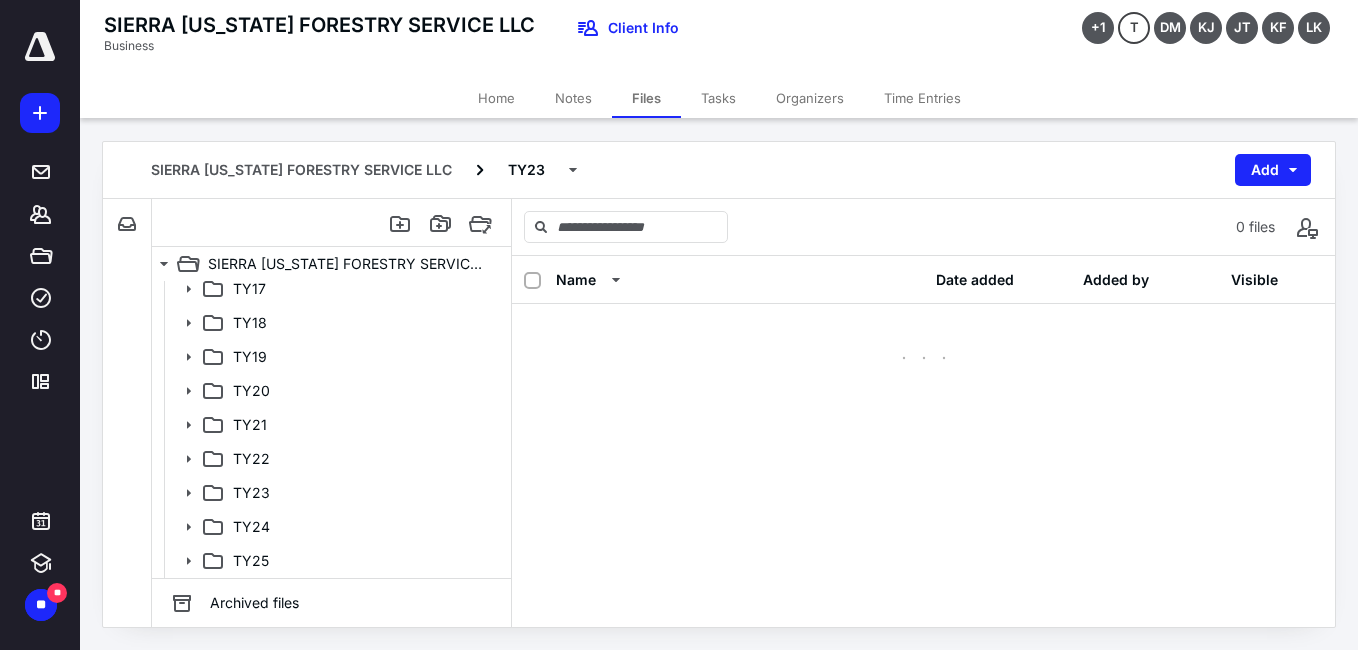 scroll, scrollTop: 0, scrollLeft: 0, axis: both 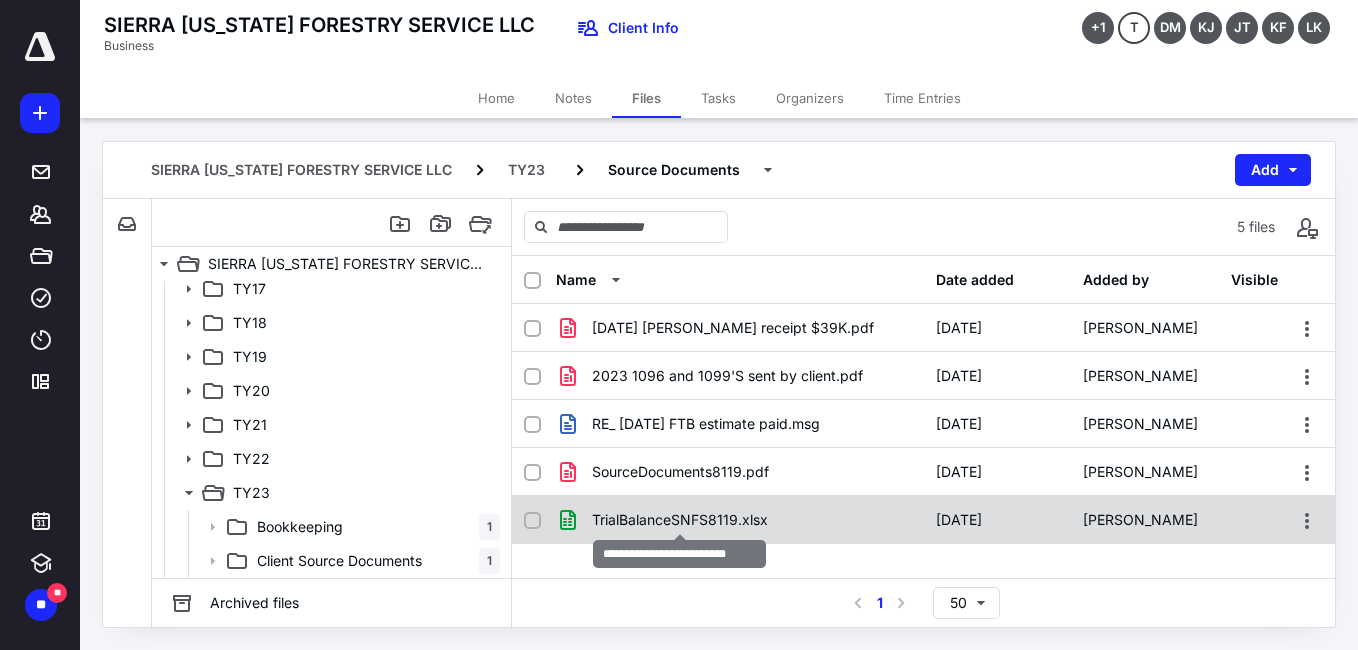click on "TrialBalanceSNFS8119.xlsx" at bounding box center (680, 520) 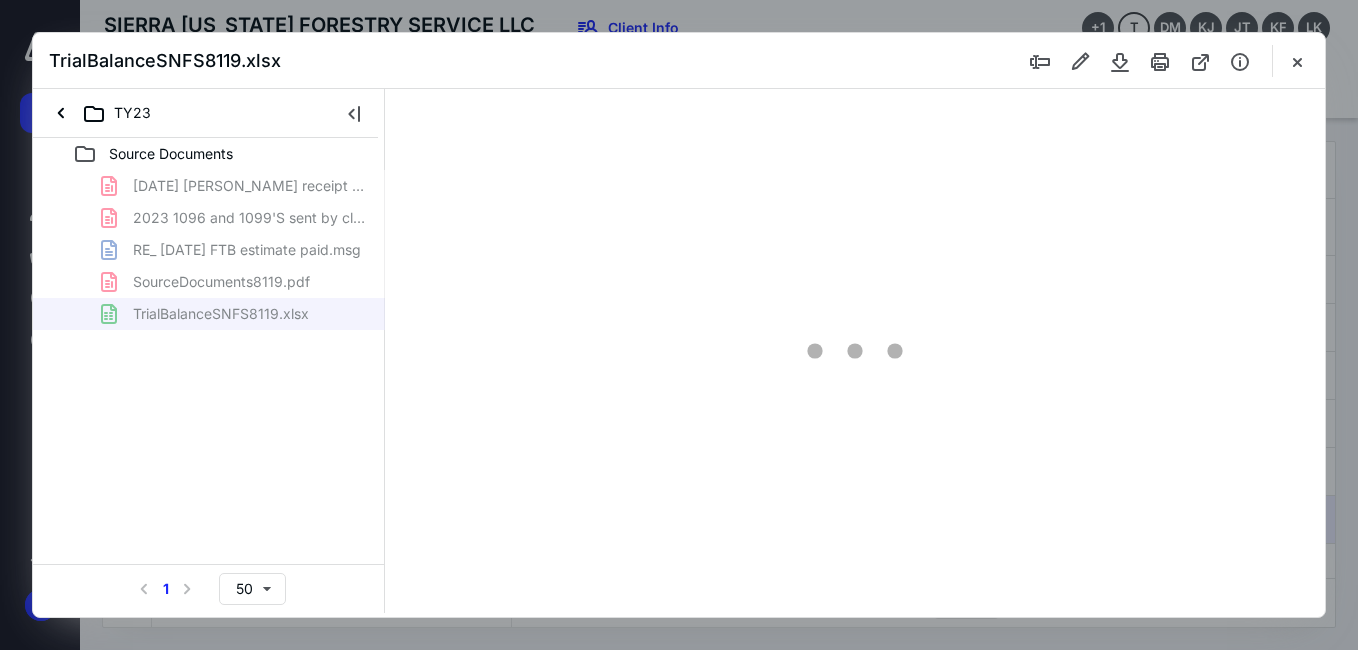 scroll, scrollTop: 0, scrollLeft: 0, axis: both 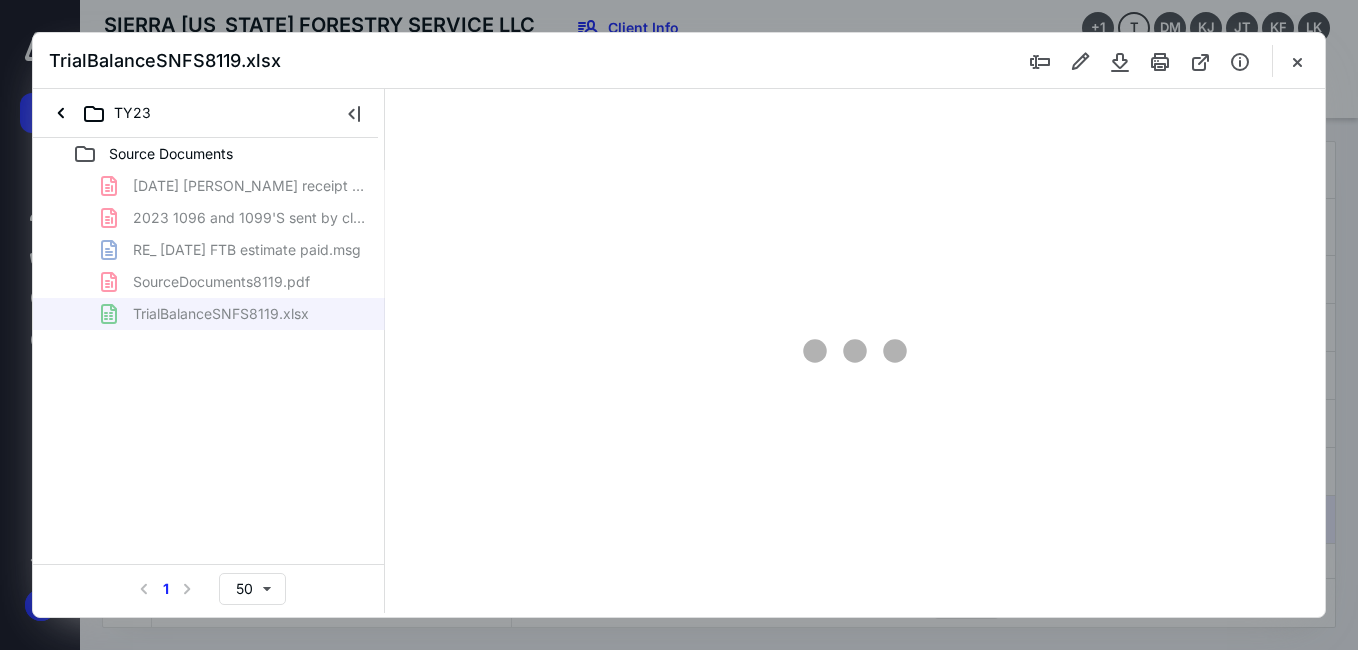 type on "23" 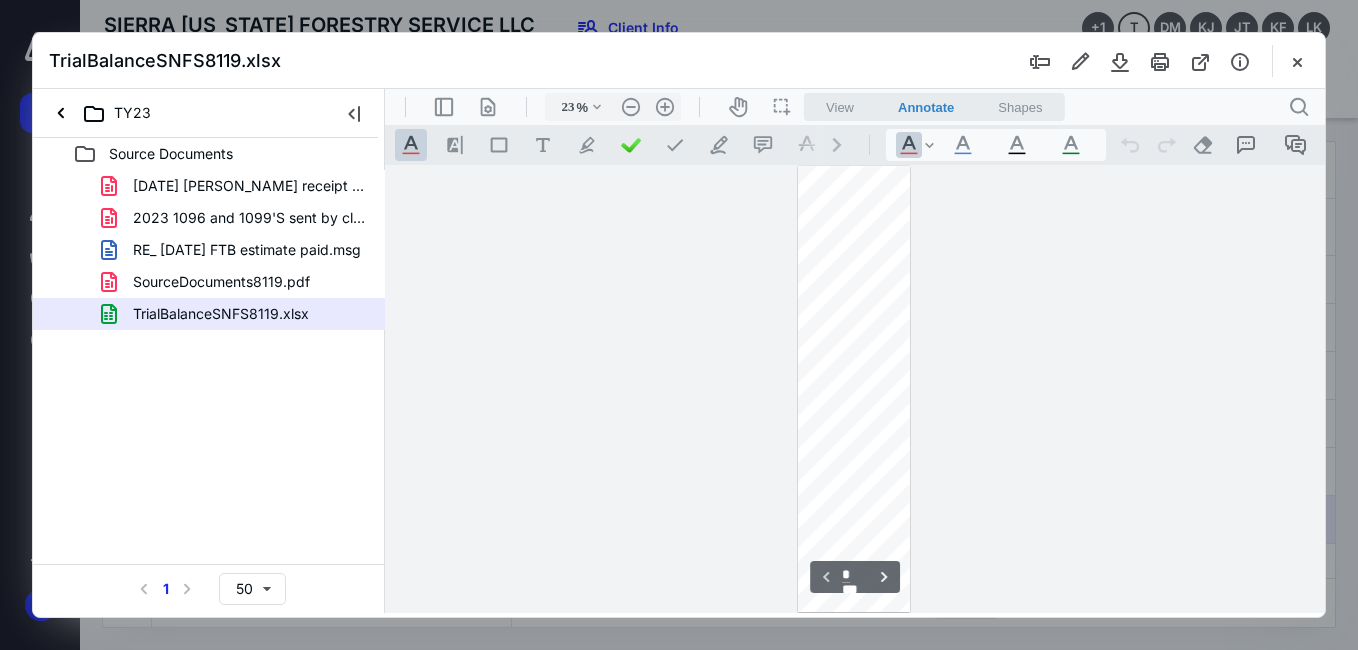 scroll, scrollTop: 77, scrollLeft: 0, axis: vertical 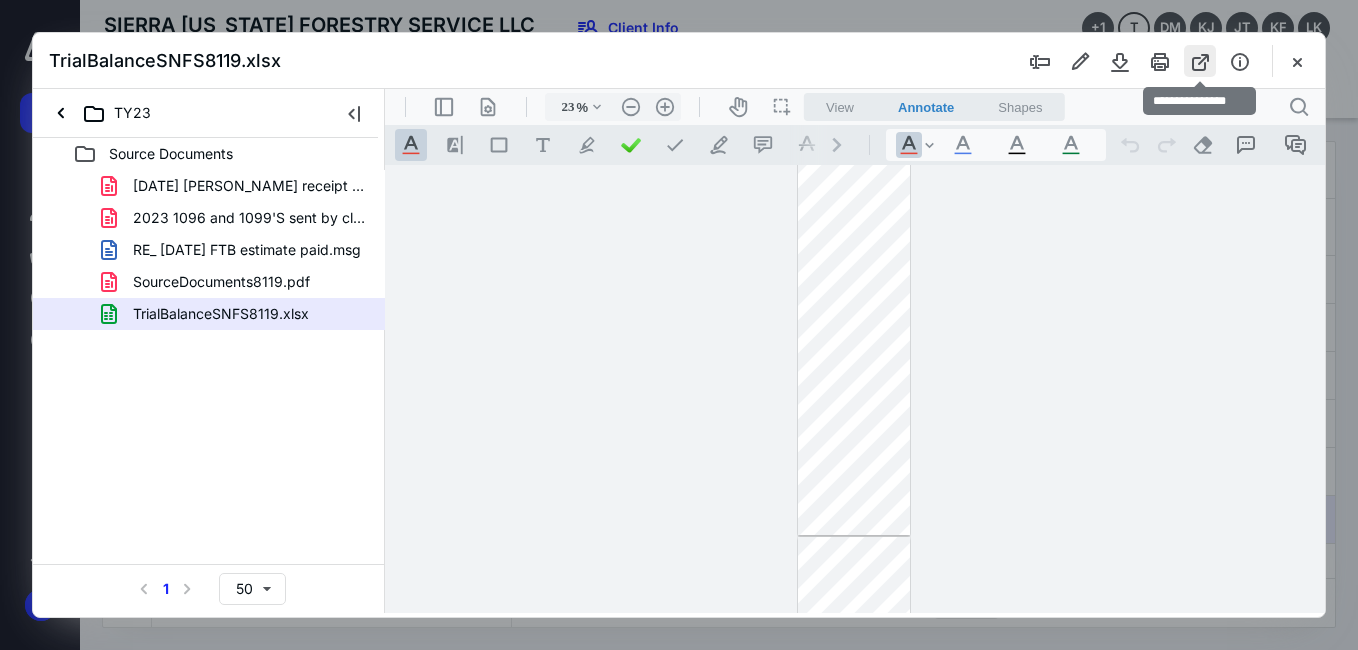 click at bounding box center (1200, 61) 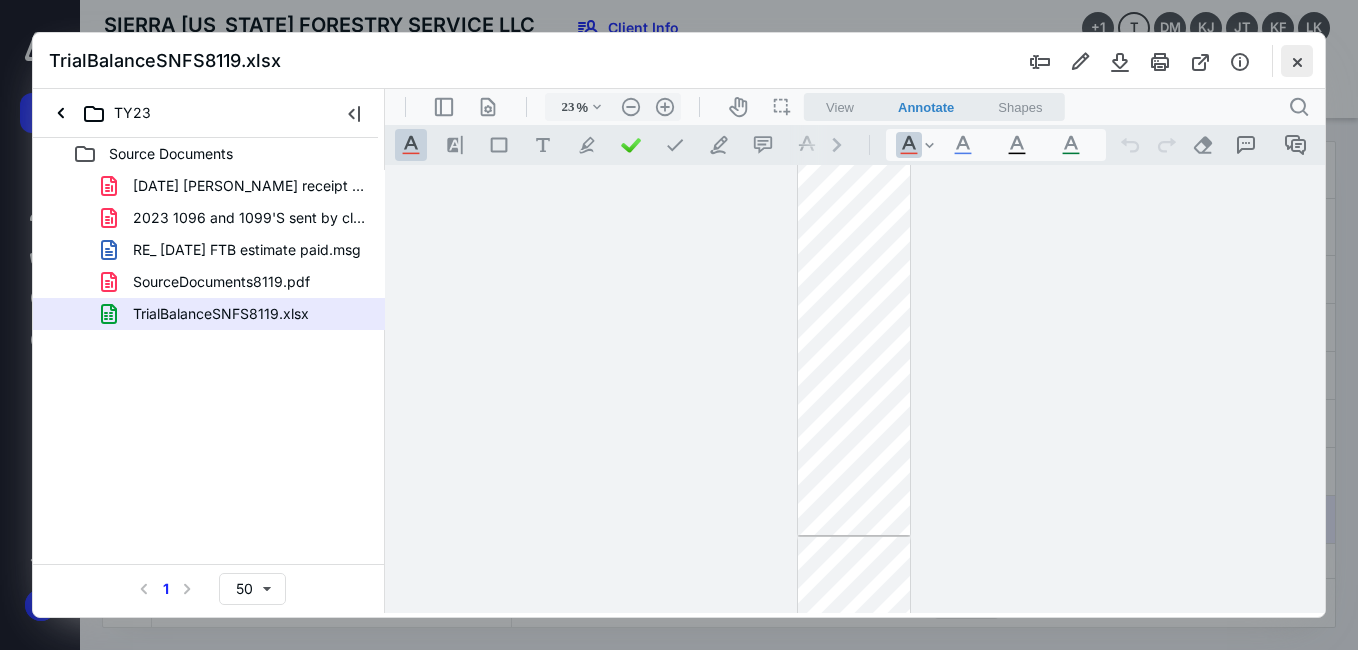 click at bounding box center (1297, 61) 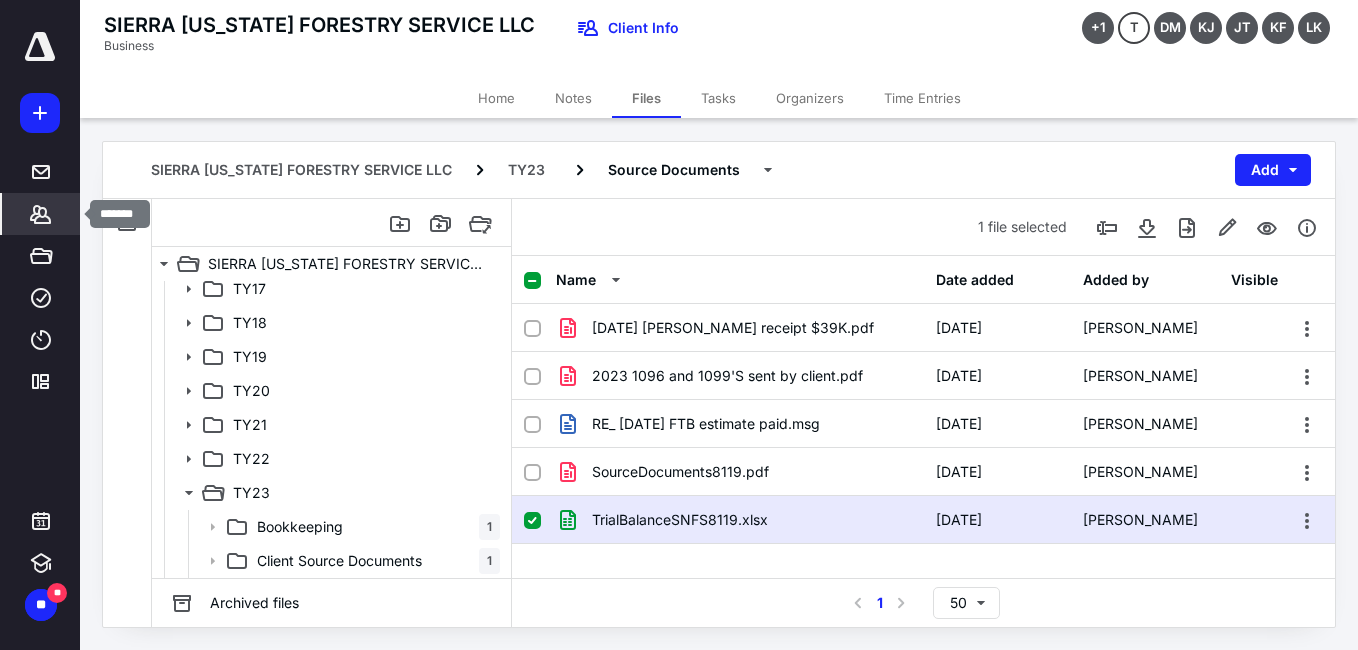 click 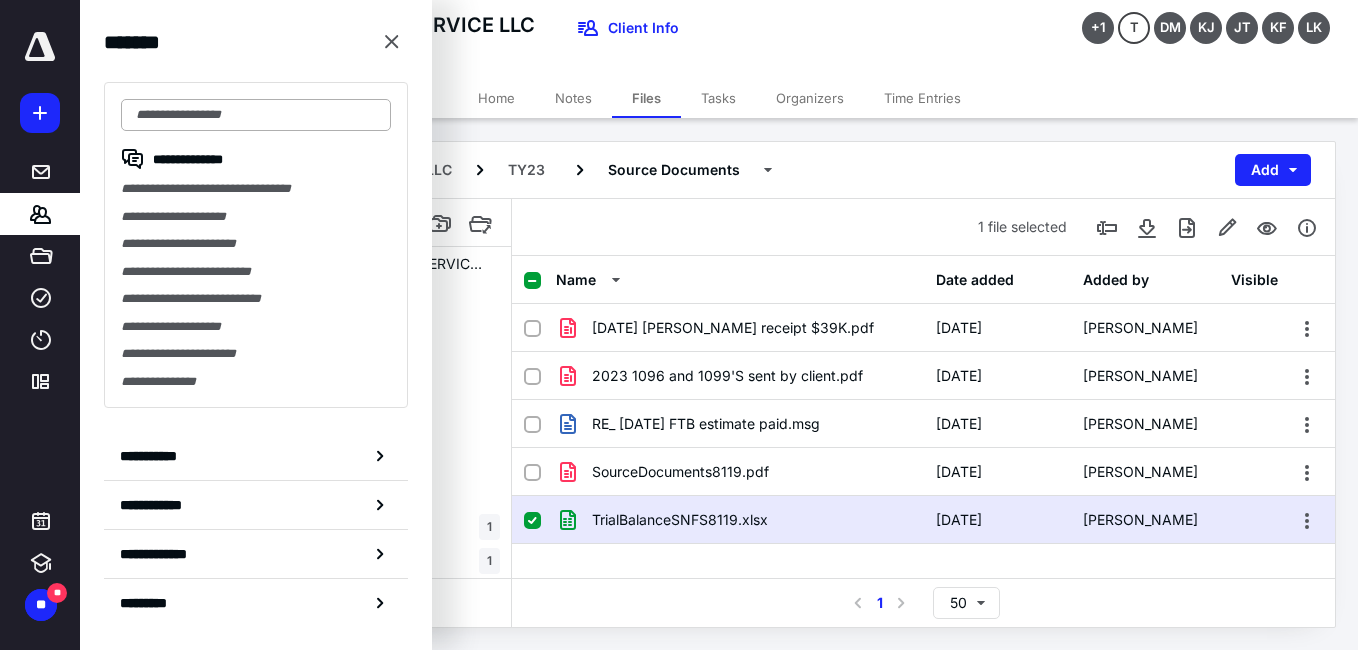 click at bounding box center [256, 115] 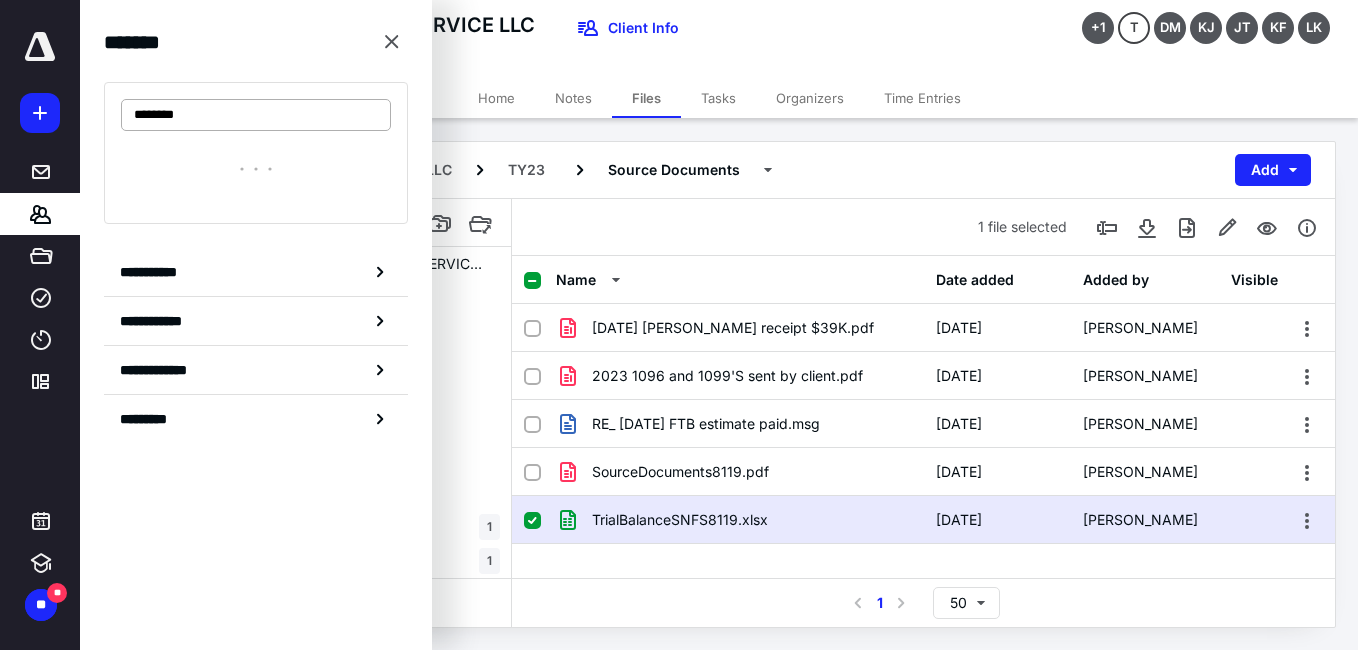 type on "*********" 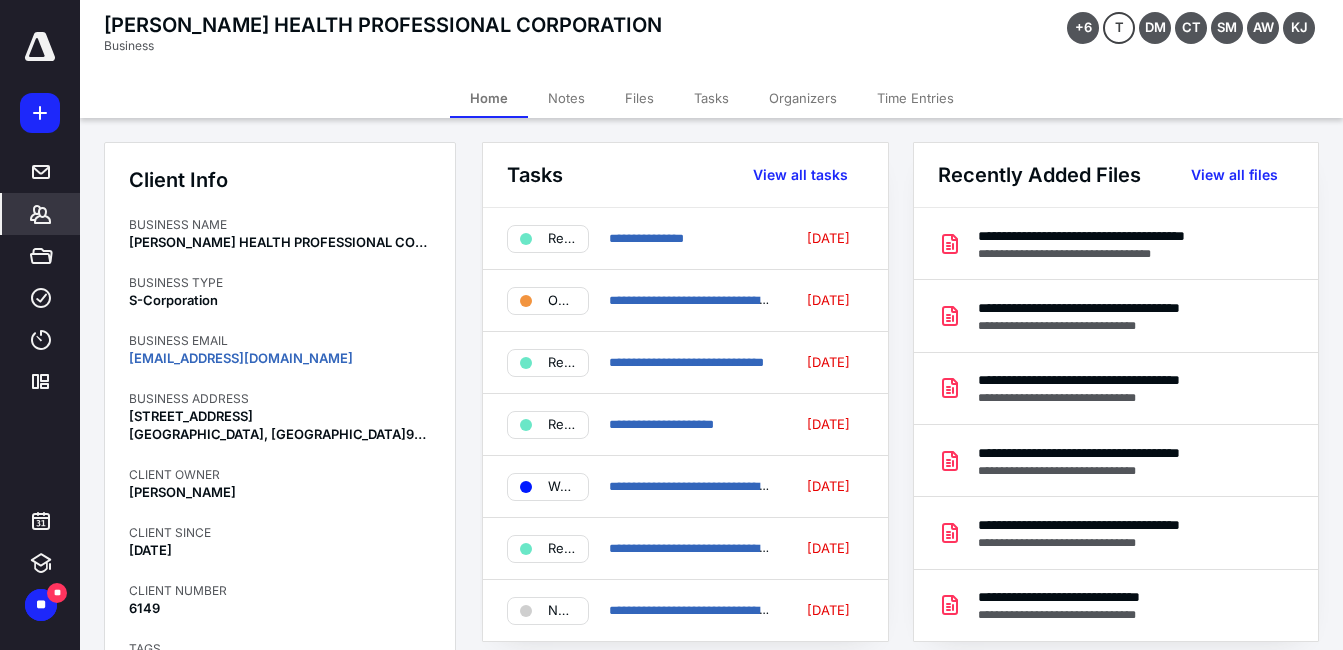 click on "Files" at bounding box center (639, 98) 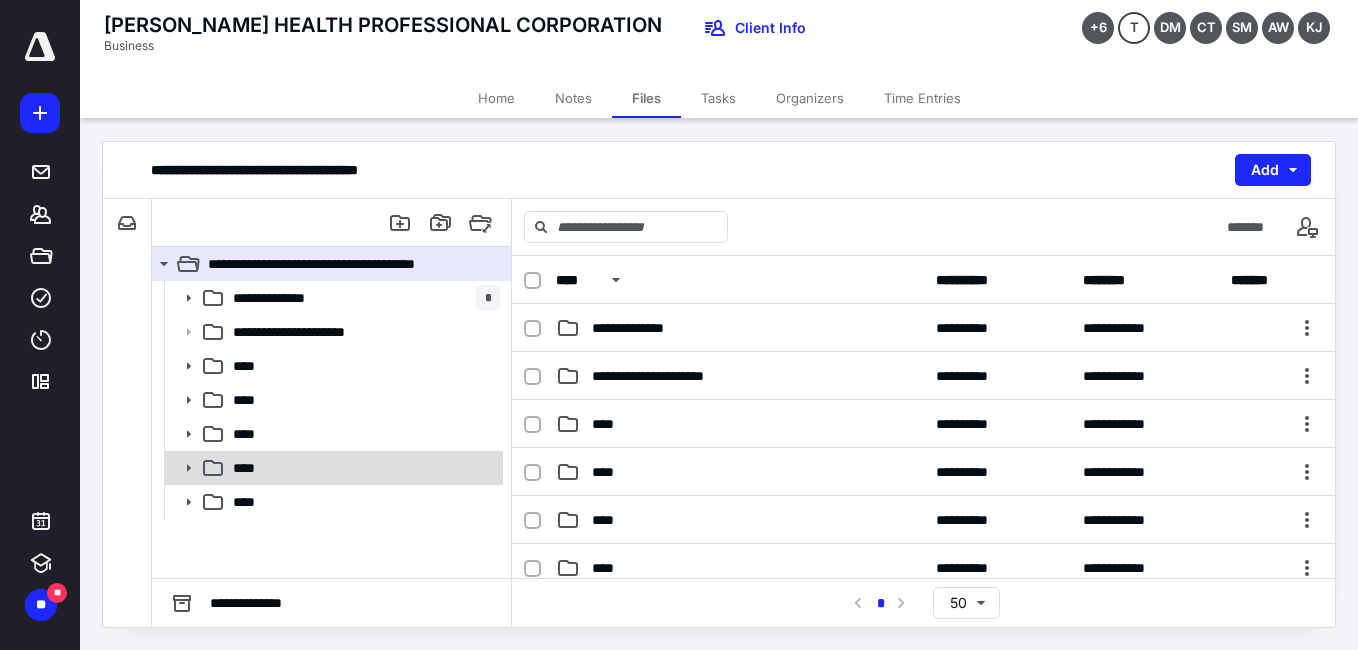 click 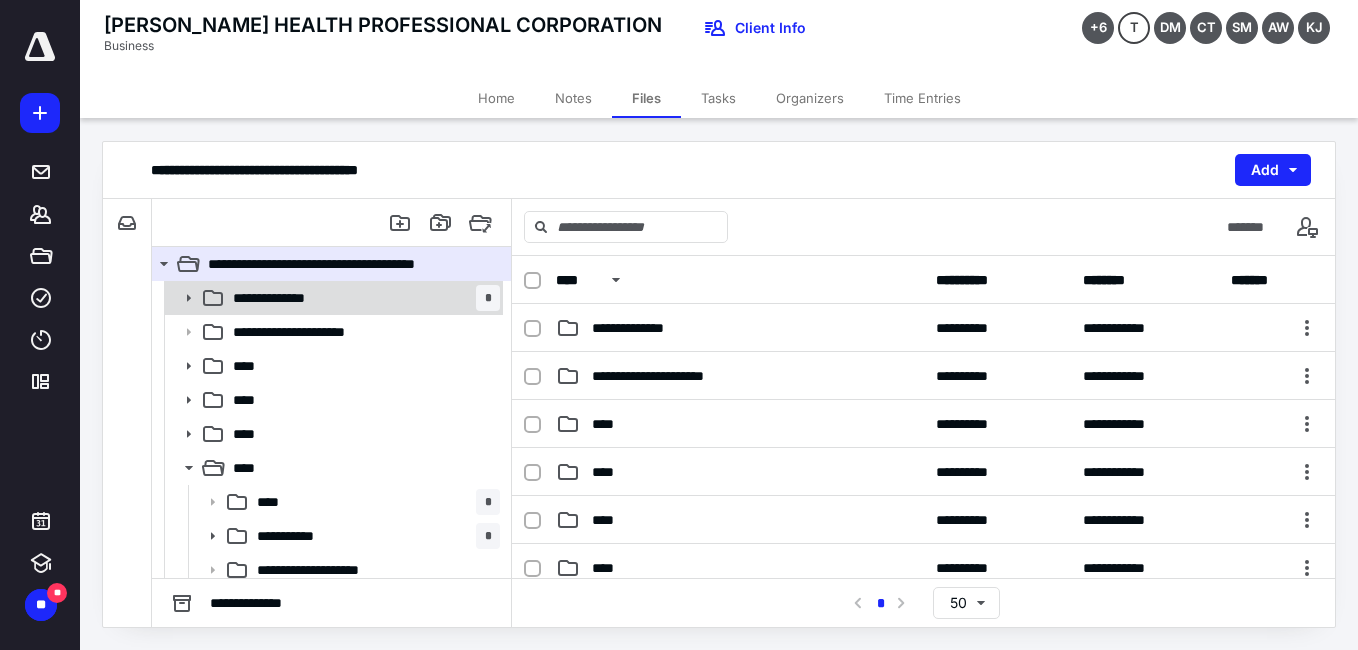 click on "**********" at bounding box center (282, 298) 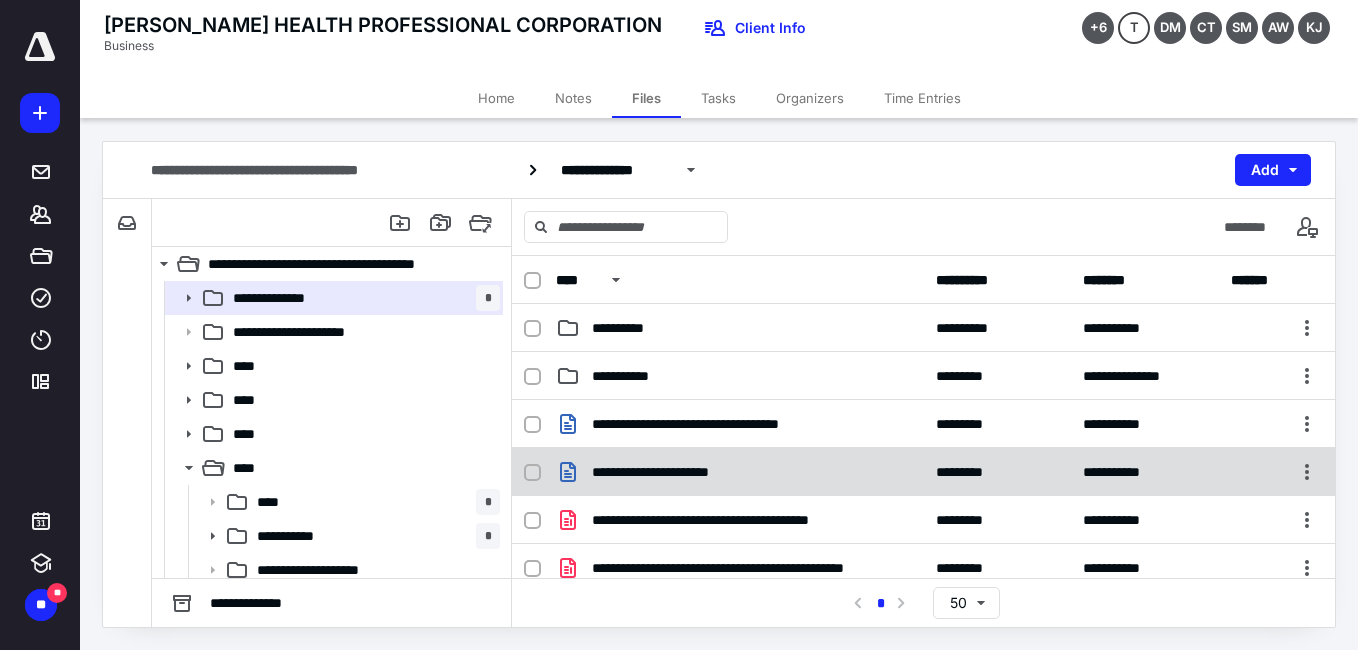 click on "**********" at bounding box center [923, 472] 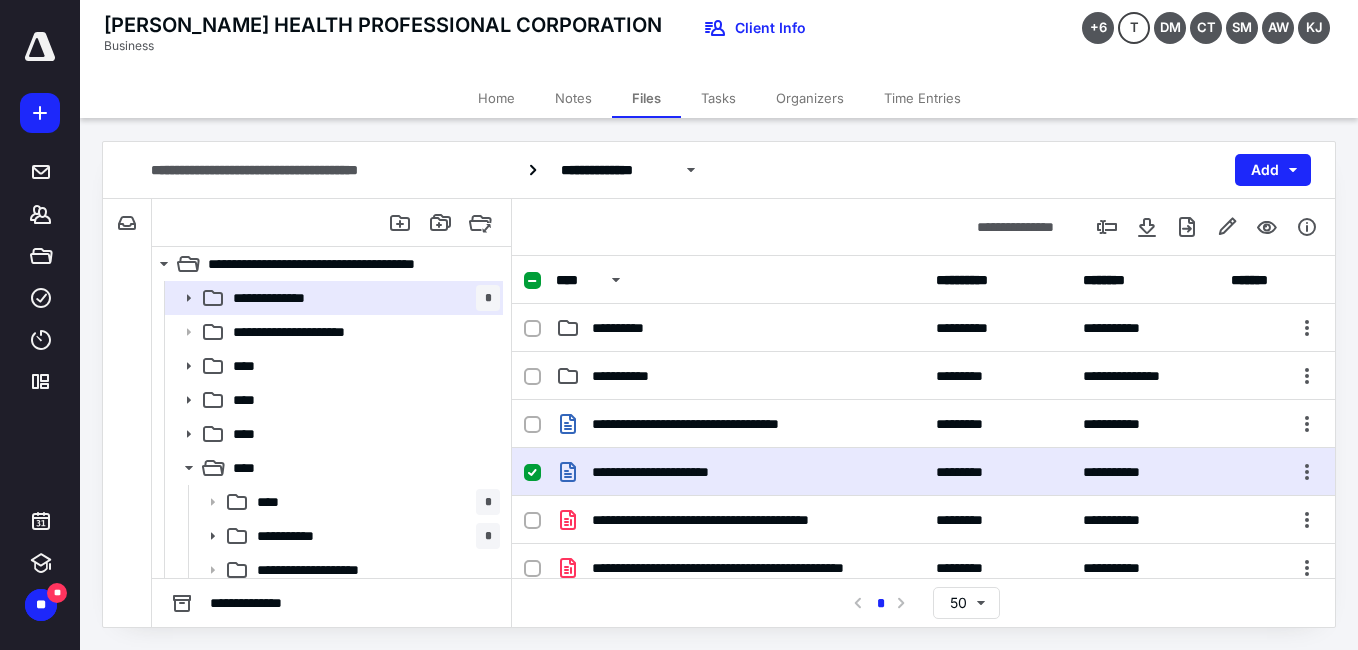 click on "**********" at bounding box center (923, 472) 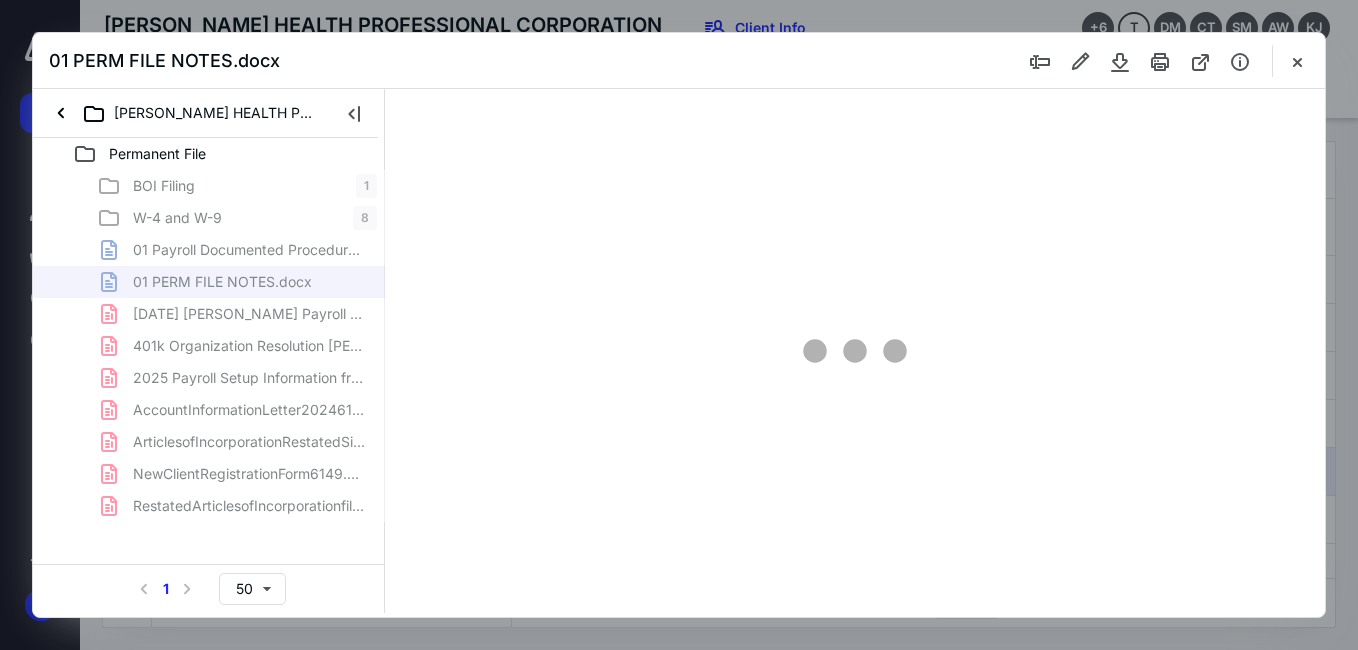 scroll, scrollTop: 0, scrollLeft: 0, axis: both 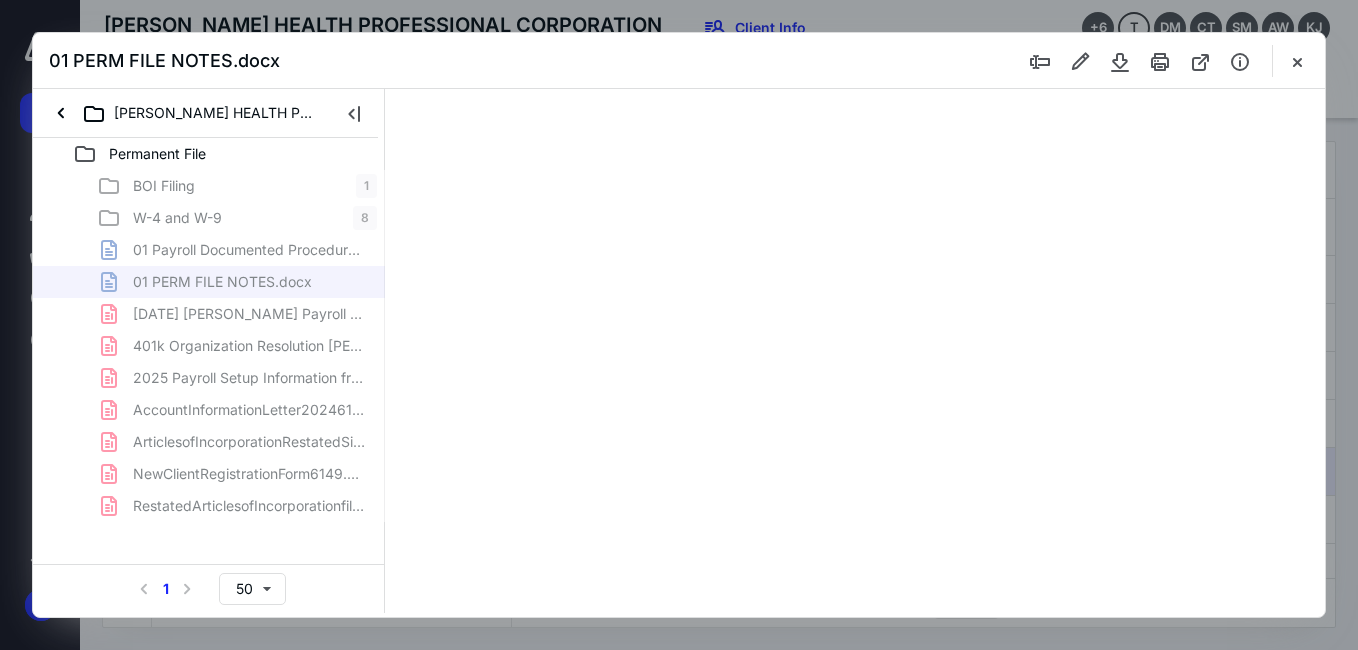 type on "57" 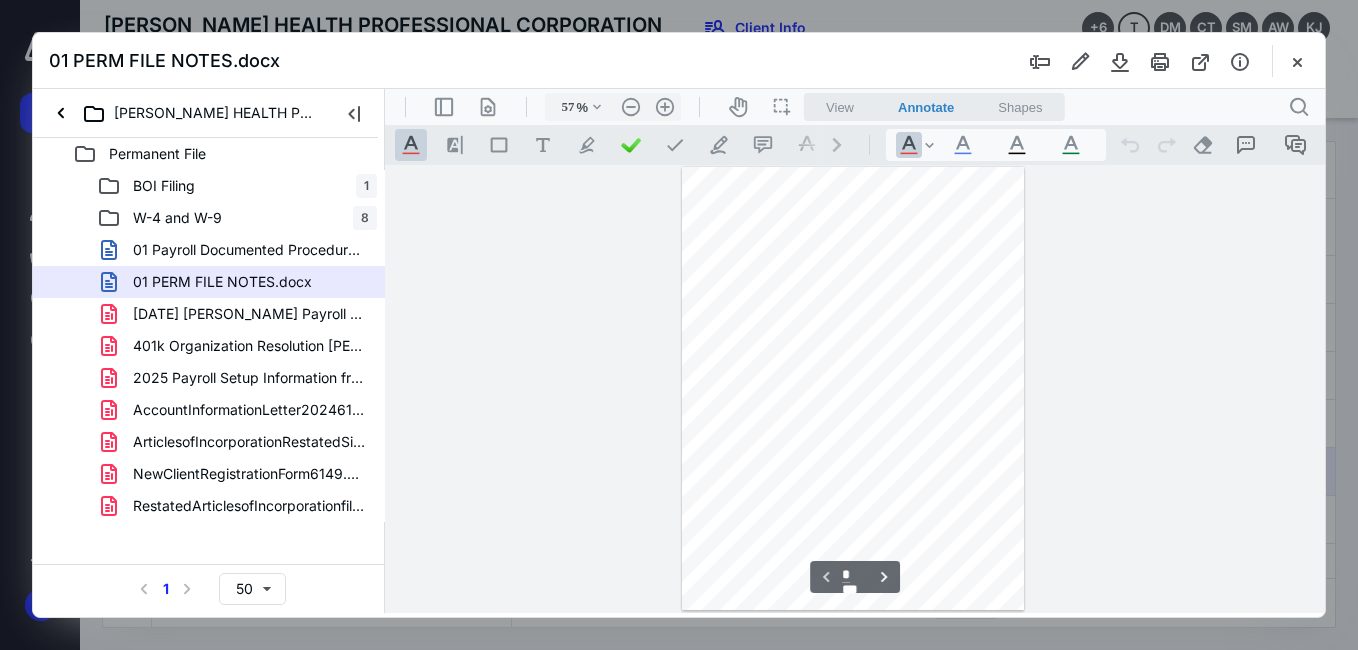 scroll, scrollTop: 78, scrollLeft: 0, axis: vertical 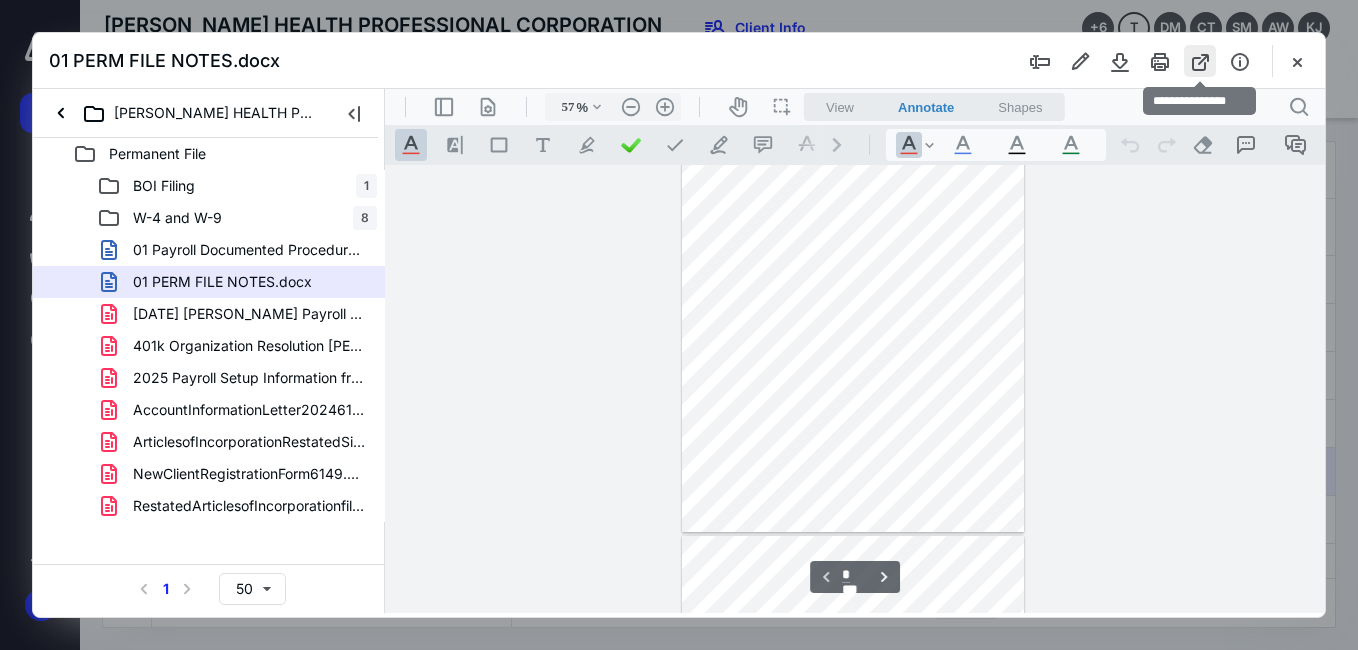 click at bounding box center [1200, 61] 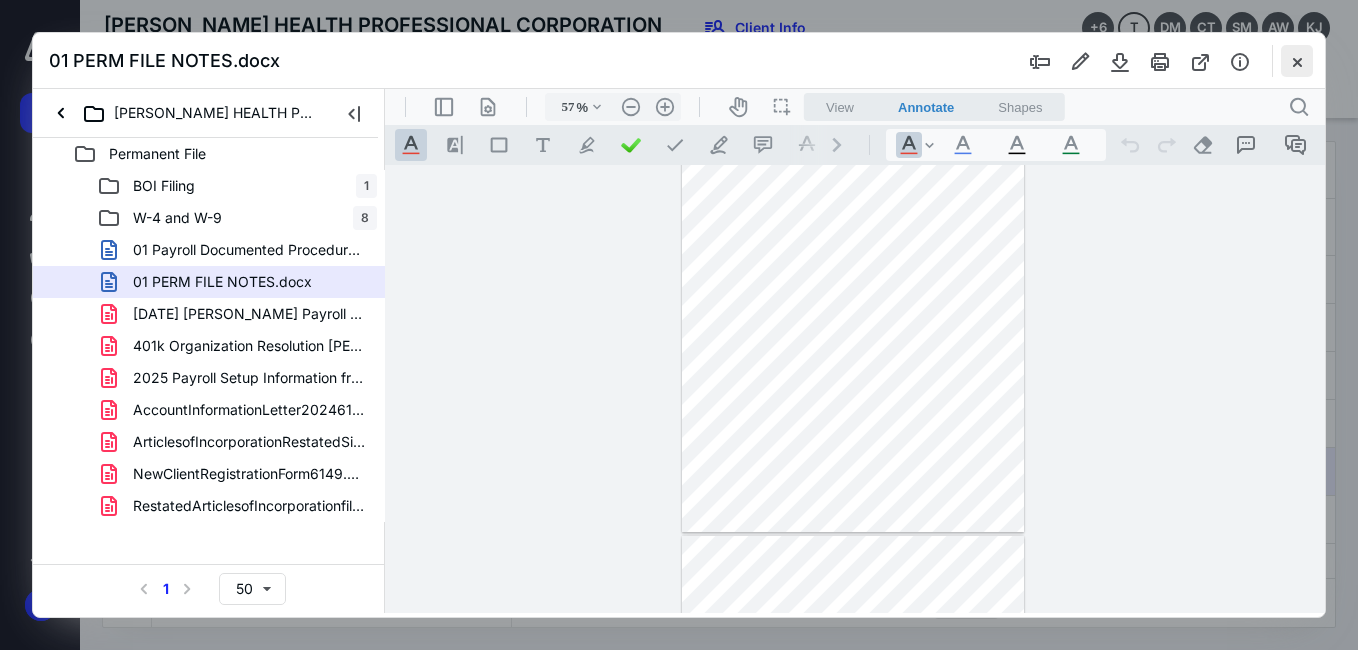 click at bounding box center [1297, 61] 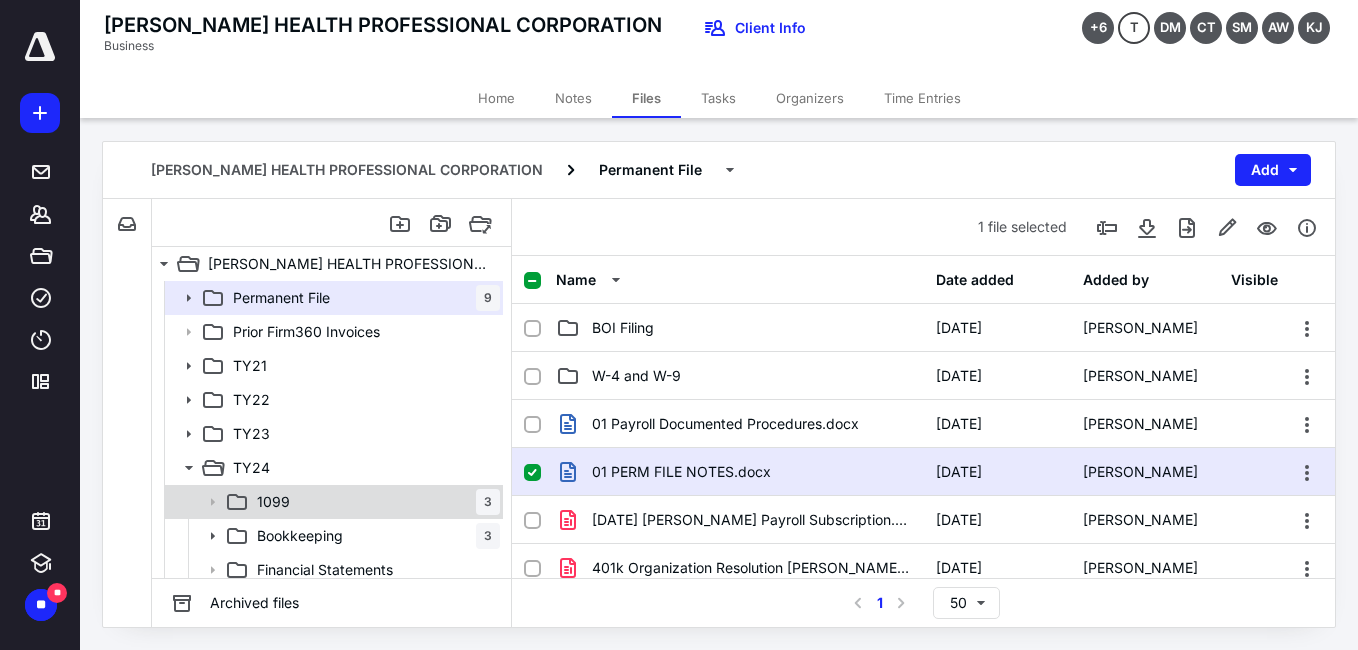 scroll, scrollTop: 179, scrollLeft: 0, axis: vertical 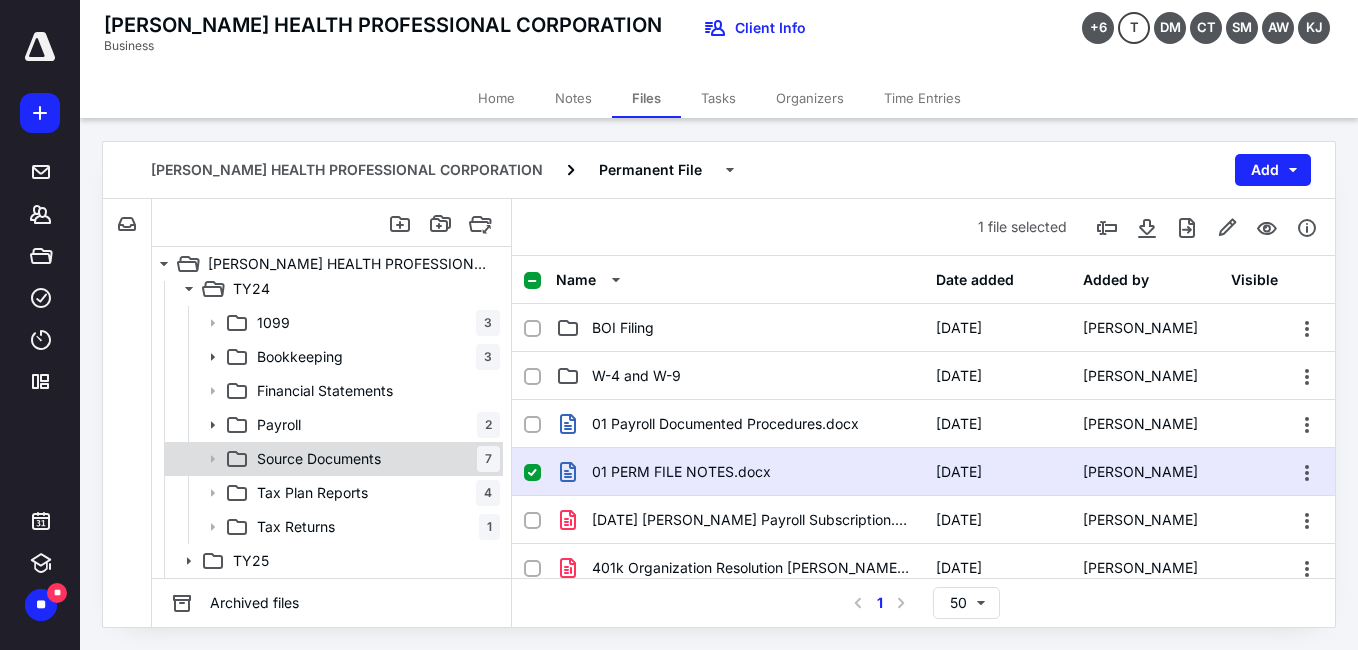 click on "Source Documents" at bounding box center (319, 459) 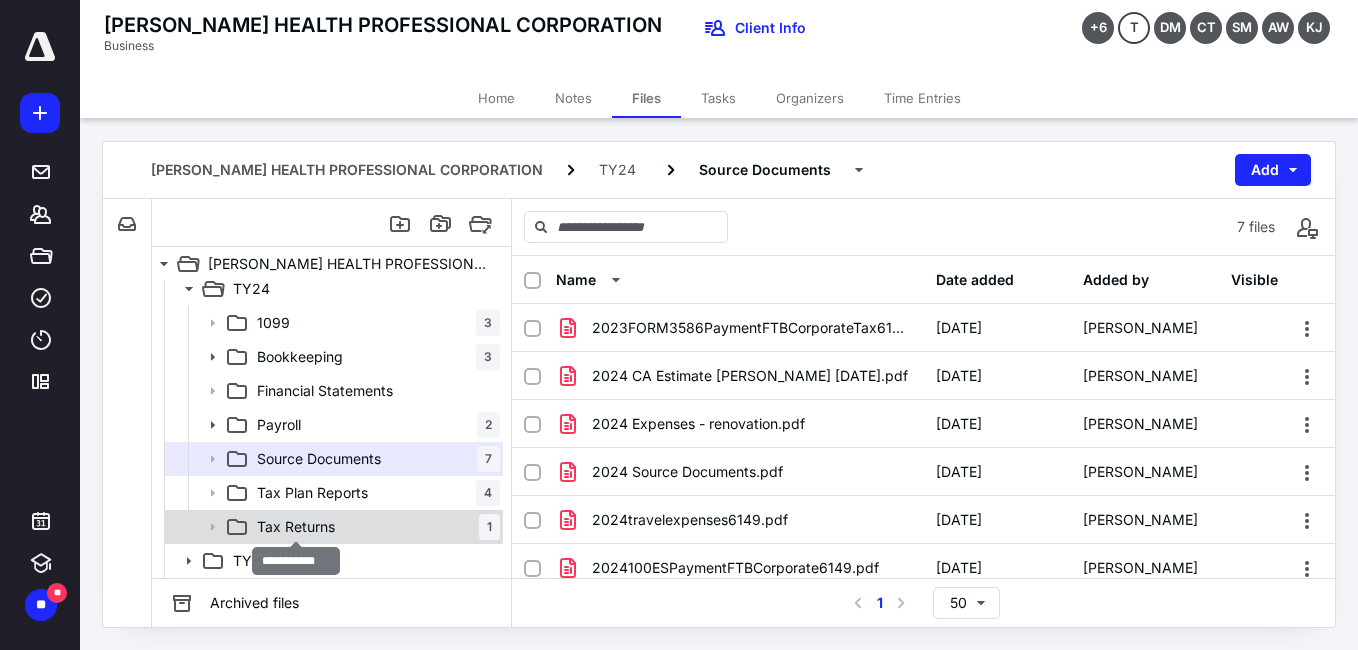 click on "Tax Returns" at bounding box center (296, 527) 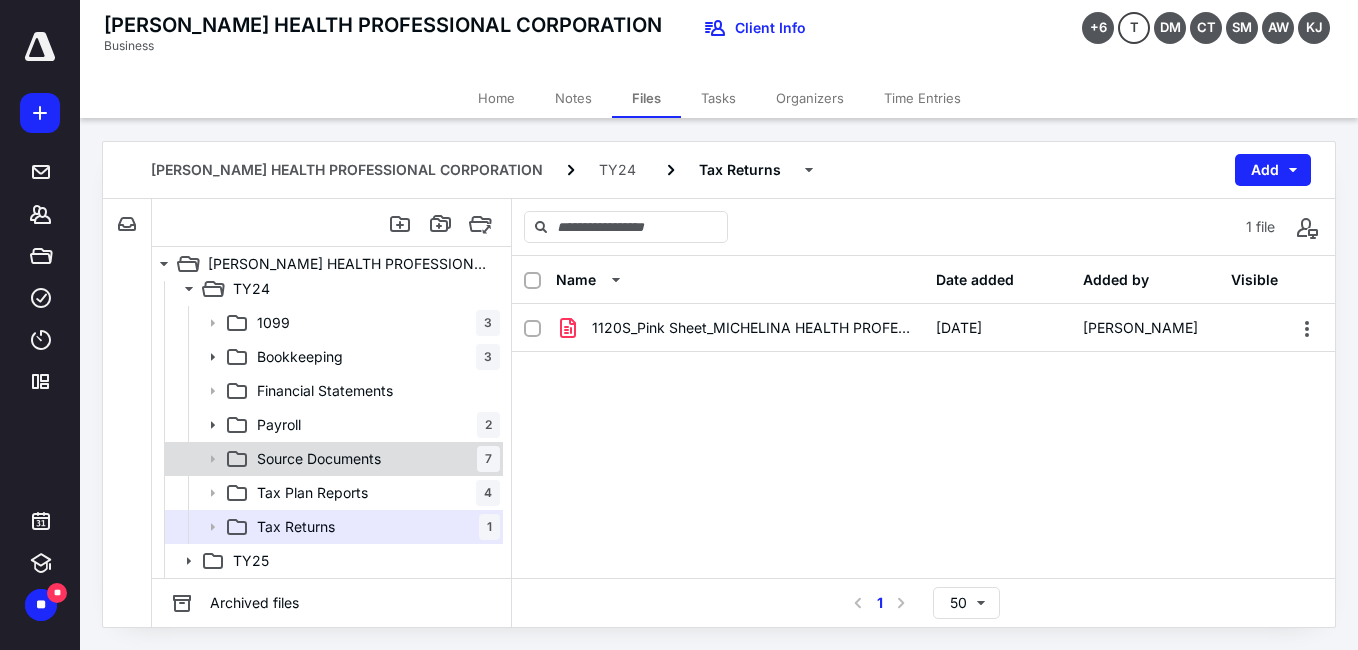 click on "Source Documents 7" at bounding box center [332, 459] 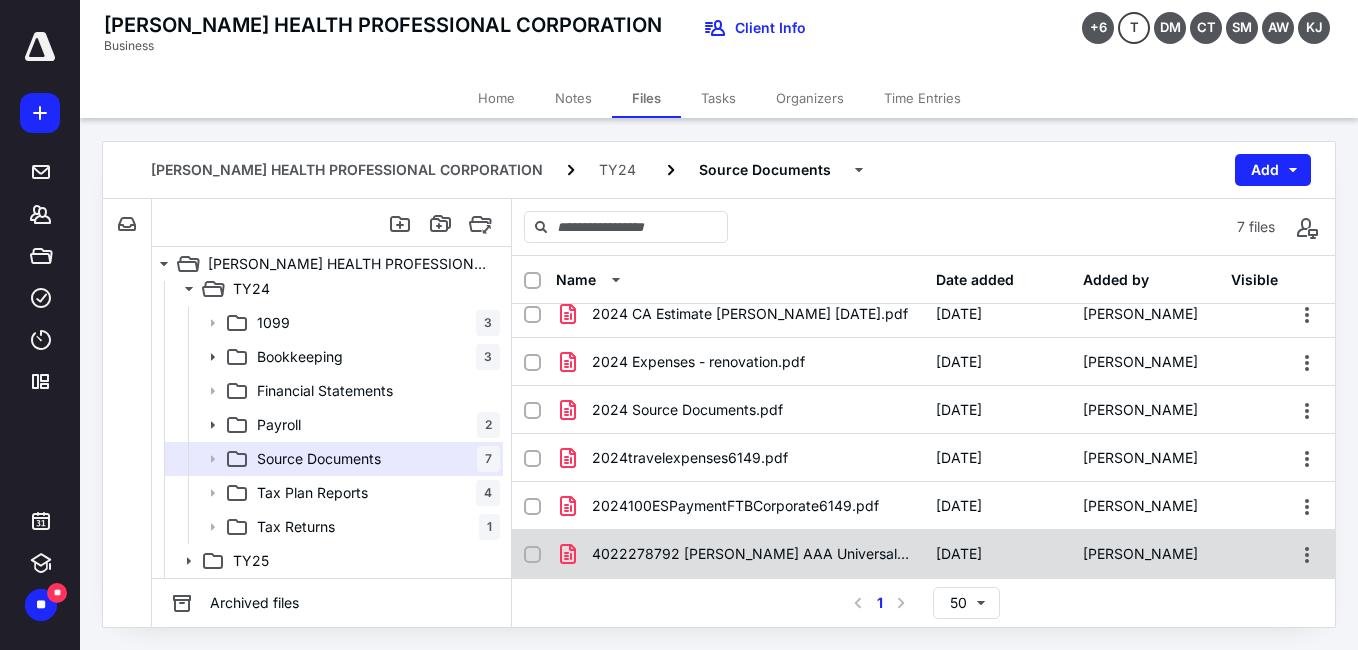 scroll, scrollTop: 0, scrollLeft: 0, axis: both 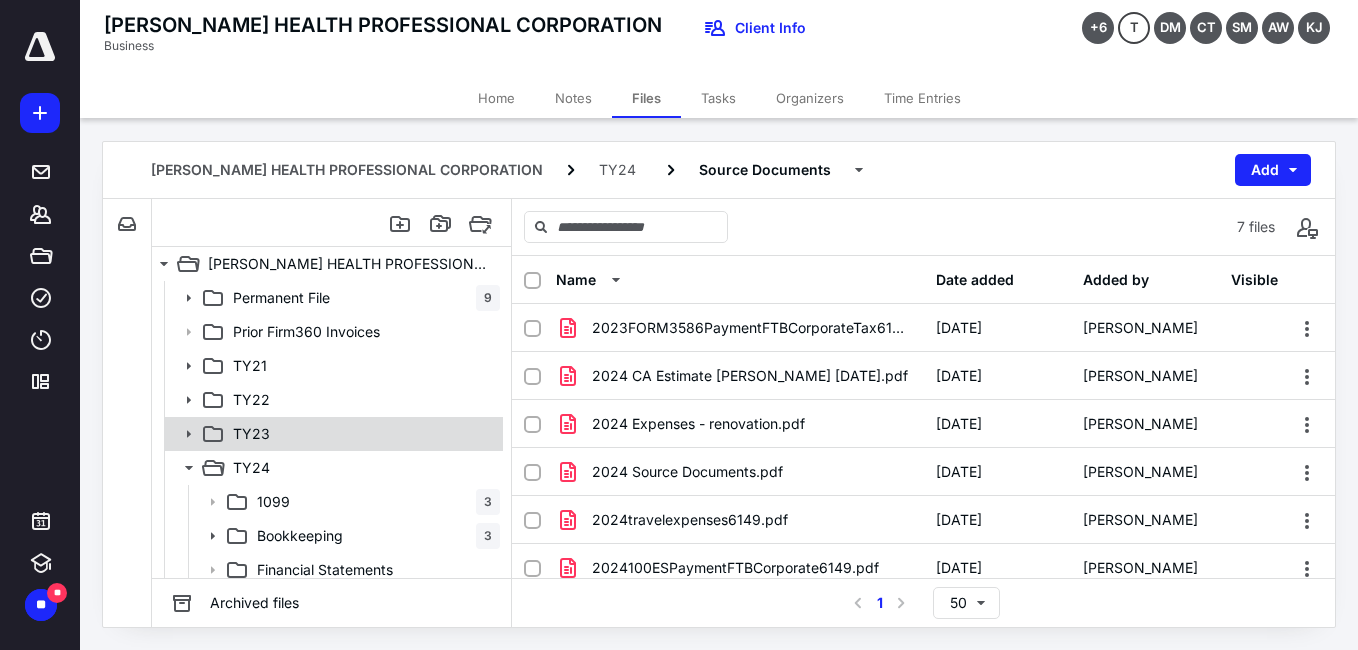 click on "TY23" at bounding box center [362, 434] 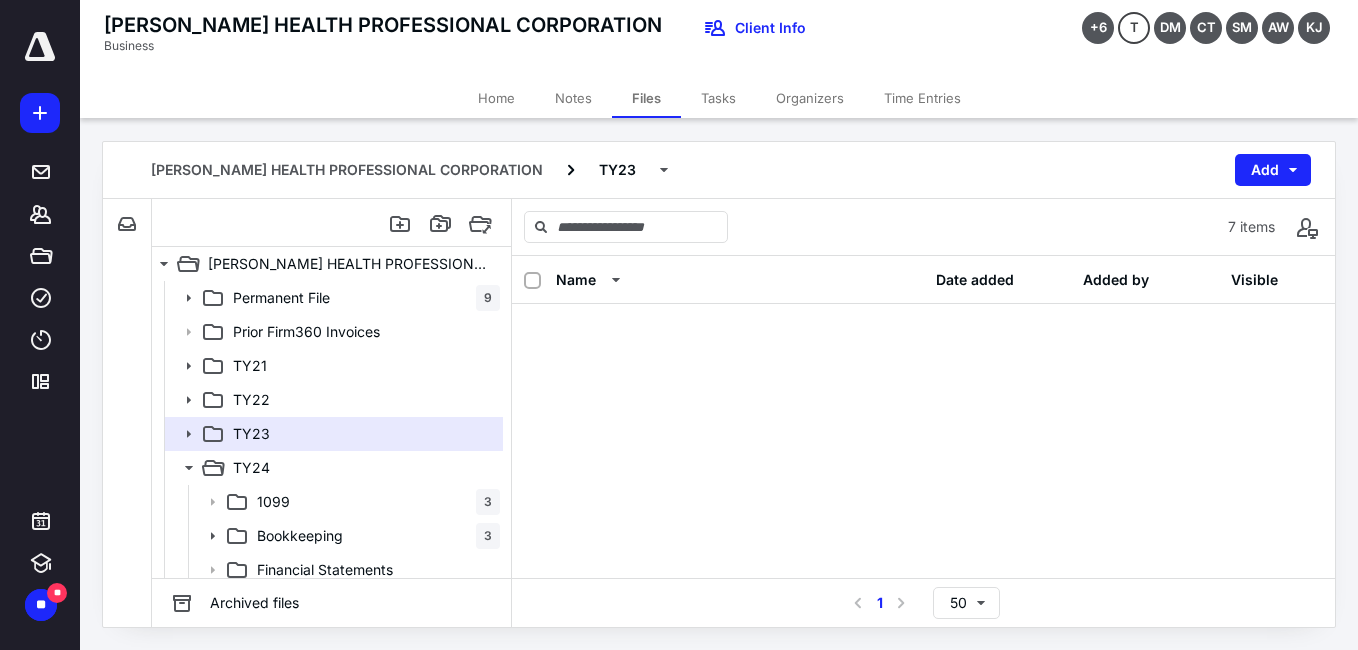 scroll, scrollTop: 162, scrollLeft: 0, axis: vertical 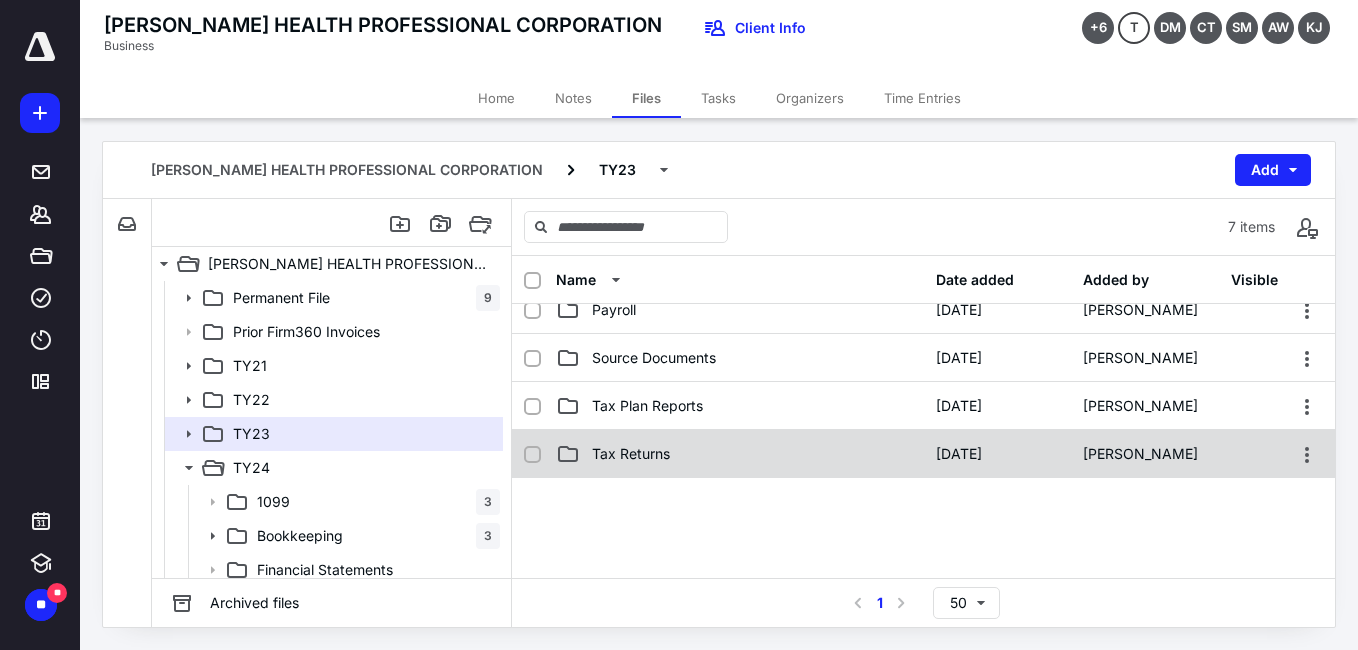 click on "Tax Returns" at bounding box center (631, 454) 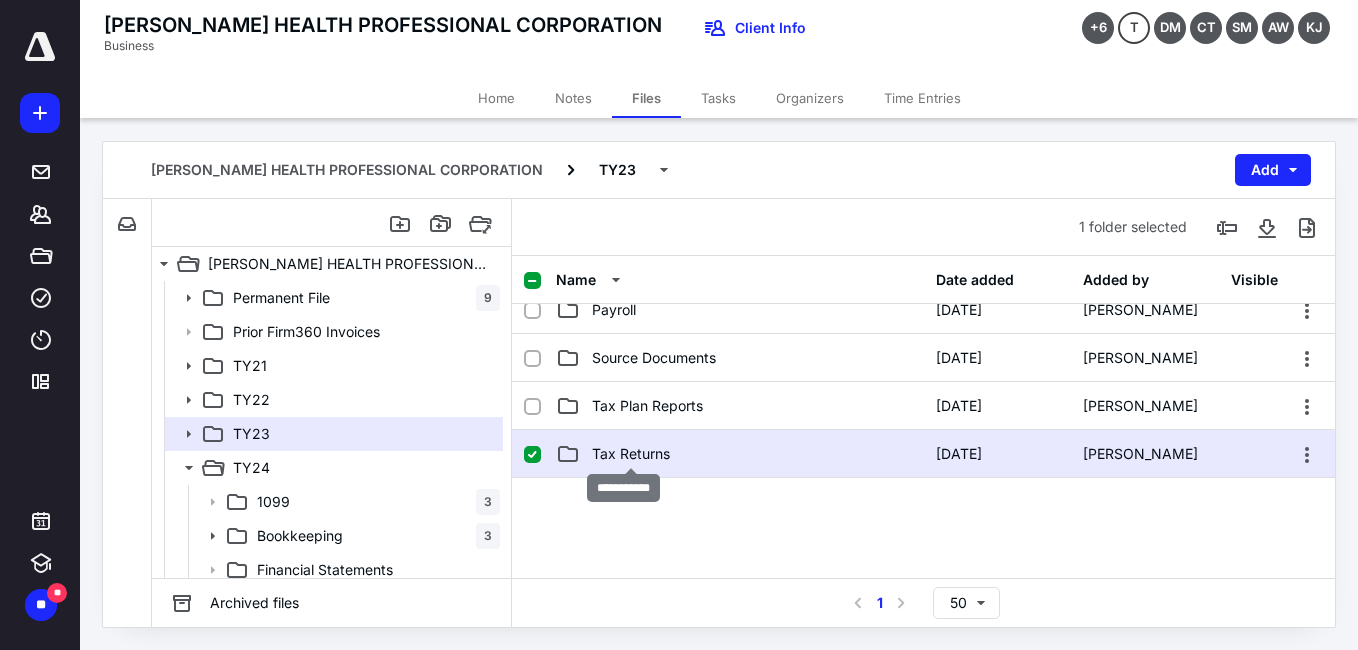 click on "Tax Returns" at bounding box center [631, 454] 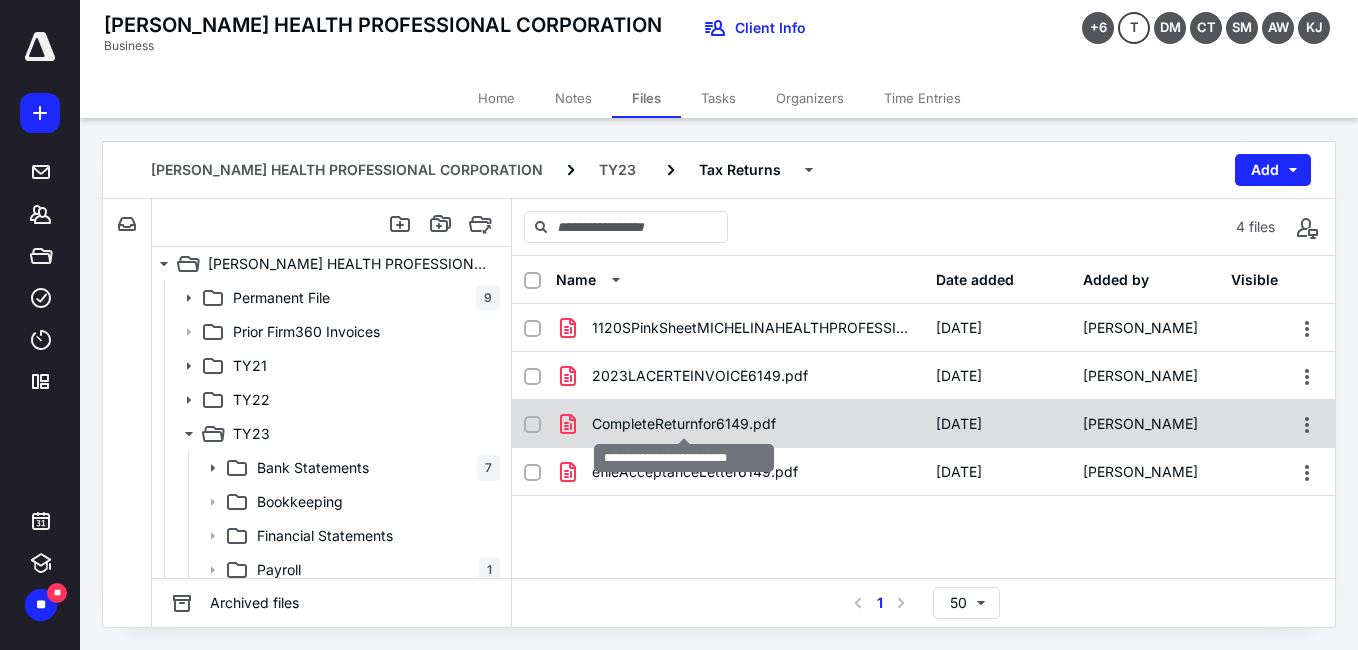 click on "CompleteReturnfor6149.pdf" at bounding box center (684, 424) 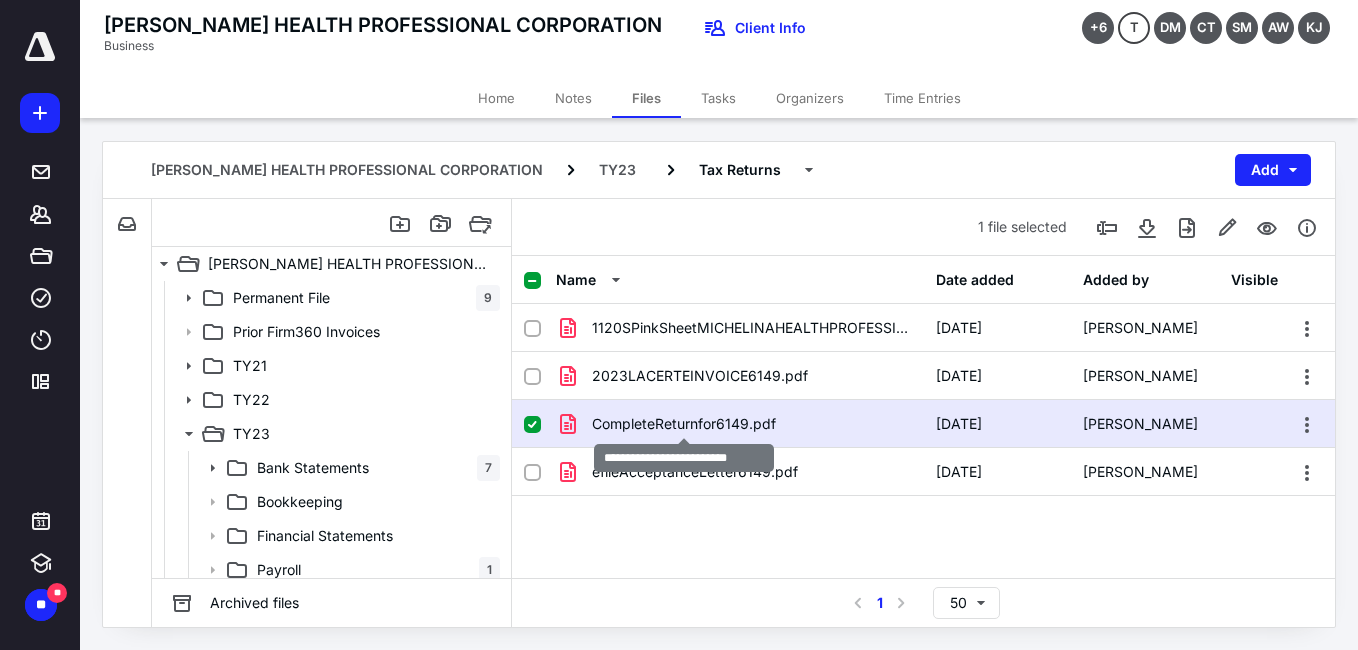 click on "CompleteReturnfor6149.pdf" at bounding box center [684, 424] 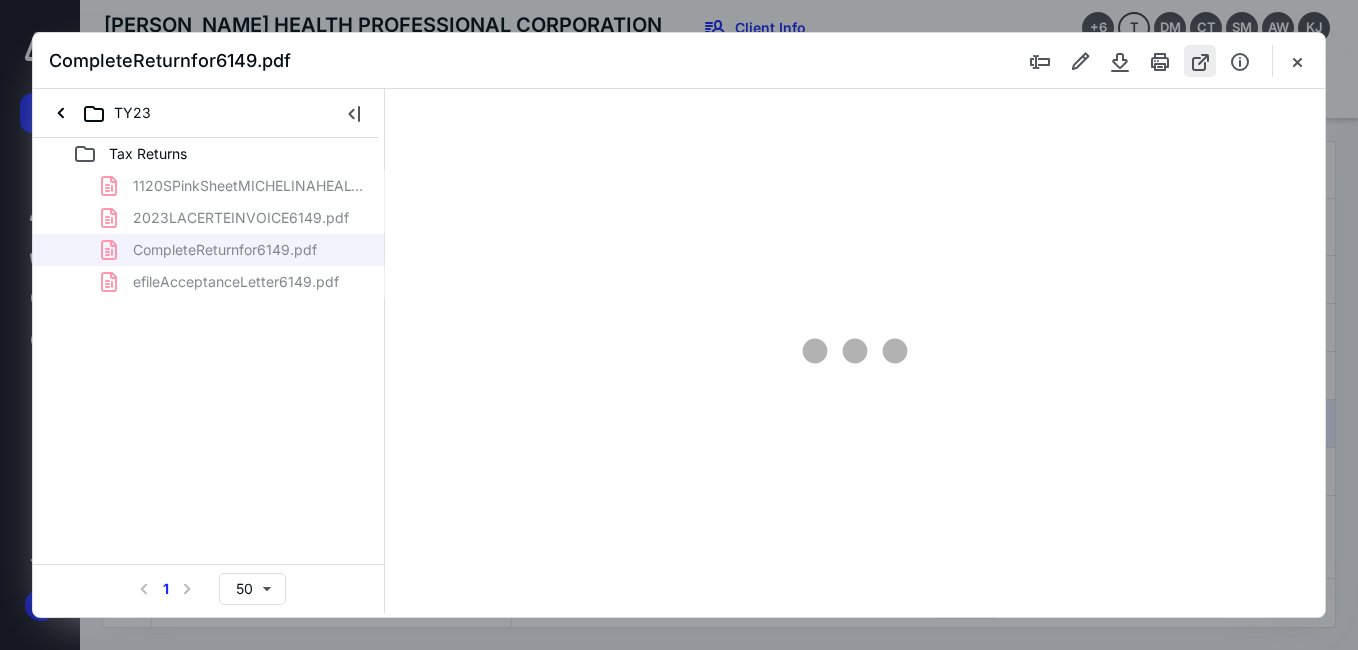 click at bounding box center [1200, 61] 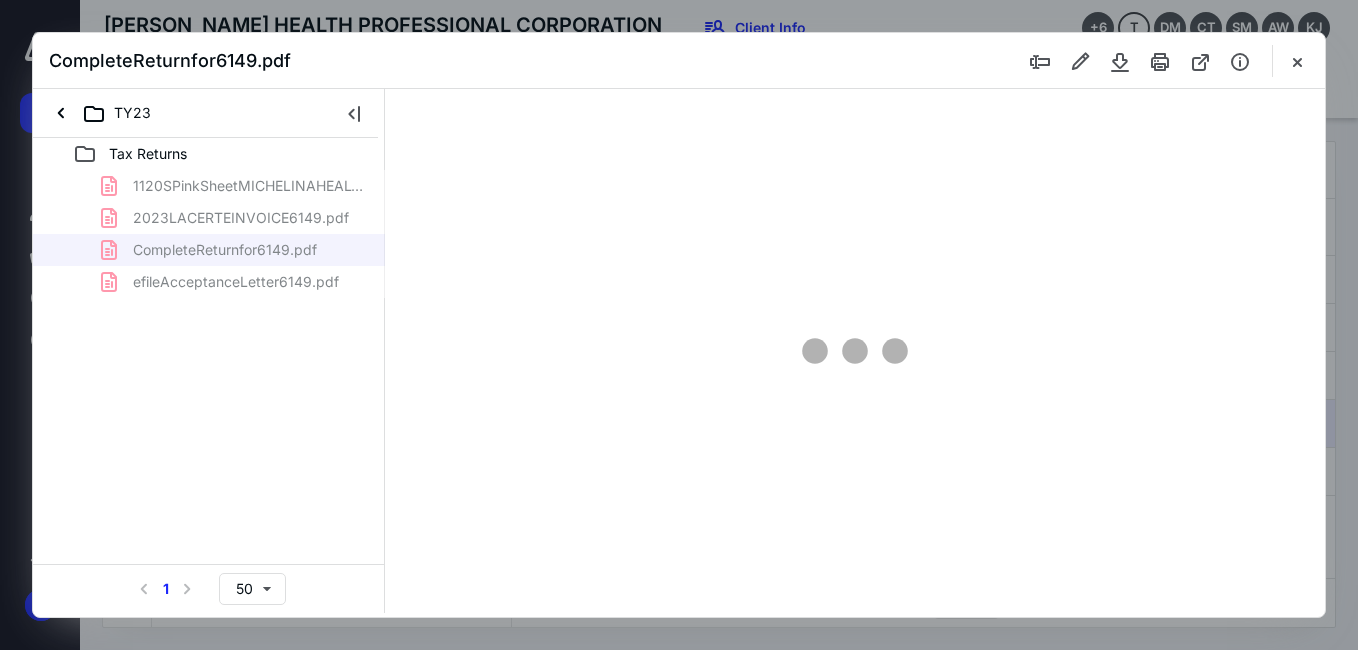 scroll, scrollTop: 0, scrollLeft: 0, axis: both 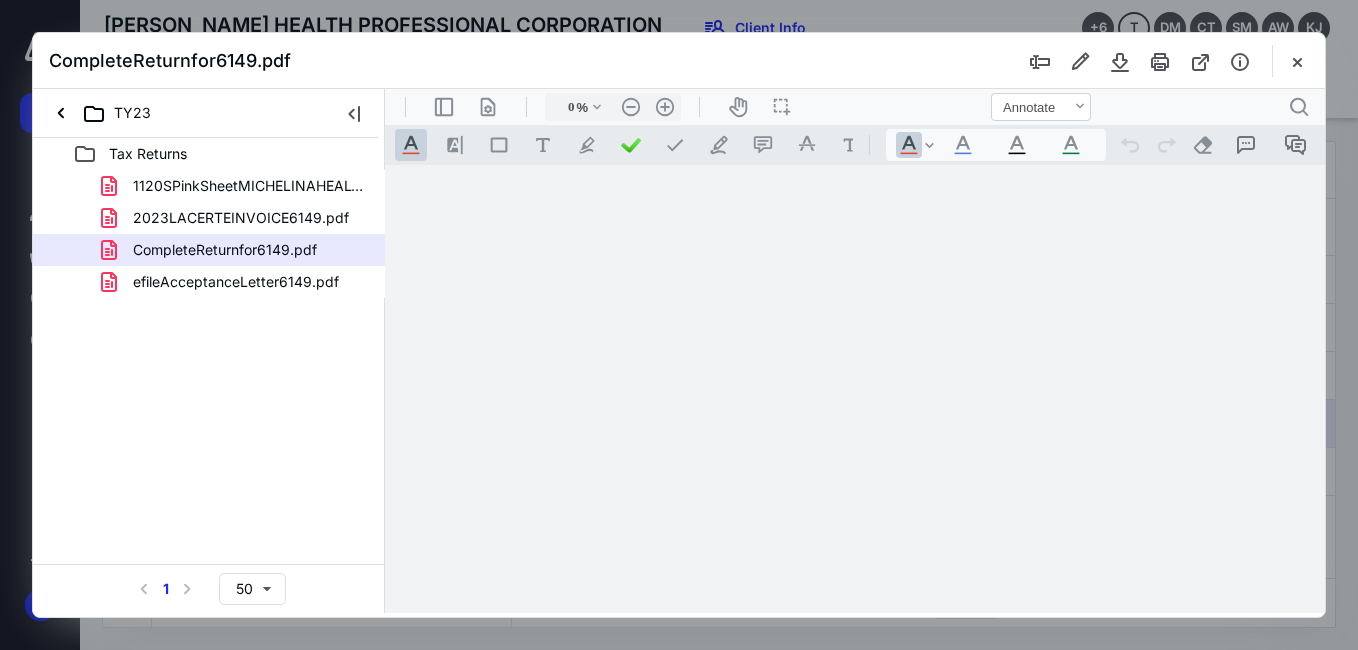 type on "57" 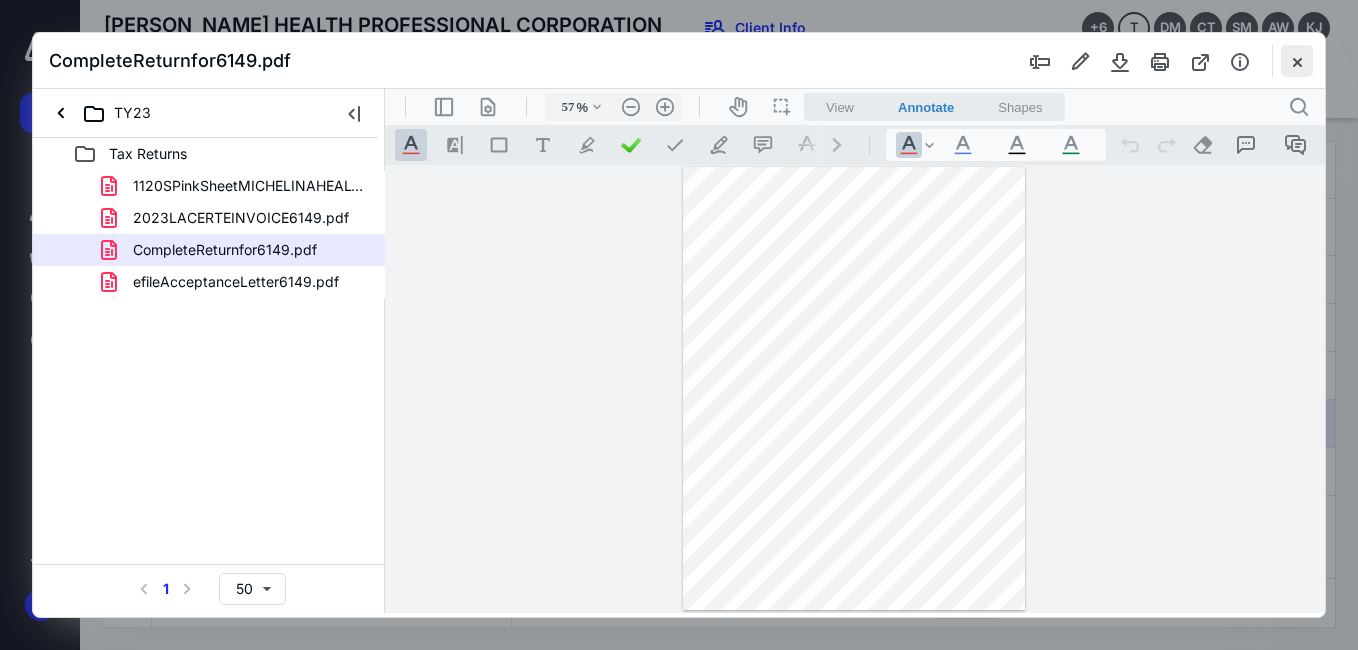 click at bounding box center [1297, 61] 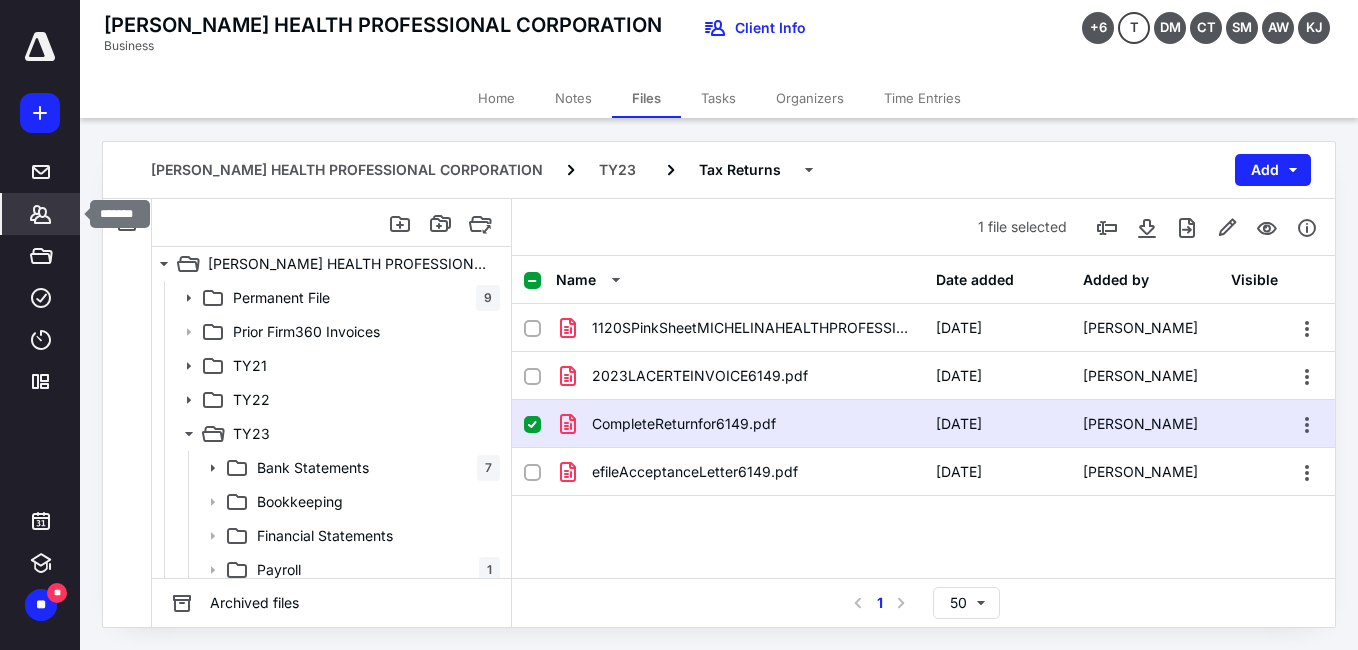 click 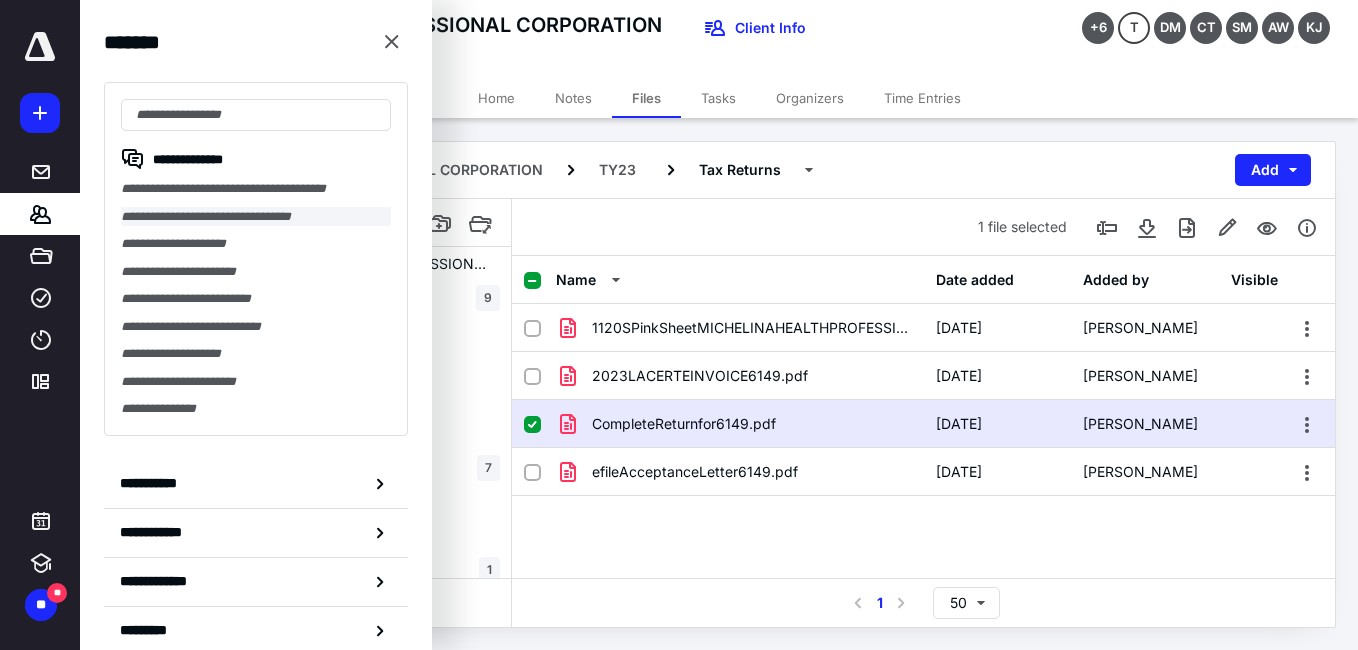 click on "**********" at bounding box center [256, 217] 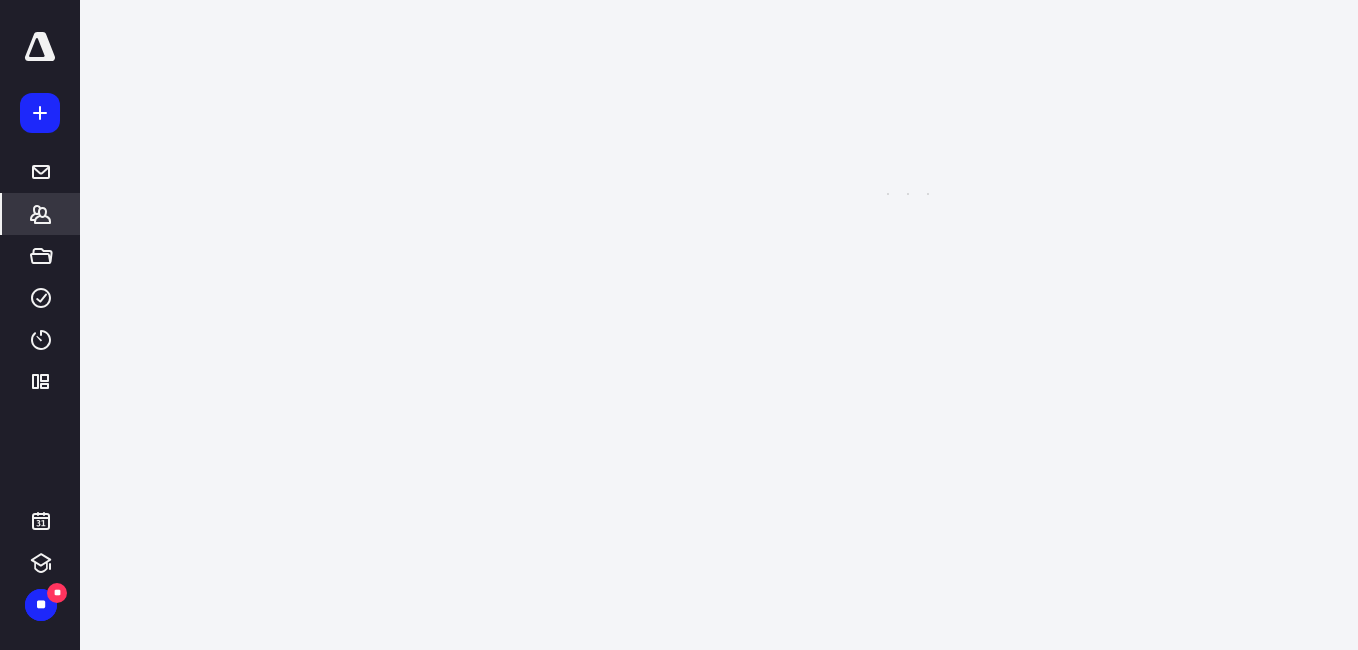 click on "**********" at bounding box center (679, 0) 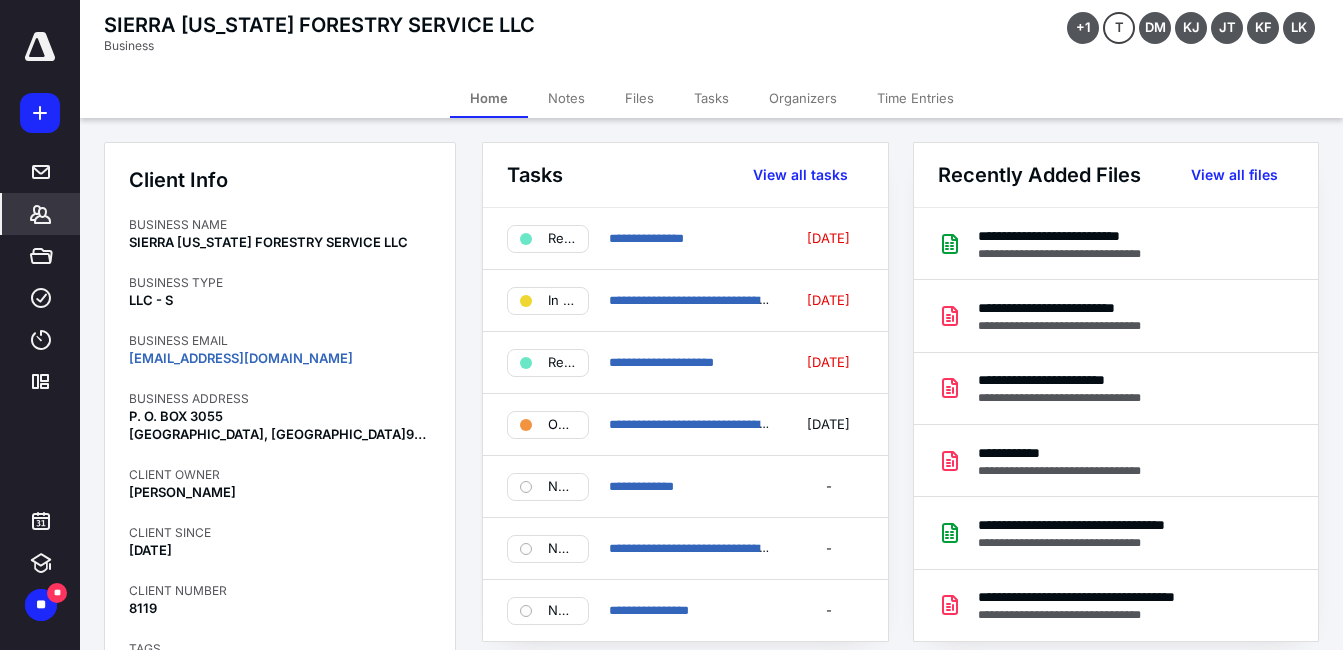 click on "Files" at bounding box center [639, 98] 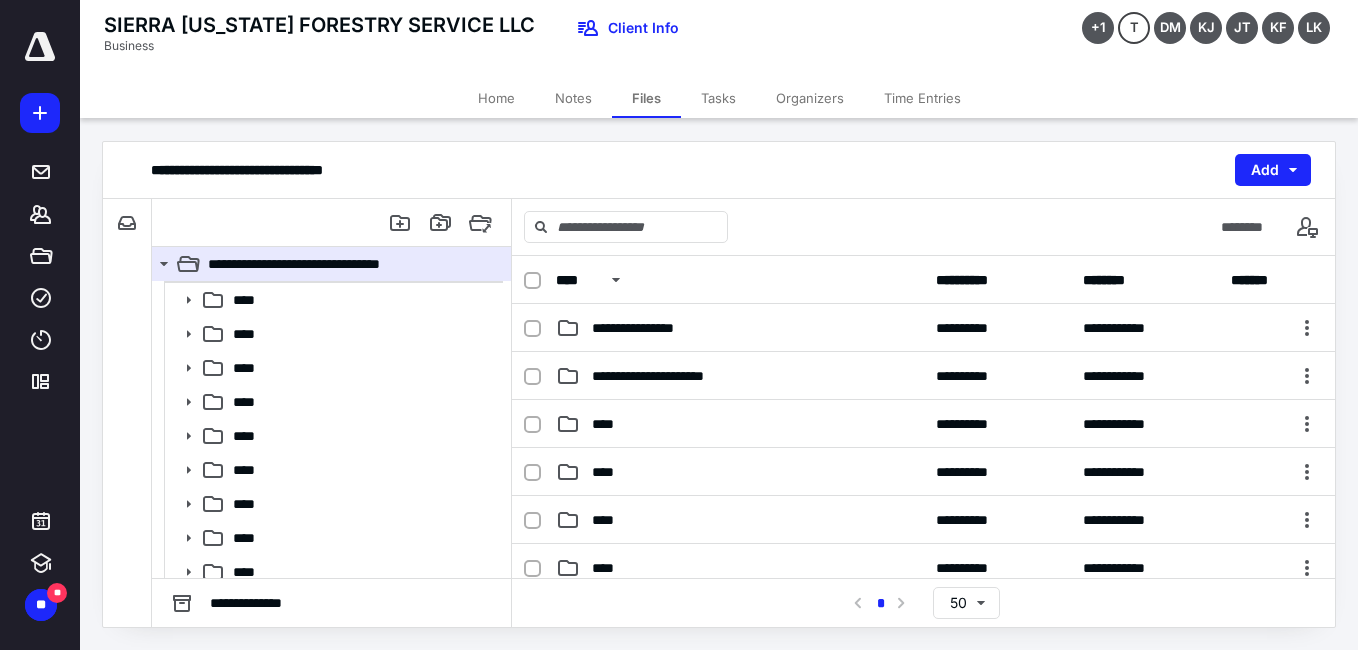 scroll, scrollTop: 111, scrollLeft: 0, axis: vertical 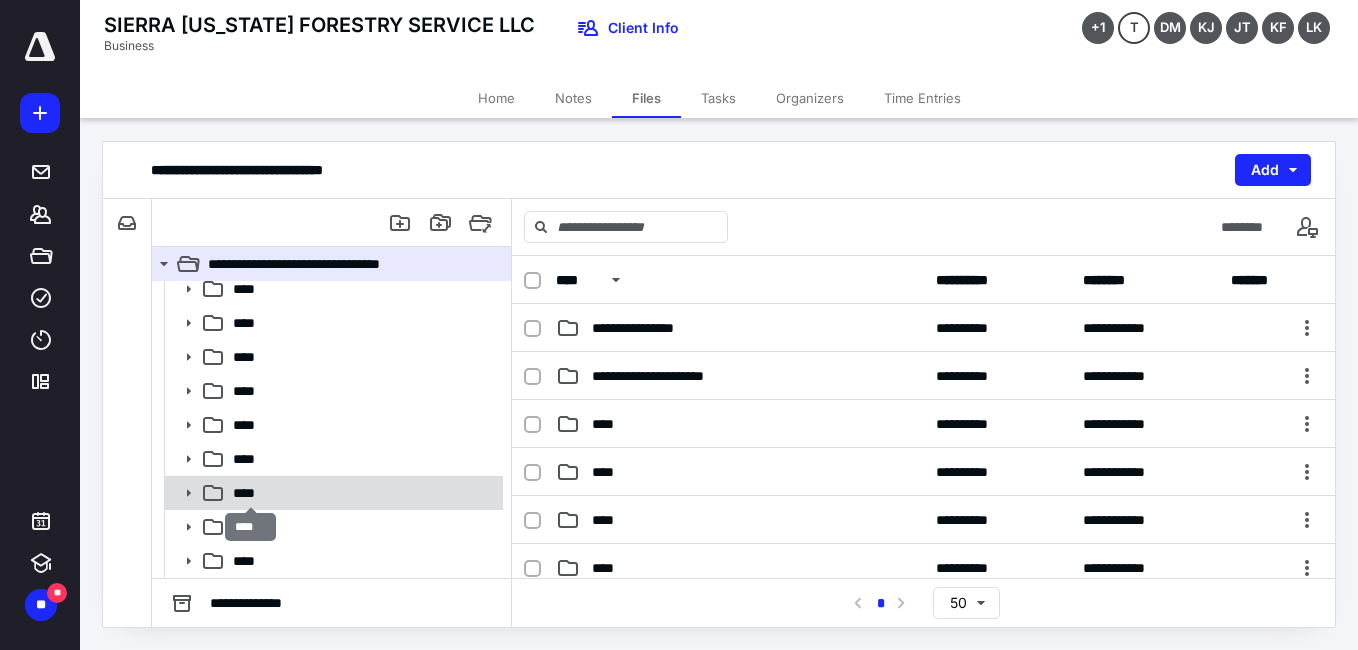 click on "****" at bounding box center (251, 493) 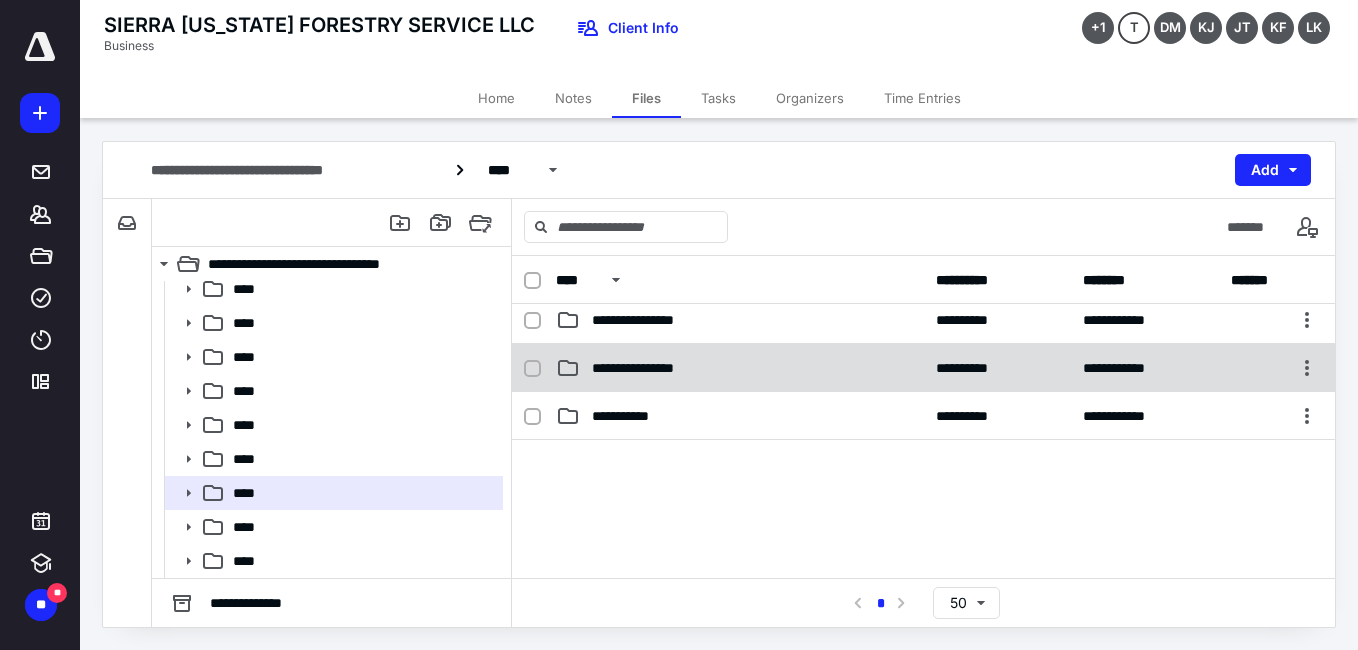 scroll, scrollTop: 100, scrollLeft: 0, axis: vertical 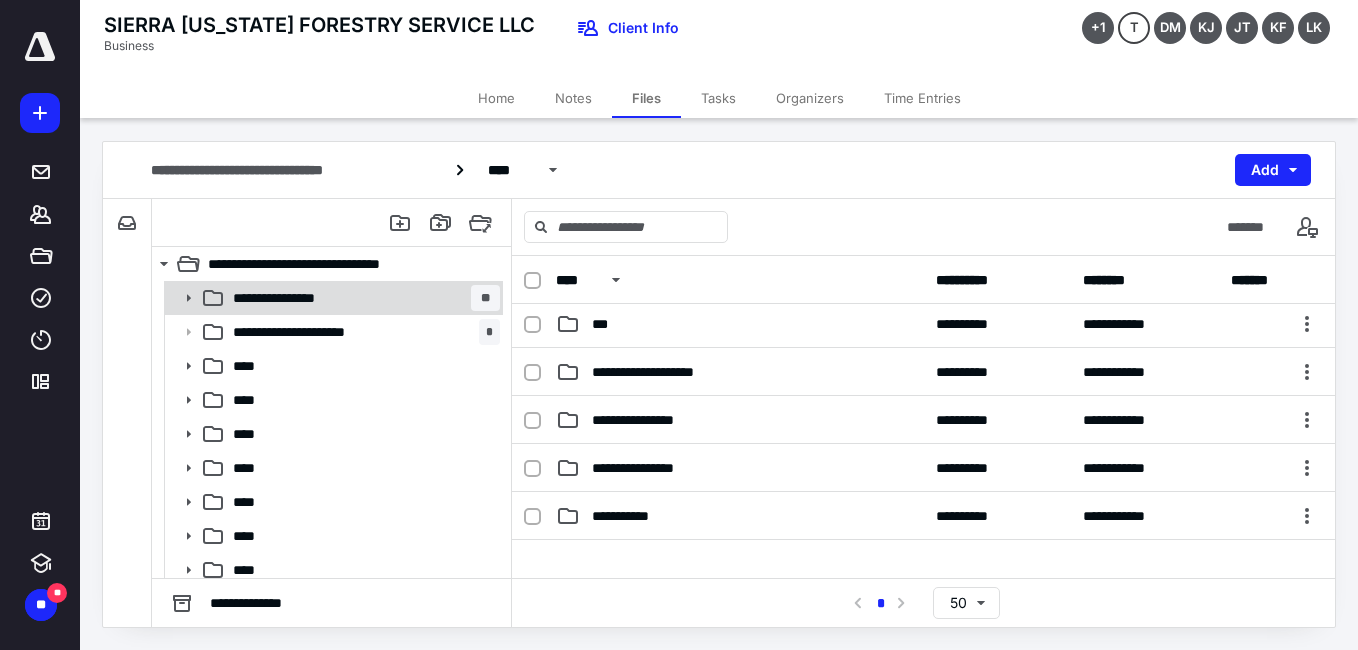 click on "**********" at bounding box center (289, 298) 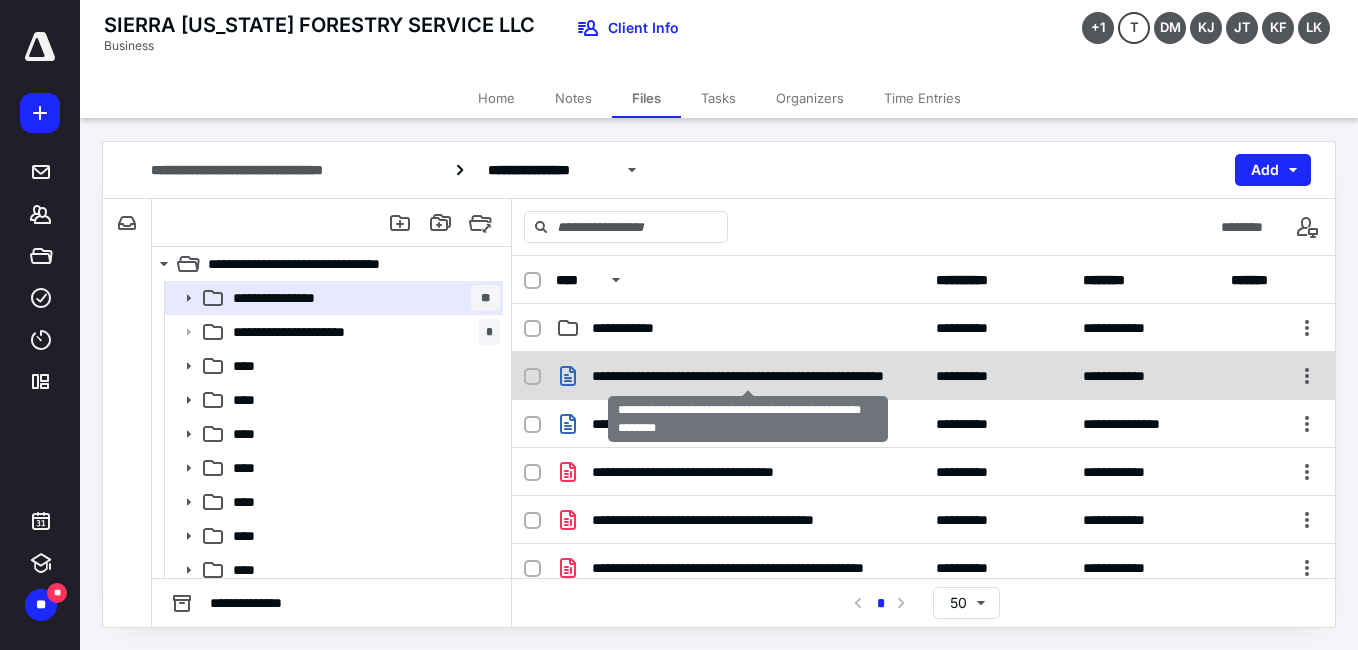 click on "**********" at bounding box center [748, 376] 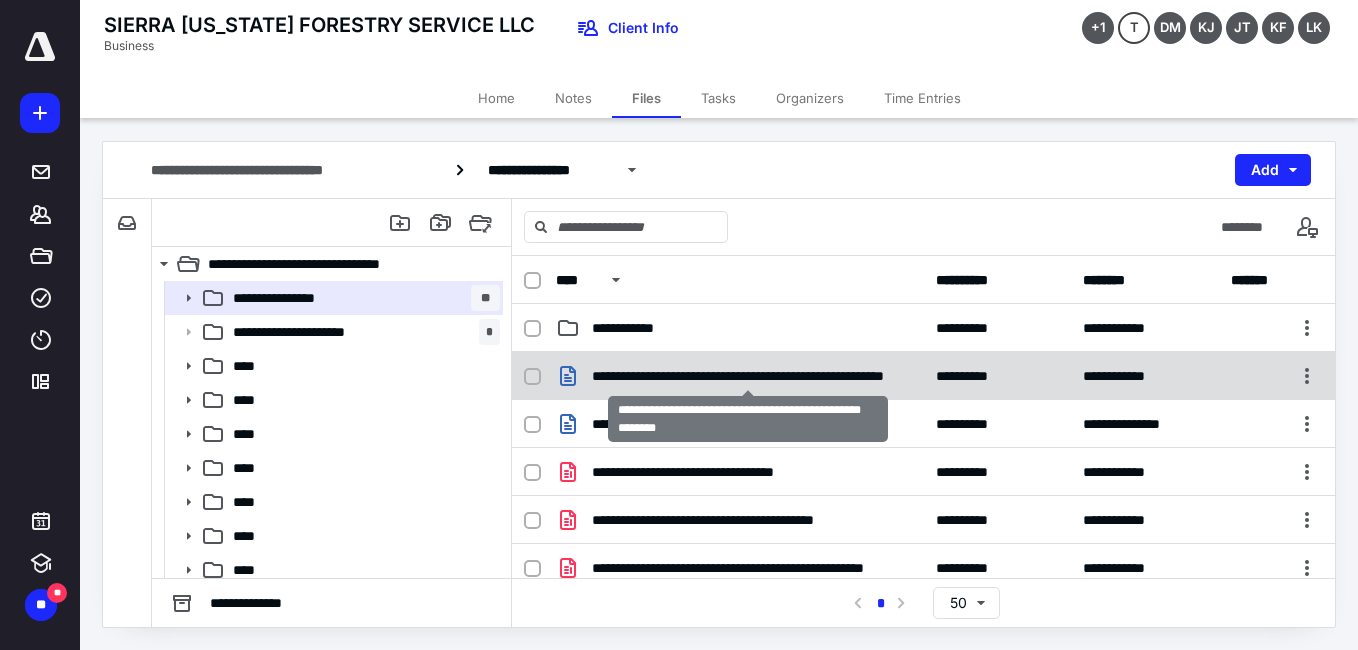 click on "**********" at bounding box center [748, 376] 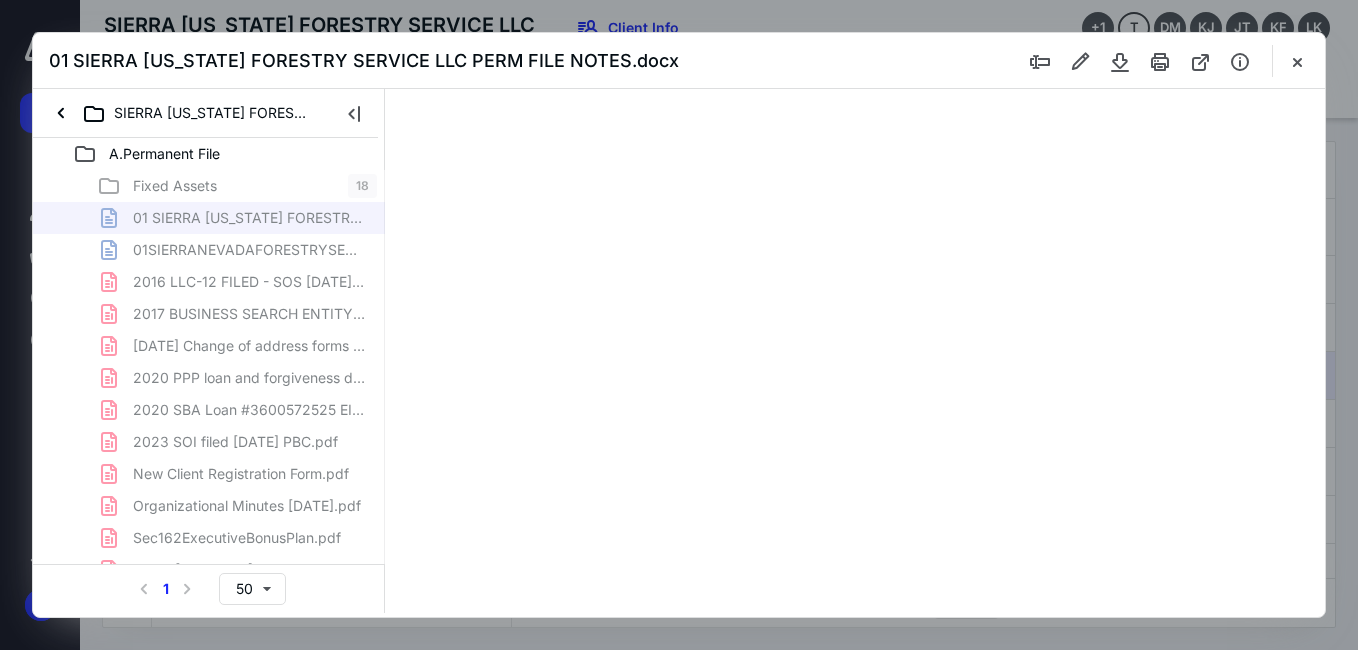 scroll, scrollTop: 0, scrollLeft: 0, axis: both 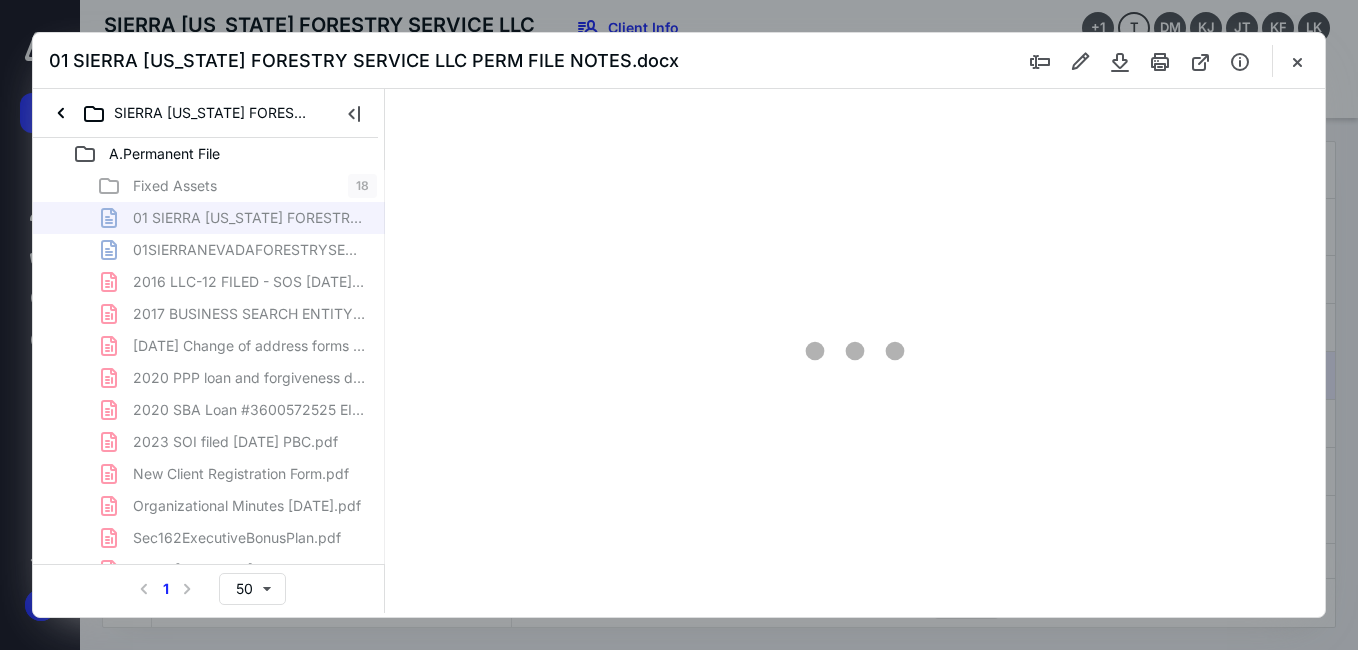 type on "57" 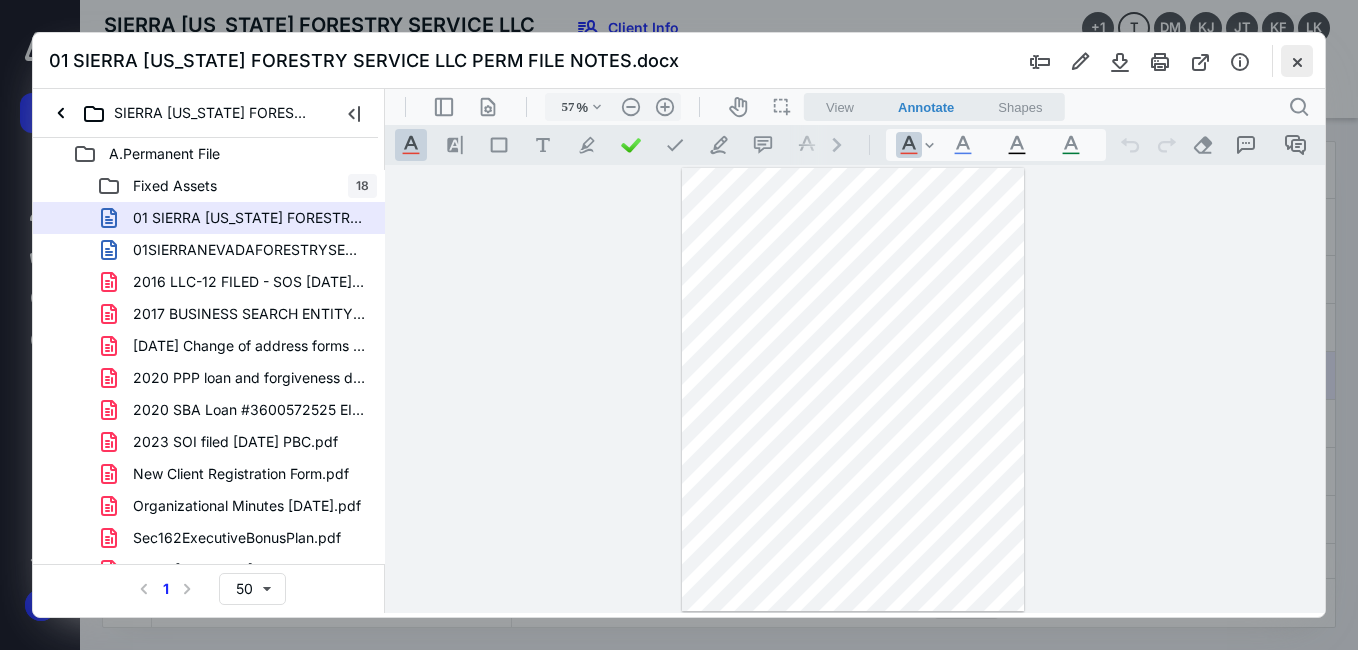 click at bounding box center (1297, 61) 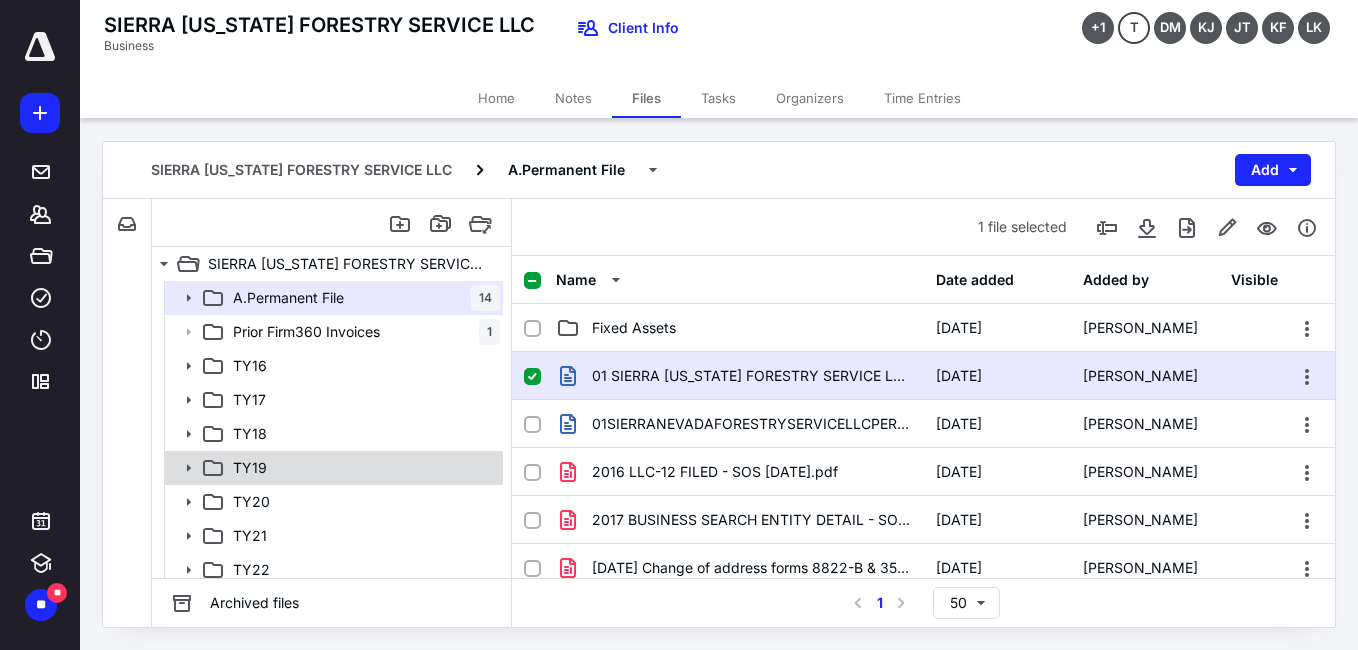 scroll, scrollTop: 111, scrollLeft: 0, axis: vertical 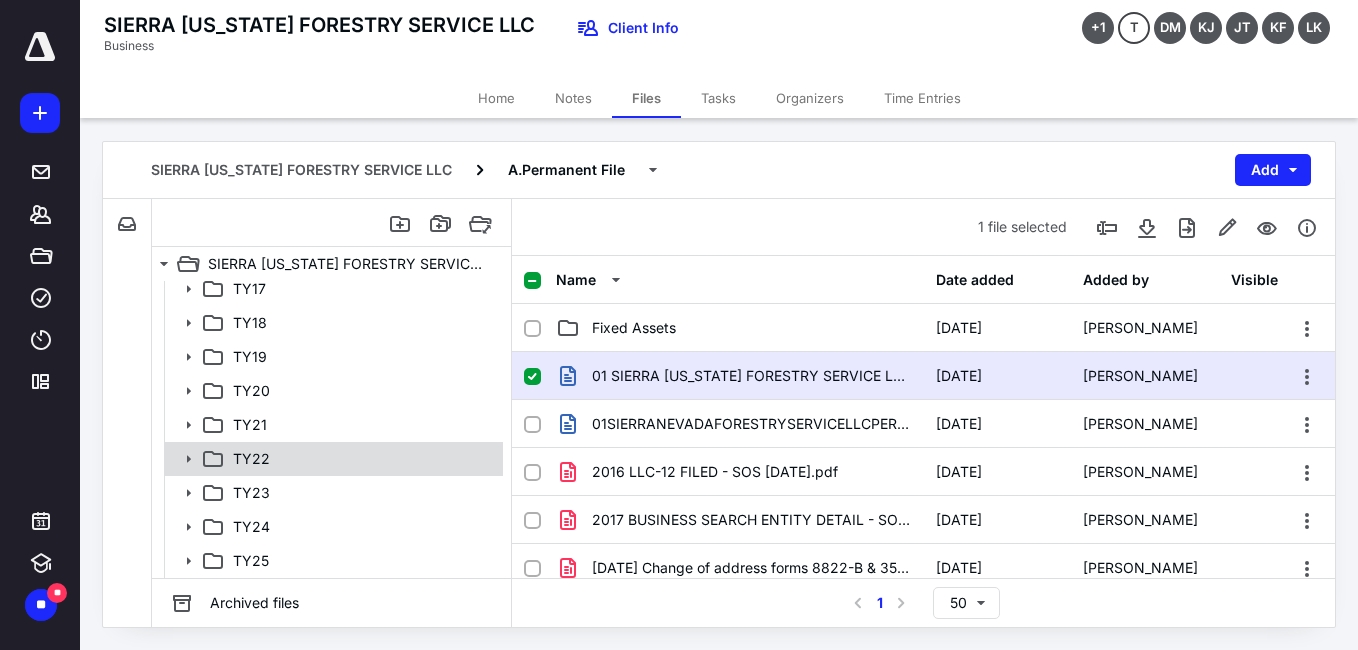 click 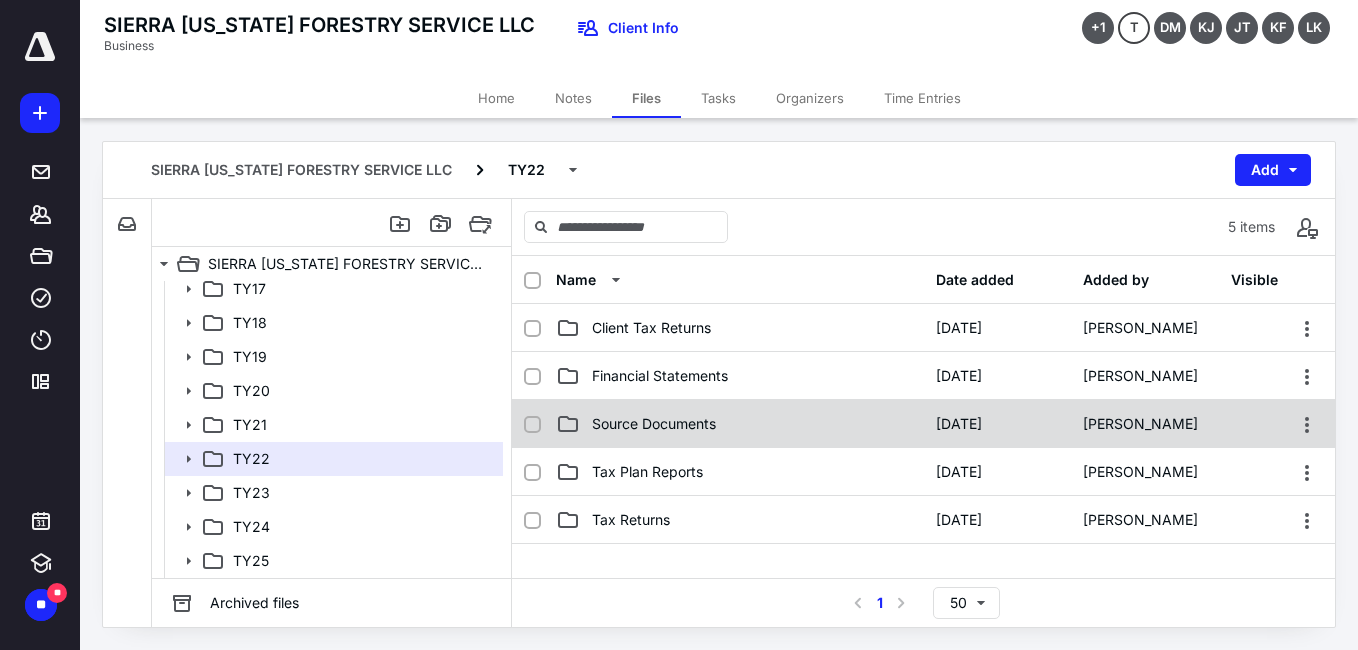click on "Source Documents" at bounding box center [654, 424] 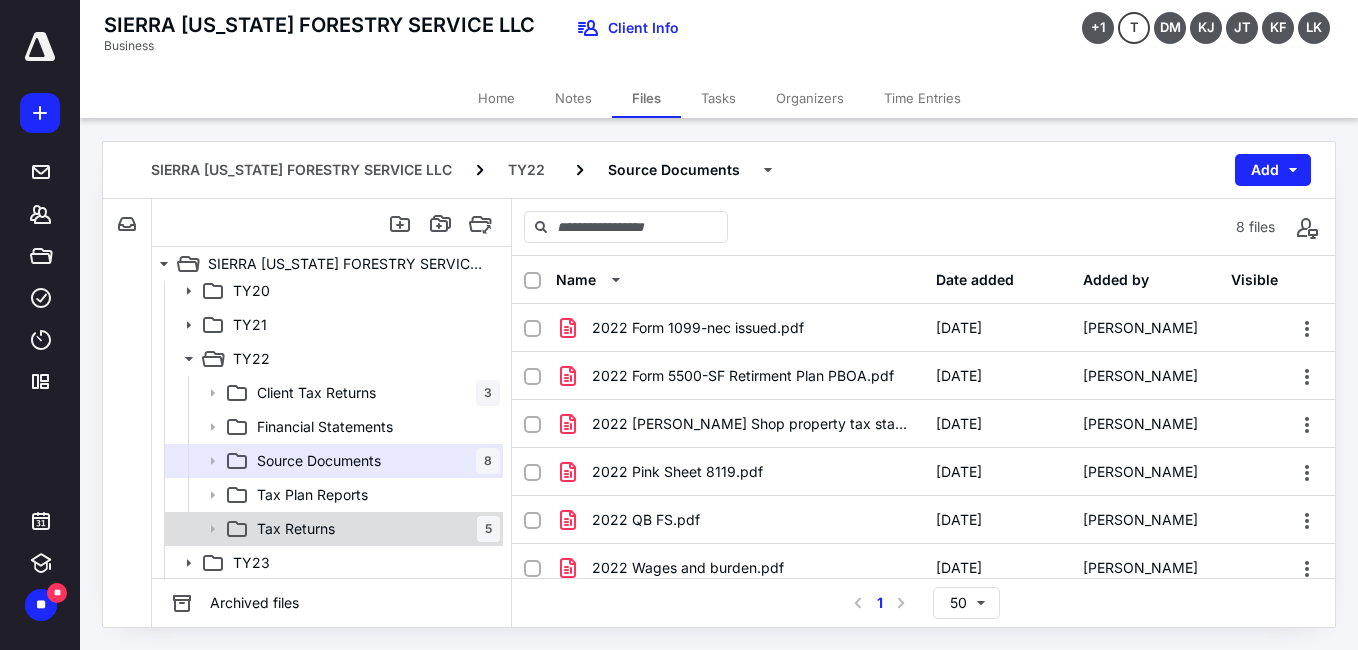 scroll, scrollTop: 281, scrollLeft: 0, axis: vertical 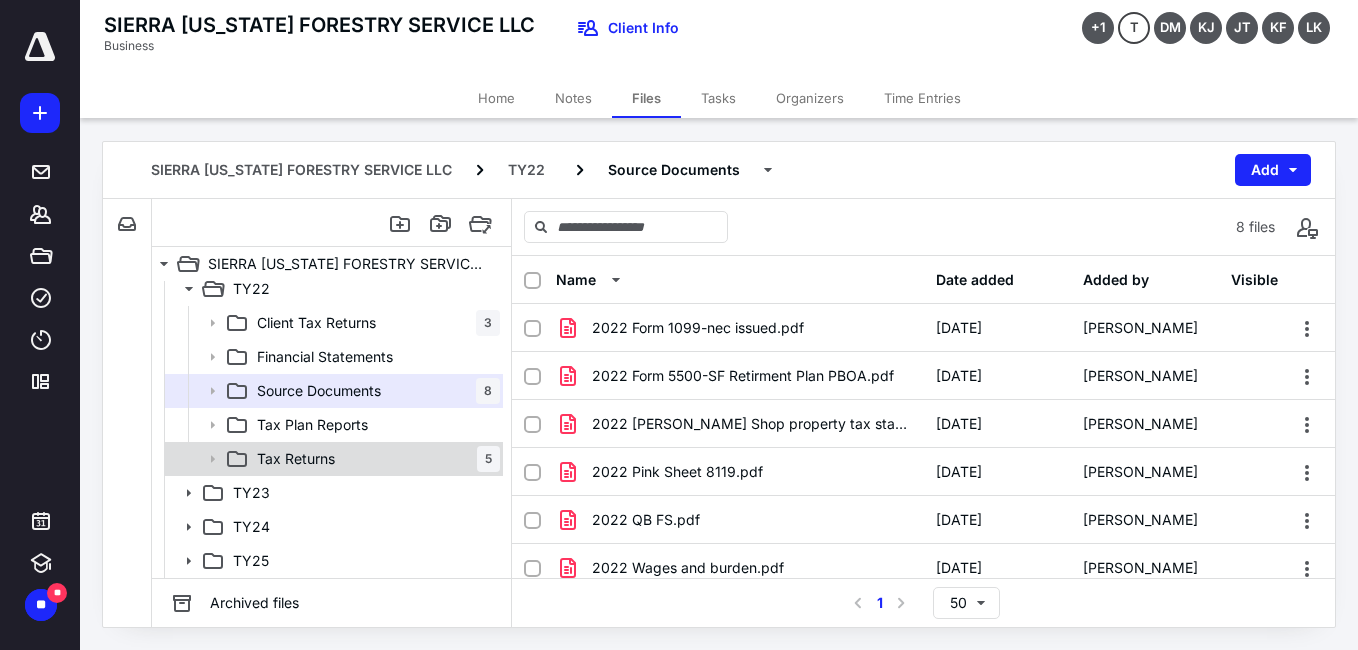 click on "Tax Returns" at bounding box center [296, 459] 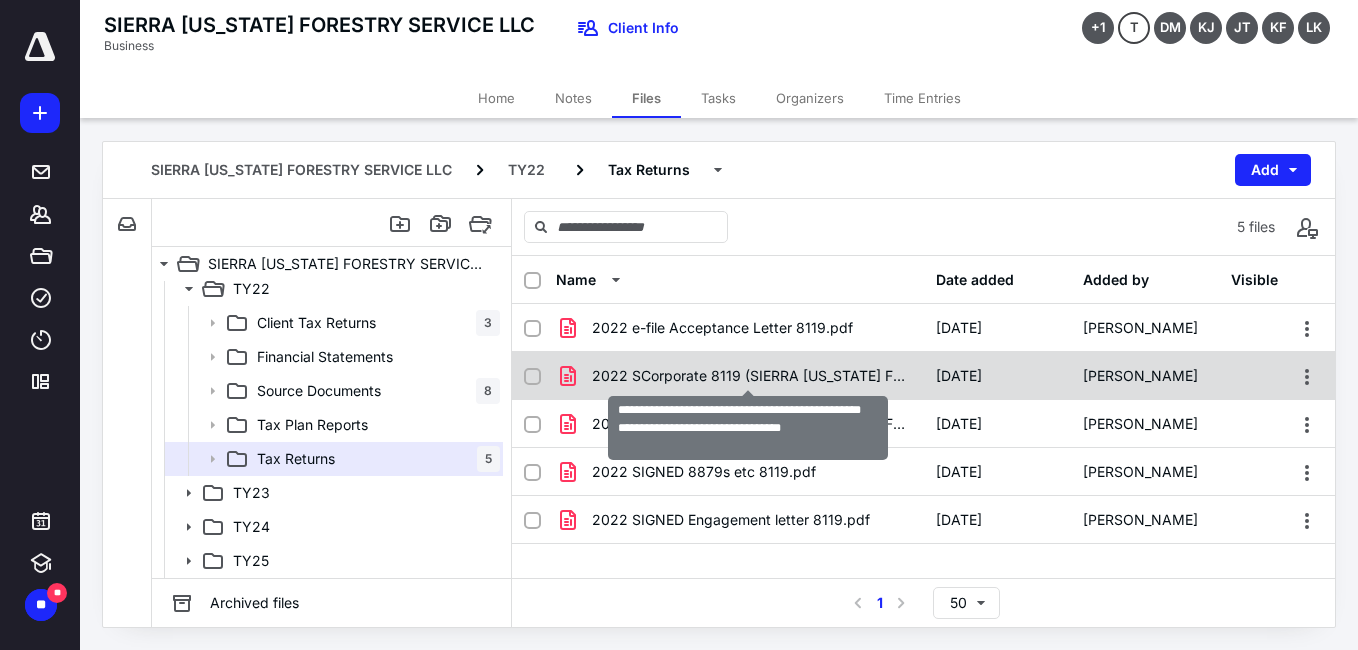 click on "2022 SCorporate 8119 (SIERRA [US_STATE] FORESTRY SERVICE LLC) MultiPageForm_Invoice.pdf" at bounding box center [752, 376] 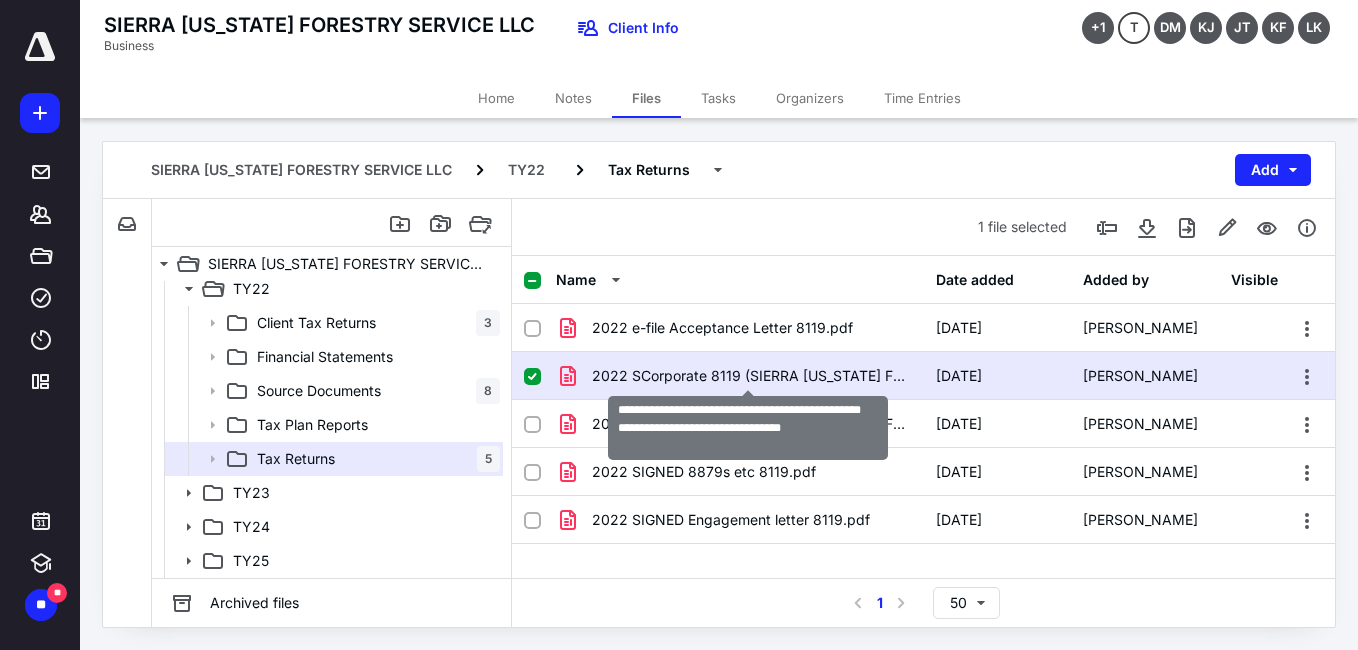 click on "2022 SCorporate 8119 (SIERRA [US_STATE] FORESTRY SERVICE LLC) MultiPageForm_Invoice.pdf" at bounding box center (752, 376) 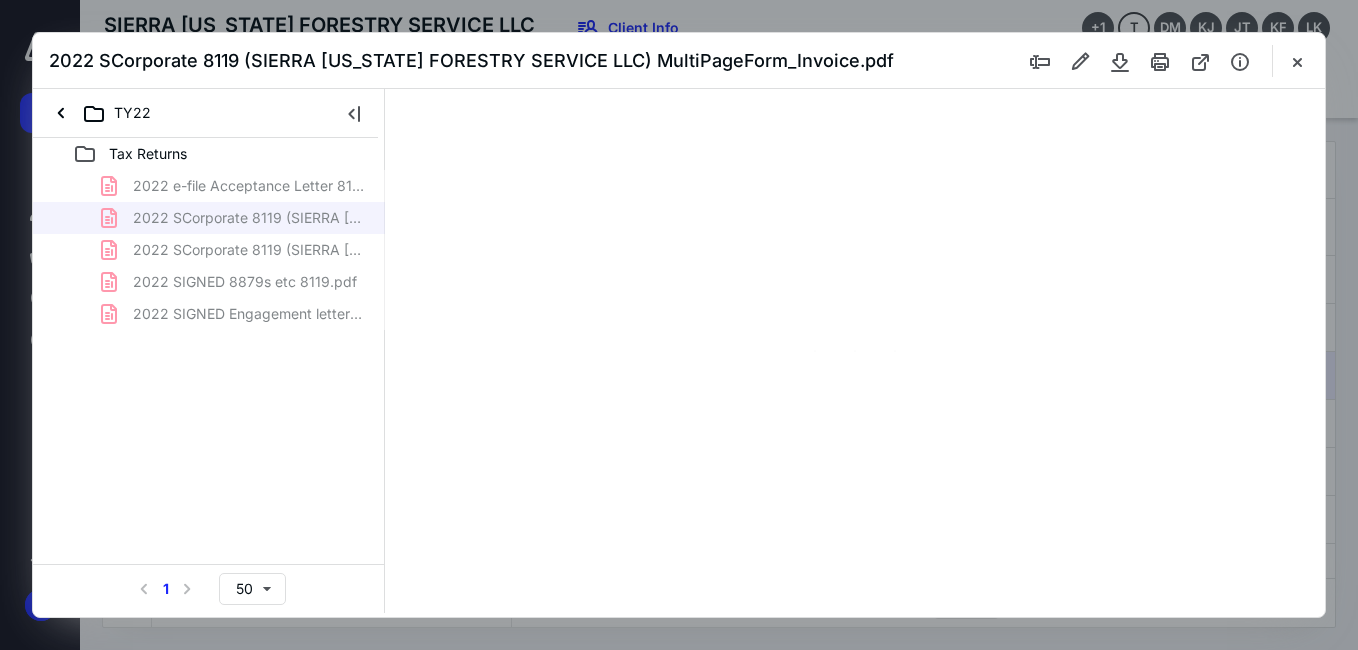 scroll, scrollTop: 0, scrollLeft: 0, axis: both 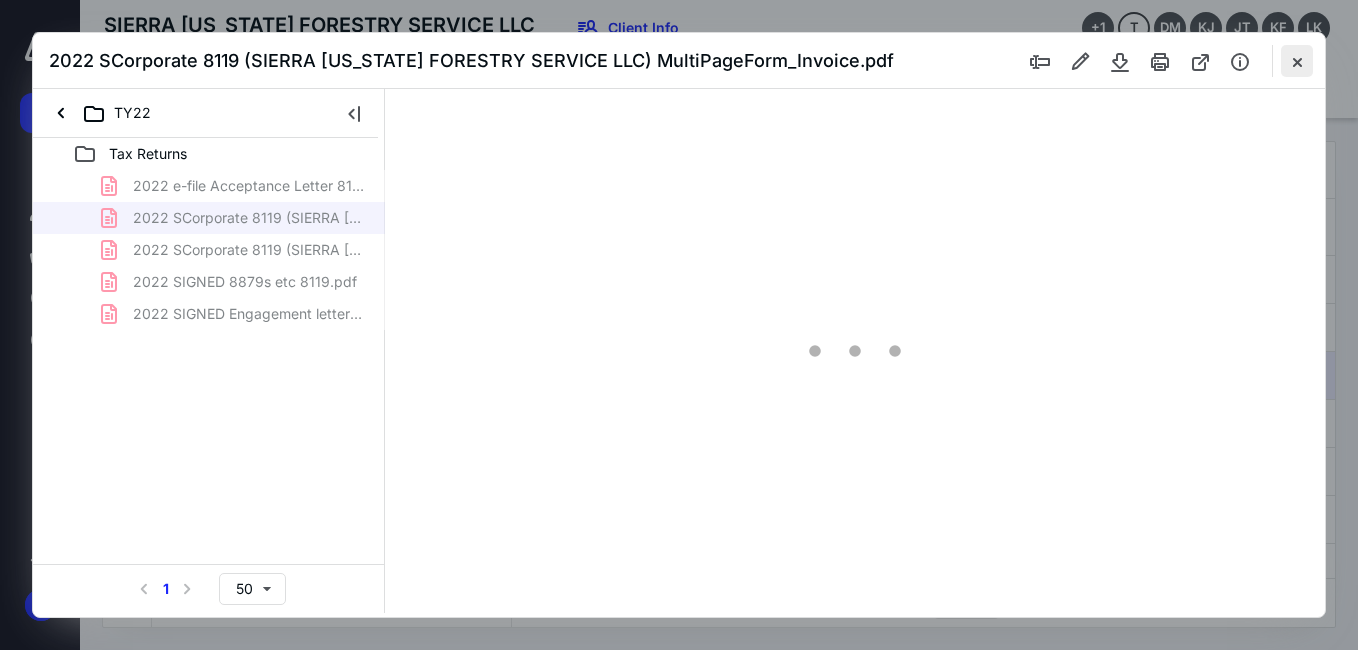 click at bounding box center (1297, 61) 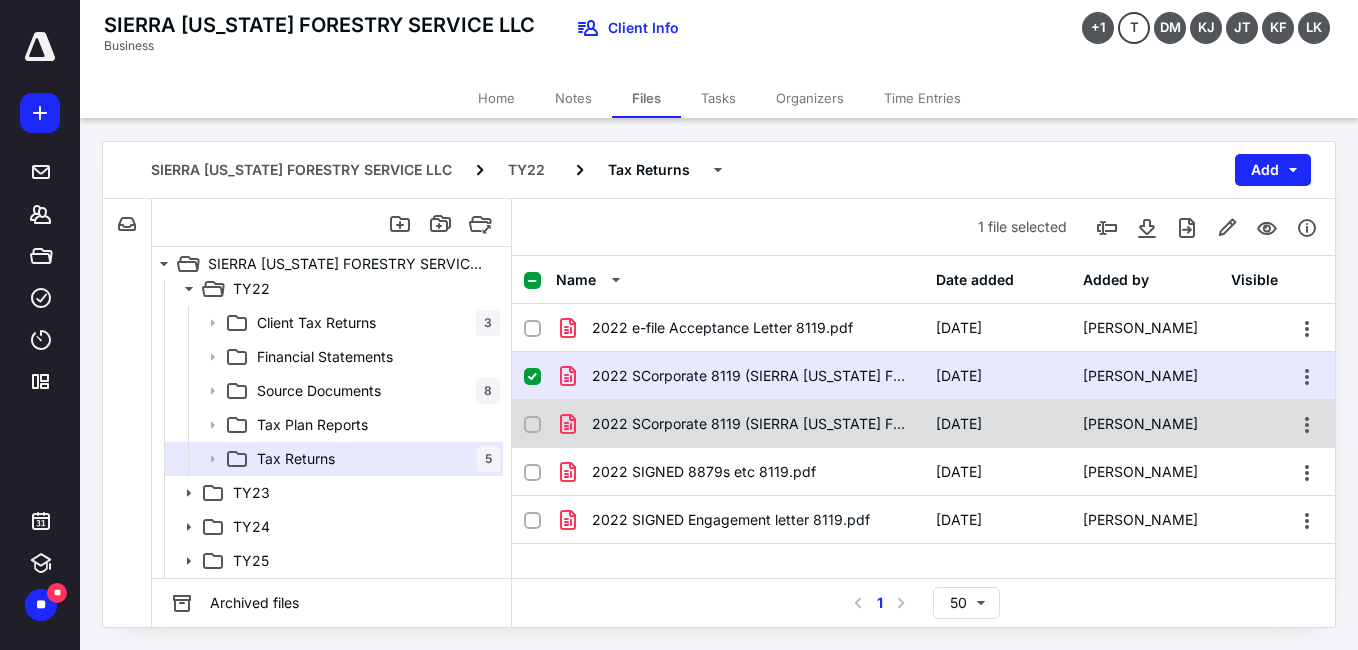 click on "2022 SCorporate 8119 (SIERRA [US_STATE] FORESTRY SERVICE LLC) PreparerFileCopy.pdf [DATE] [PERSON_NAME]" at bounding box center (923, 424) 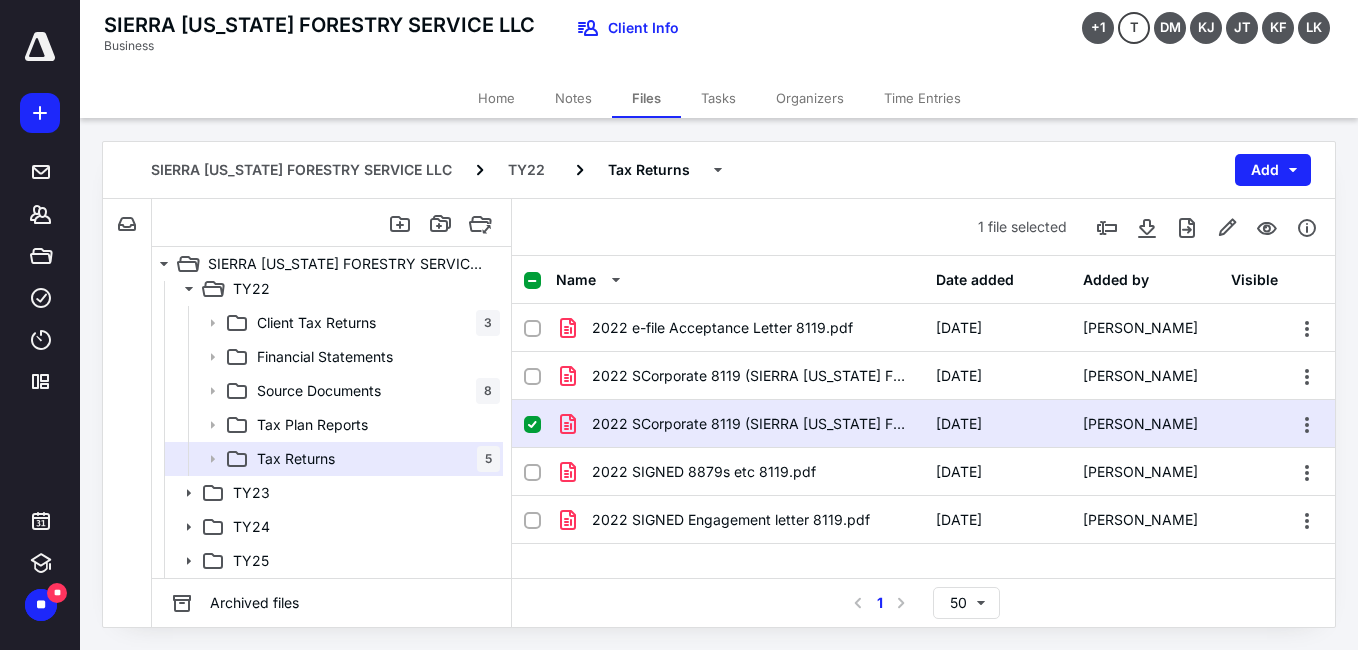 click on "2022 SCorporate 8119 (SIERRA [US_STATE] FORESTRY SERVICE LLC) PreparerFileCopy.pdf [DATE] [PERSON_NAME]" at bounding box center (923, 424) 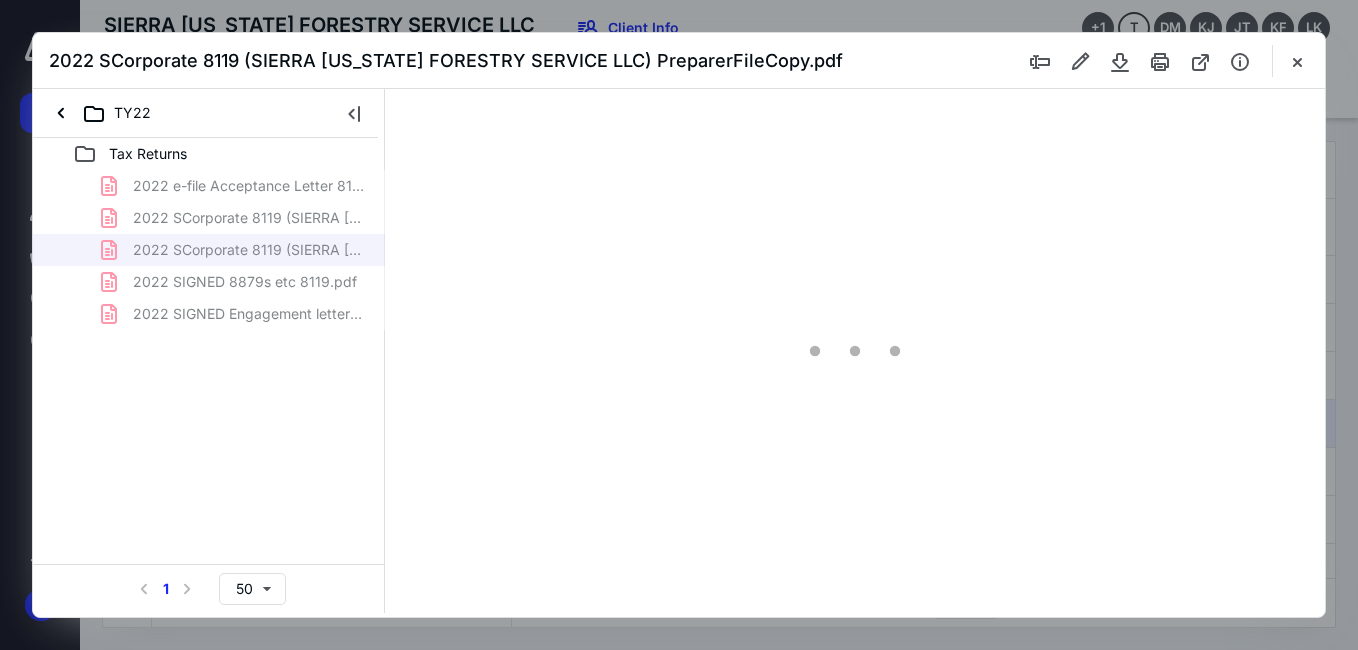 scroll, scrollTop: 0, scrollLeft: 0, axis: both 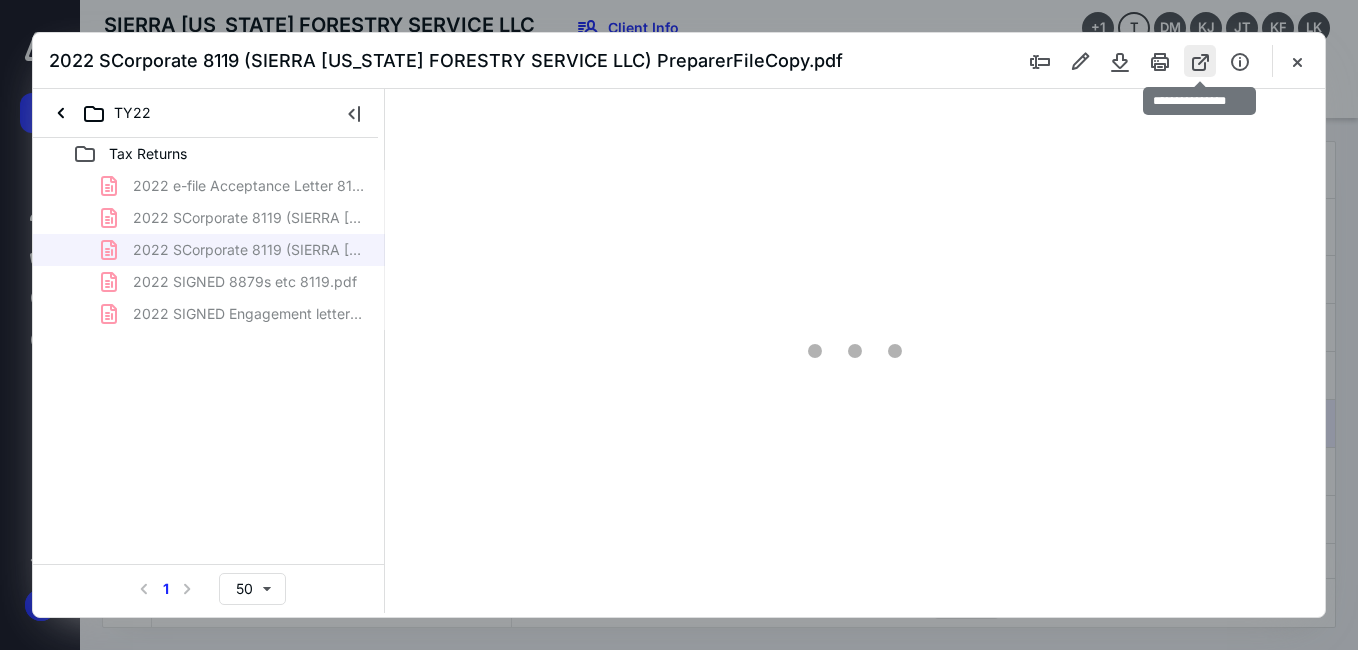 click at bounding box center (1200, 61) 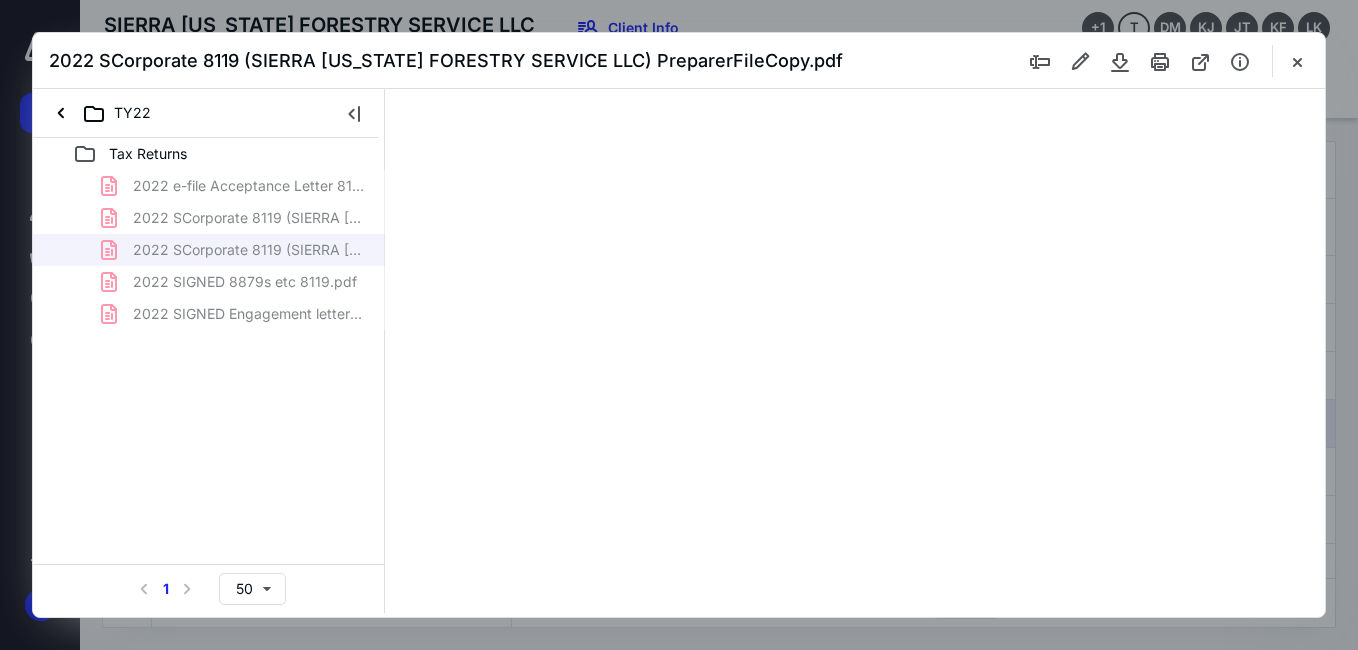 type on "57" 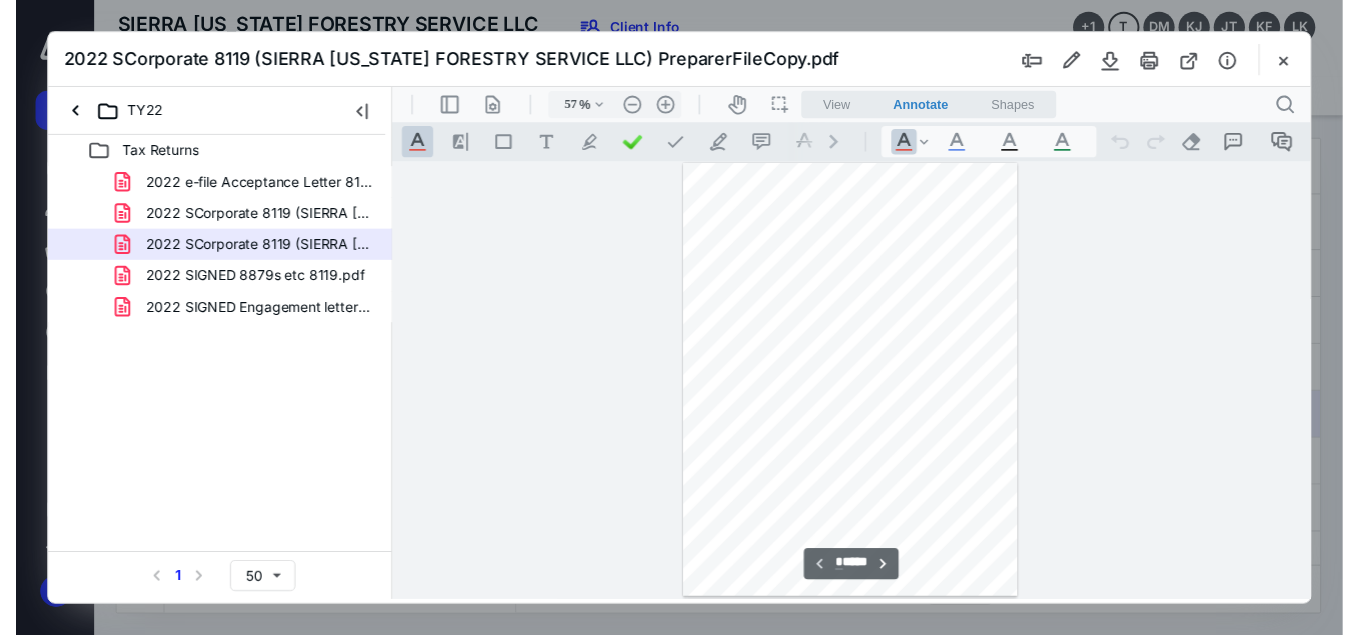 scroll, scrollTop: 78, scrollLeft: 0, axis: vertical 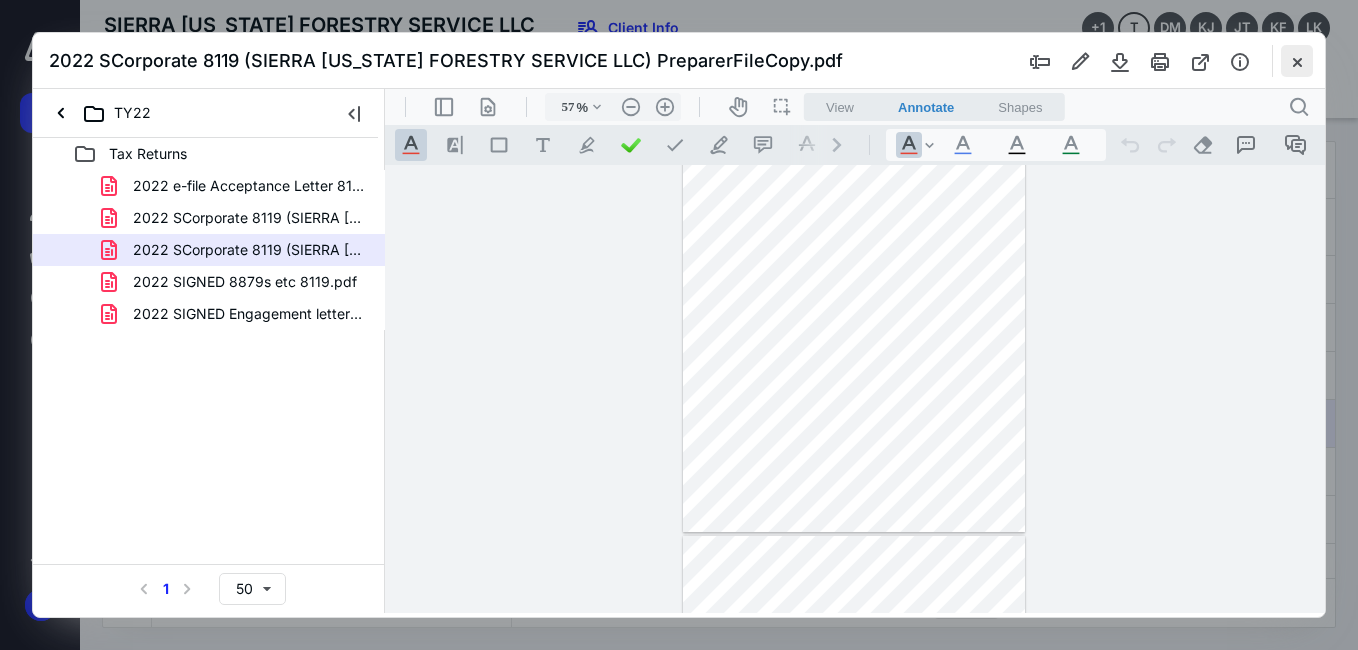click at bounding box center (1297, 61) 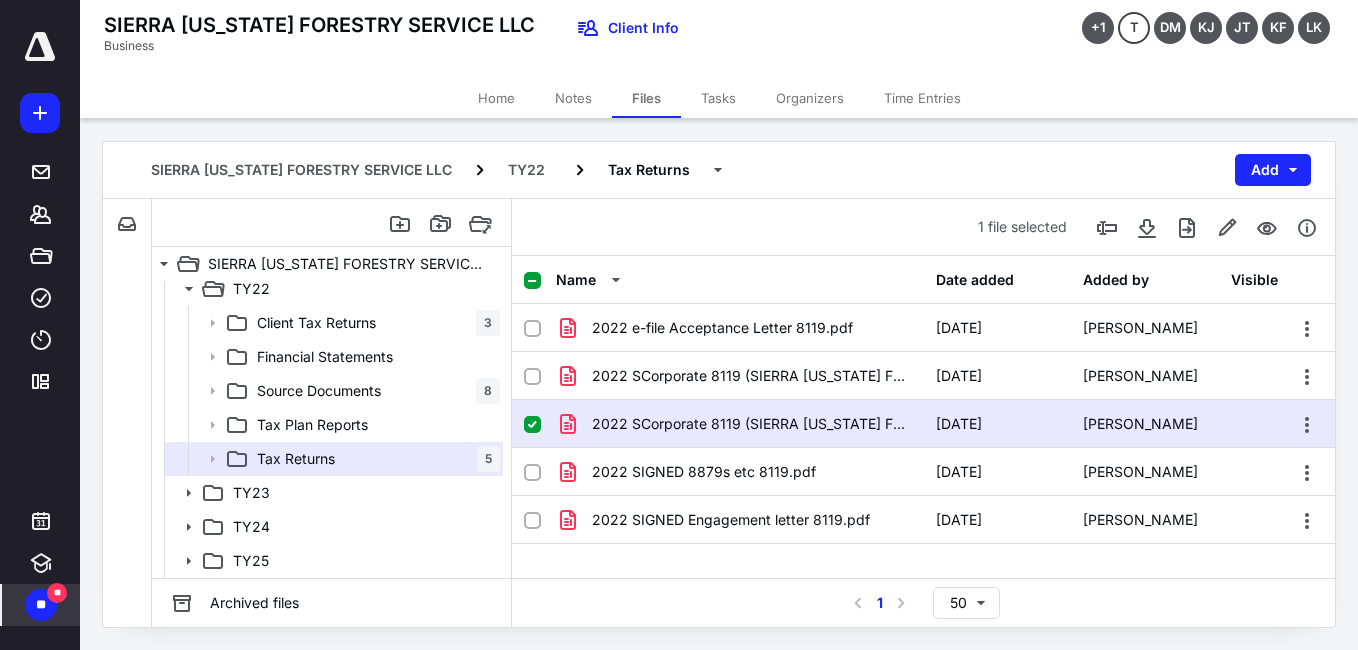 click on "**" at bounding box center [41, 605] 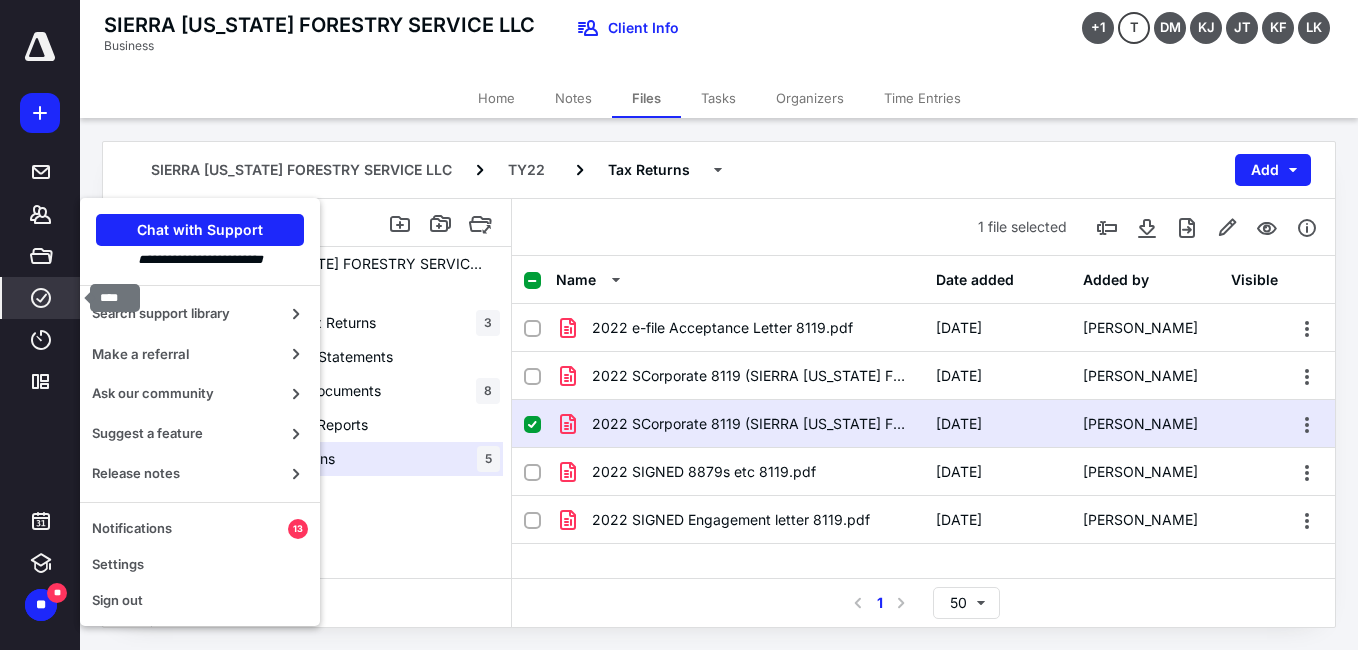 click 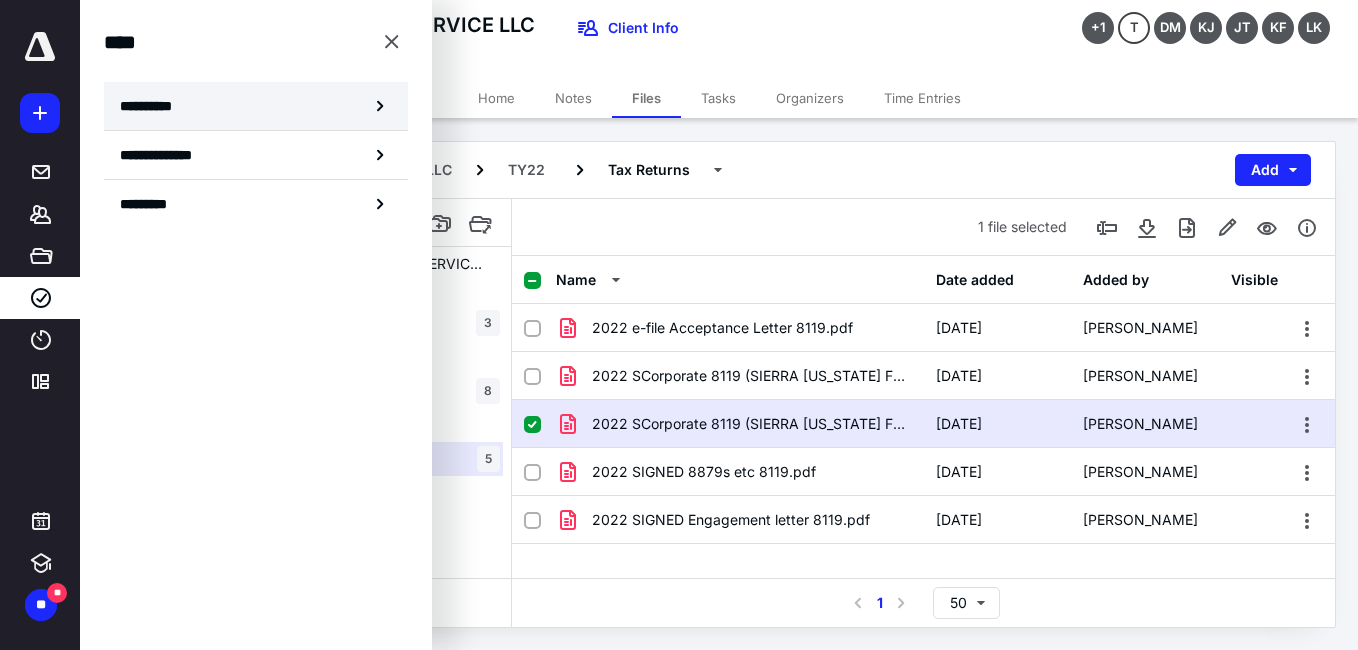 click on "**********" at bounding box center [153, 106] 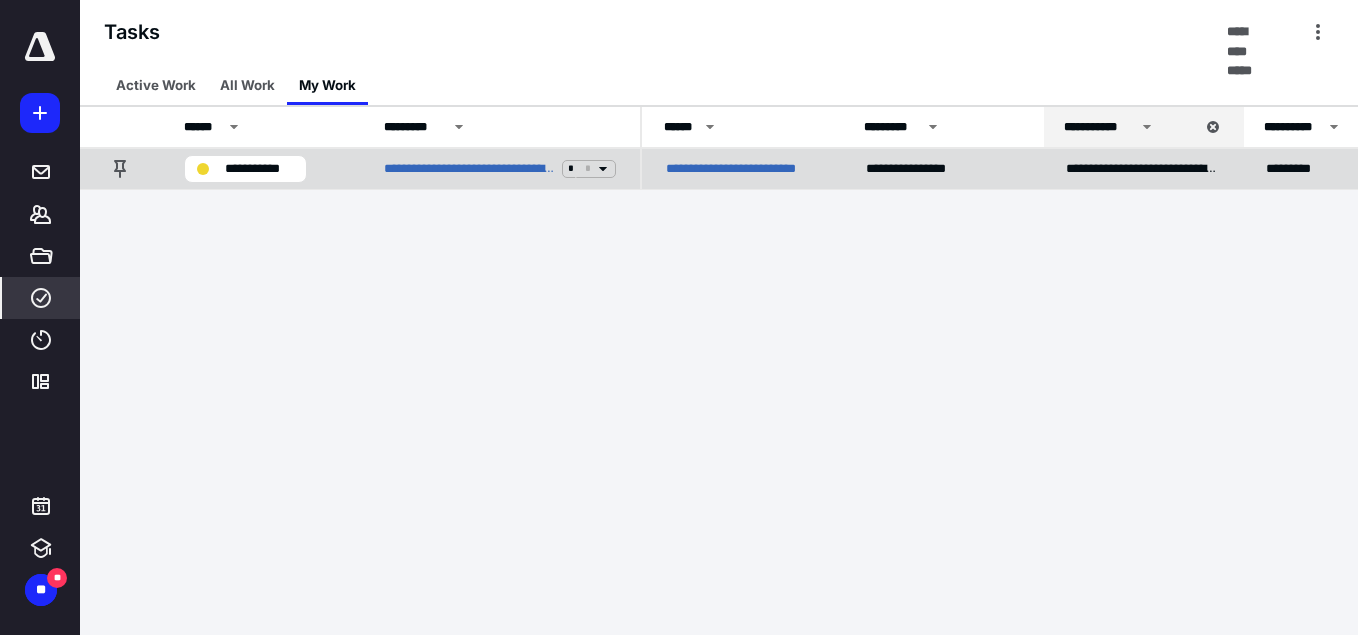 click on "**********" at bounding box center (259, 169) 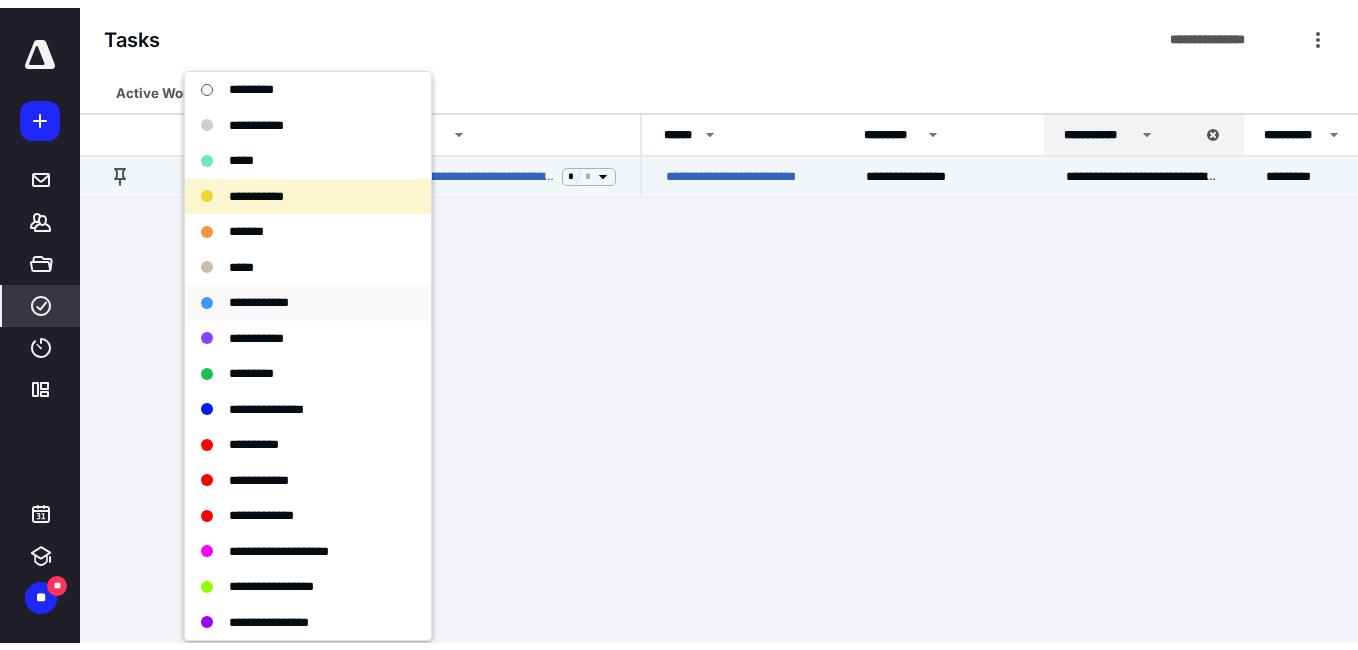 scroll, scrollTop: 0, scrollLeft: 0, axis: both 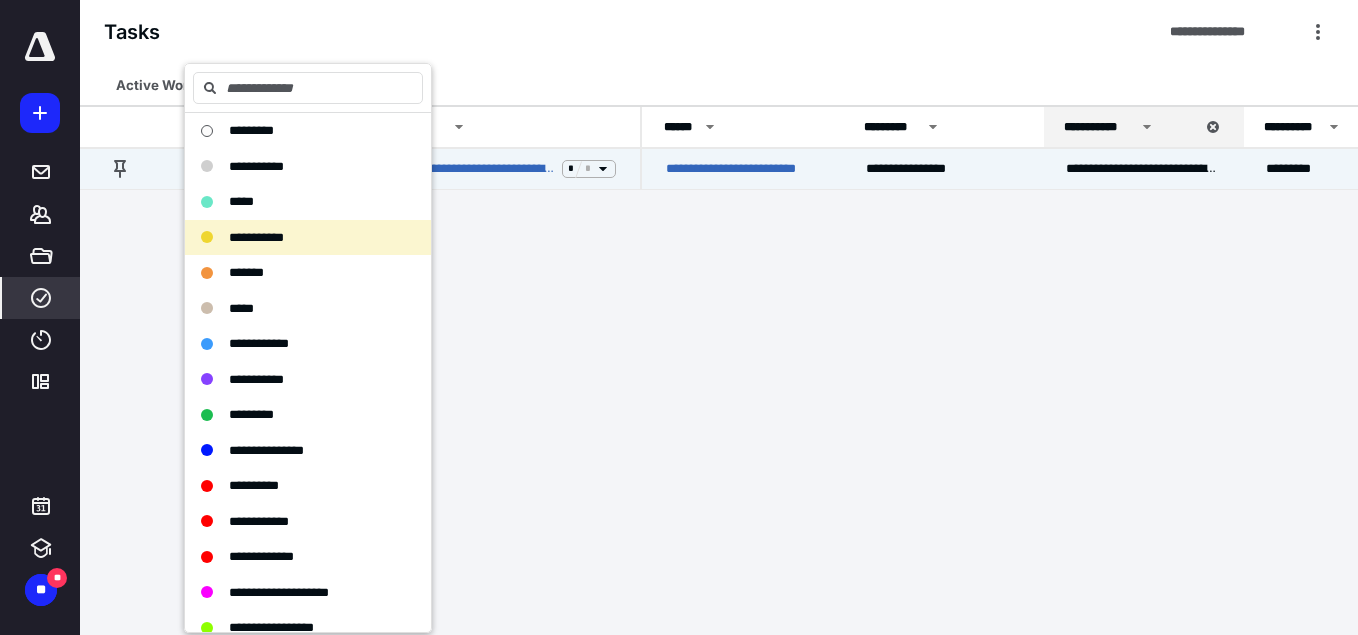 click on "**********" at bounding box center (679, 317) 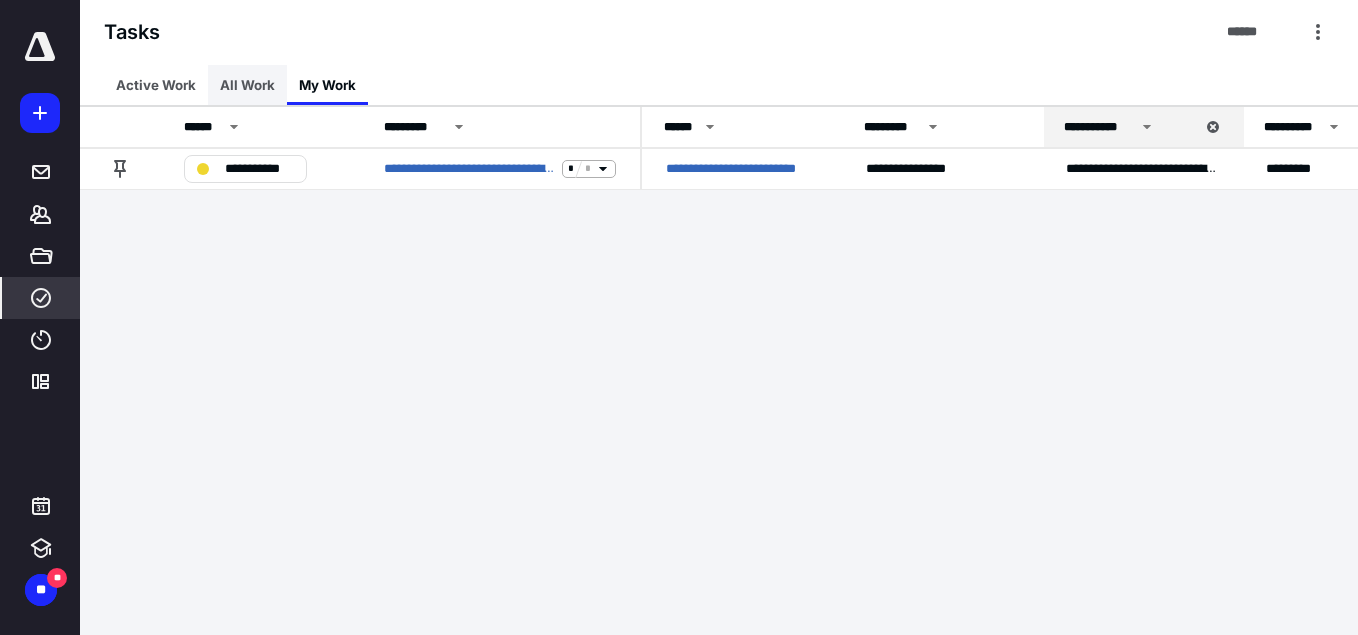 click on "All Work" at bounding box center [247, 85] 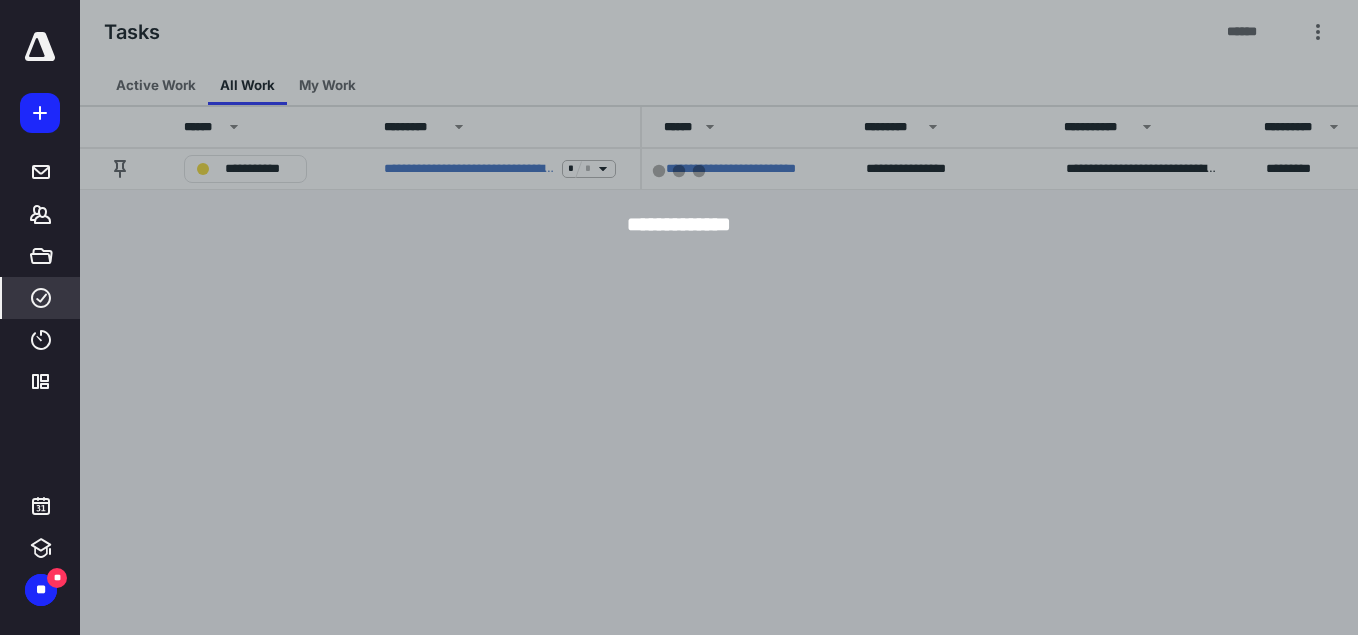 click at bounding box center (759, 317) 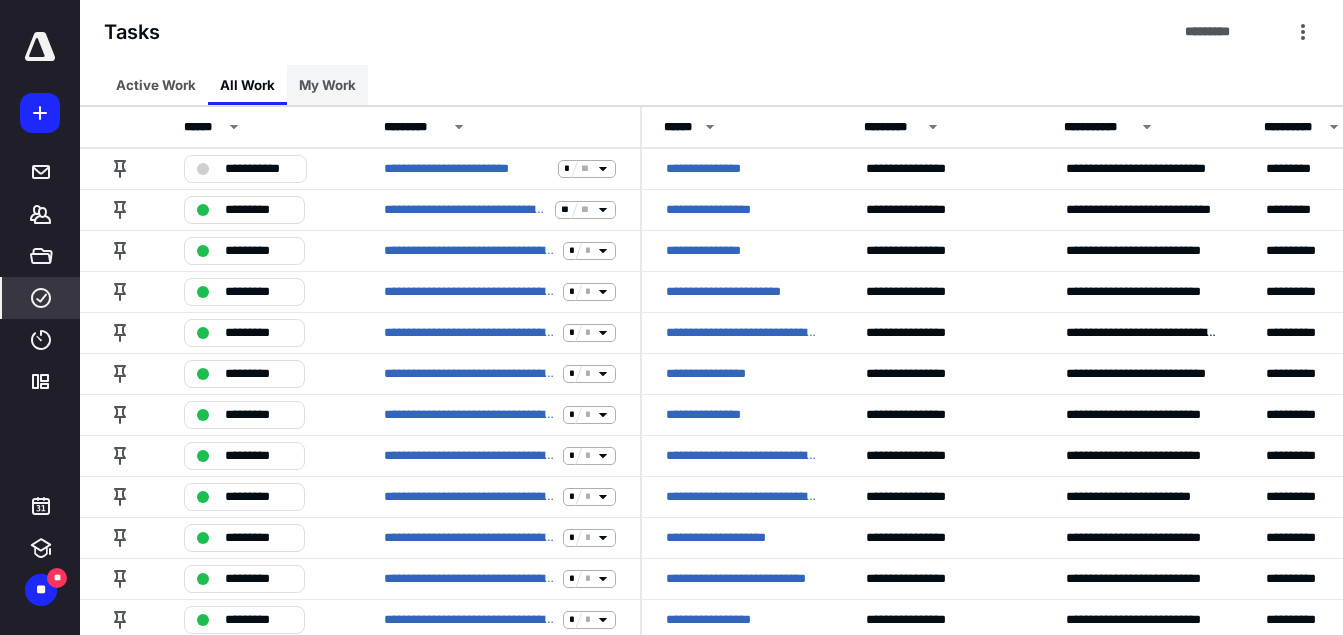 click on "My Work" at bounding box center [327, 85] 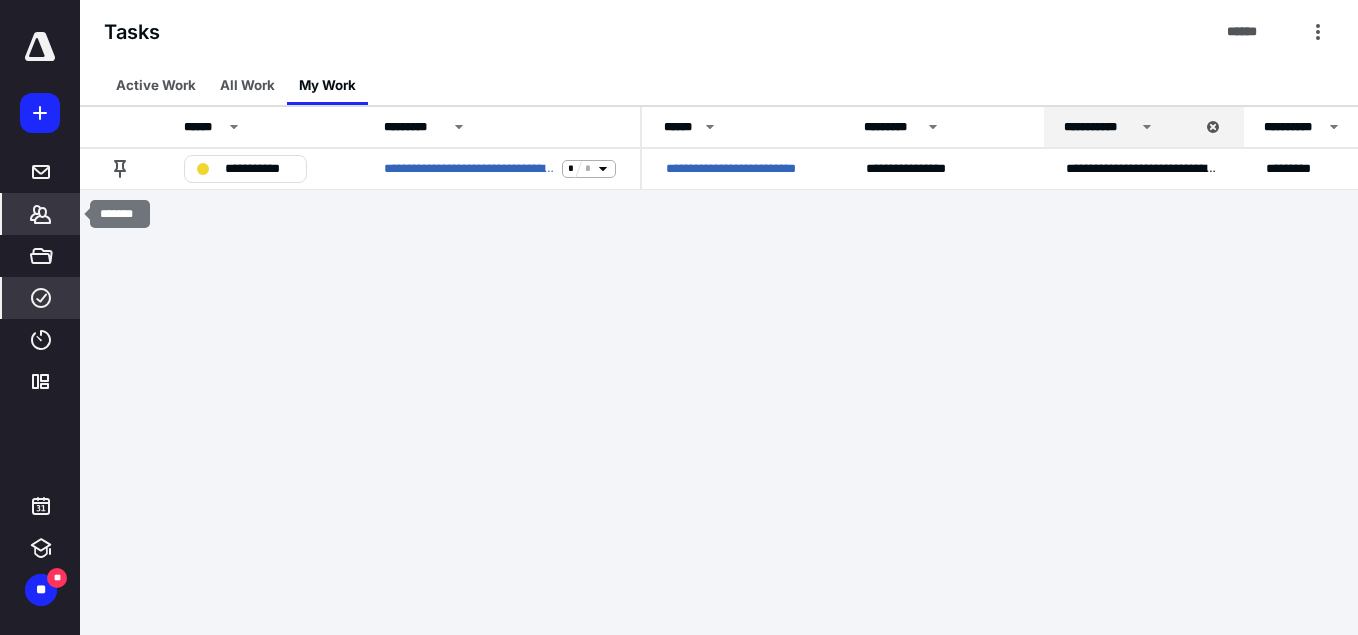 click 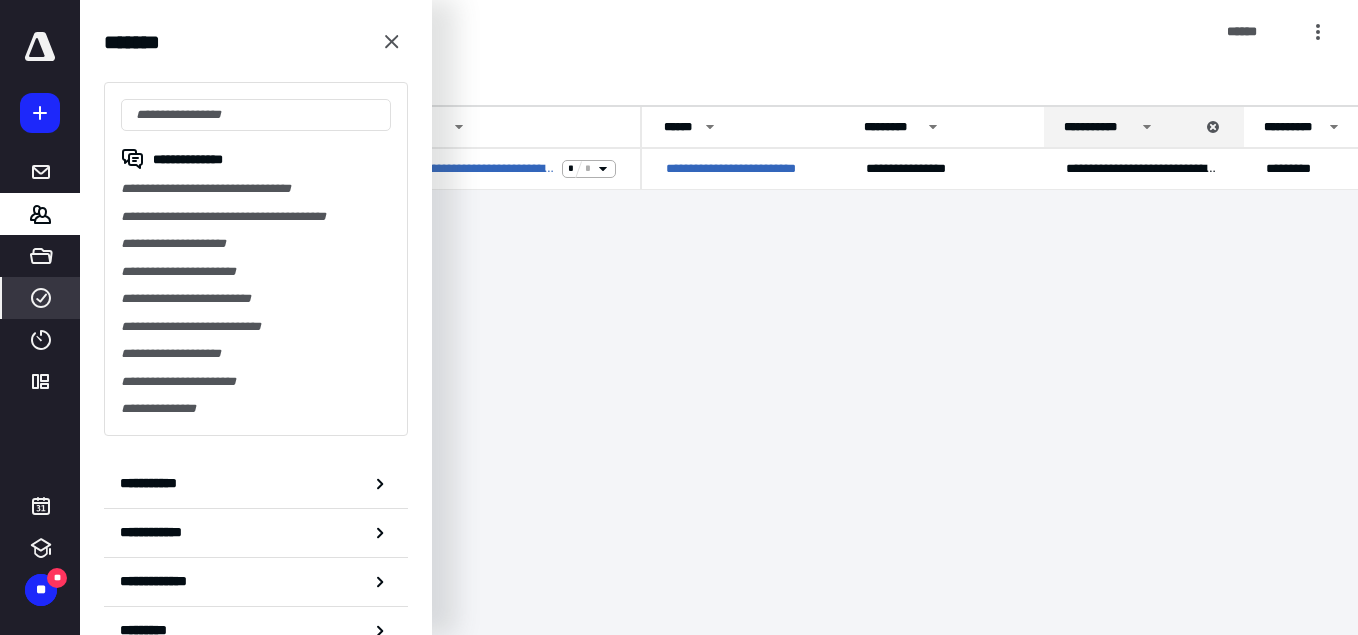 drag, startPoint x: 635, startPoint y: 282, endPoint x: 583, endPoint y: 242, distance: 65.60488 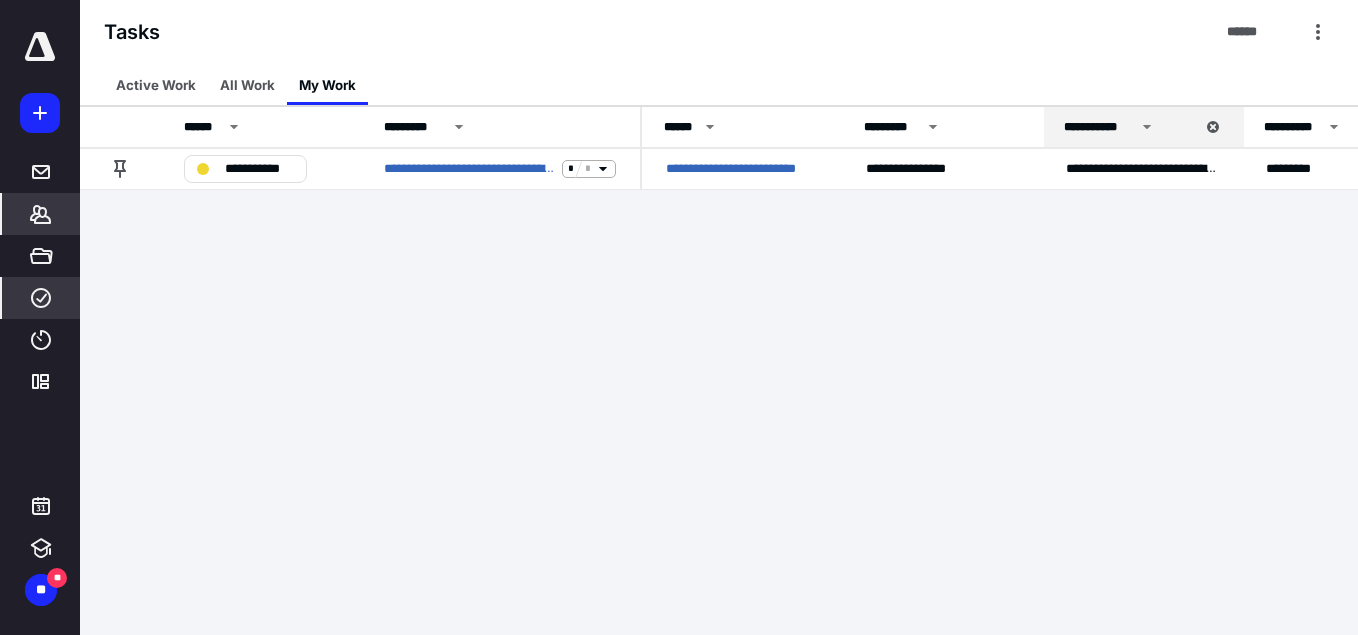 click 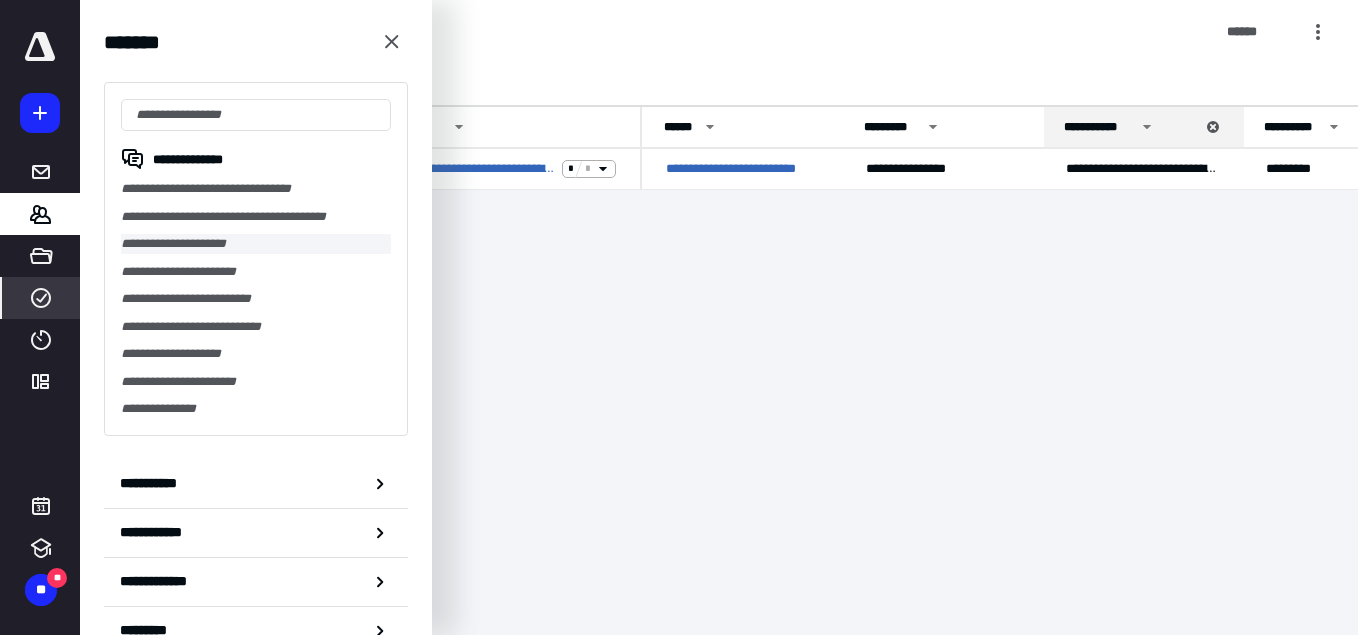 click on "**********" at bounding box center (256, 244) 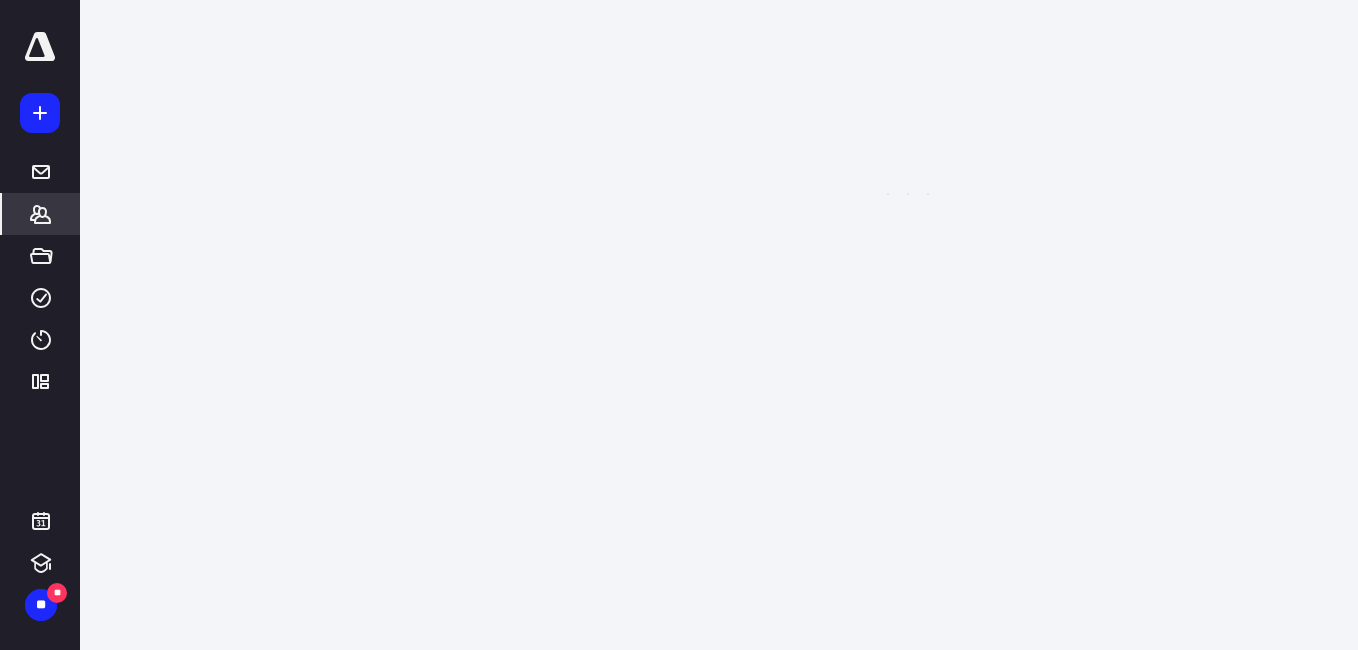 click on "**********" at bounding box center [679, 325] 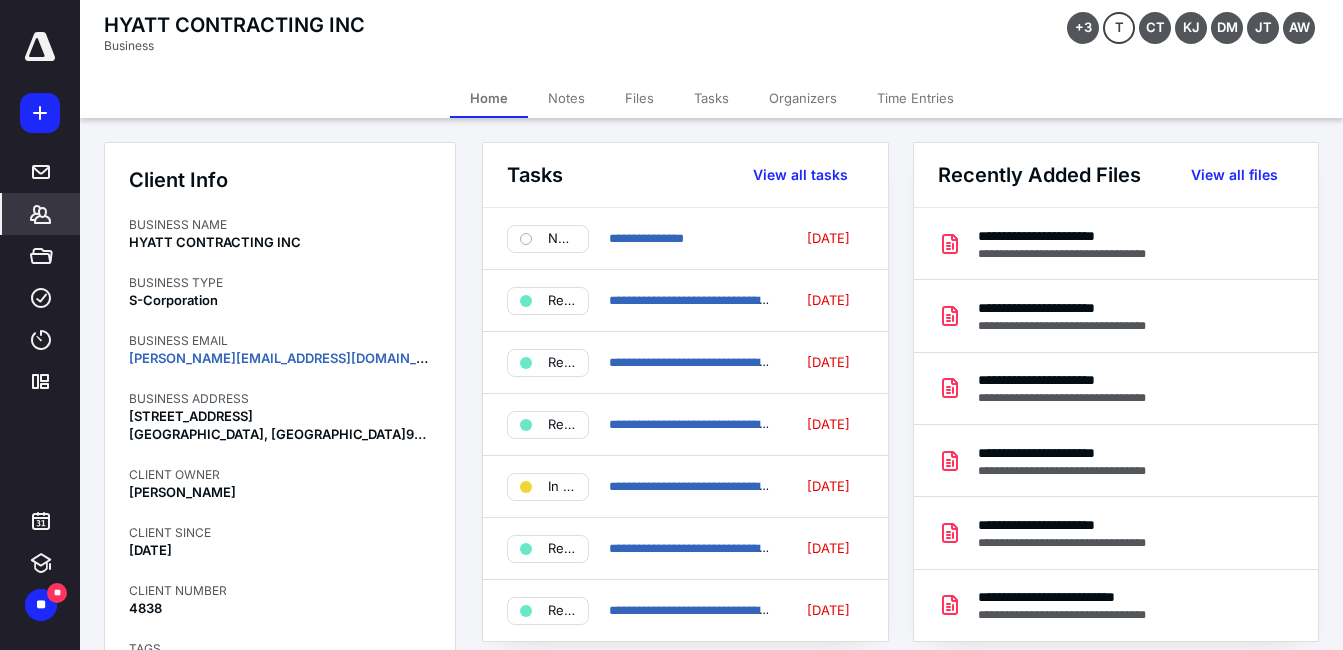 click on "Files" at bounding box center [639, 98] 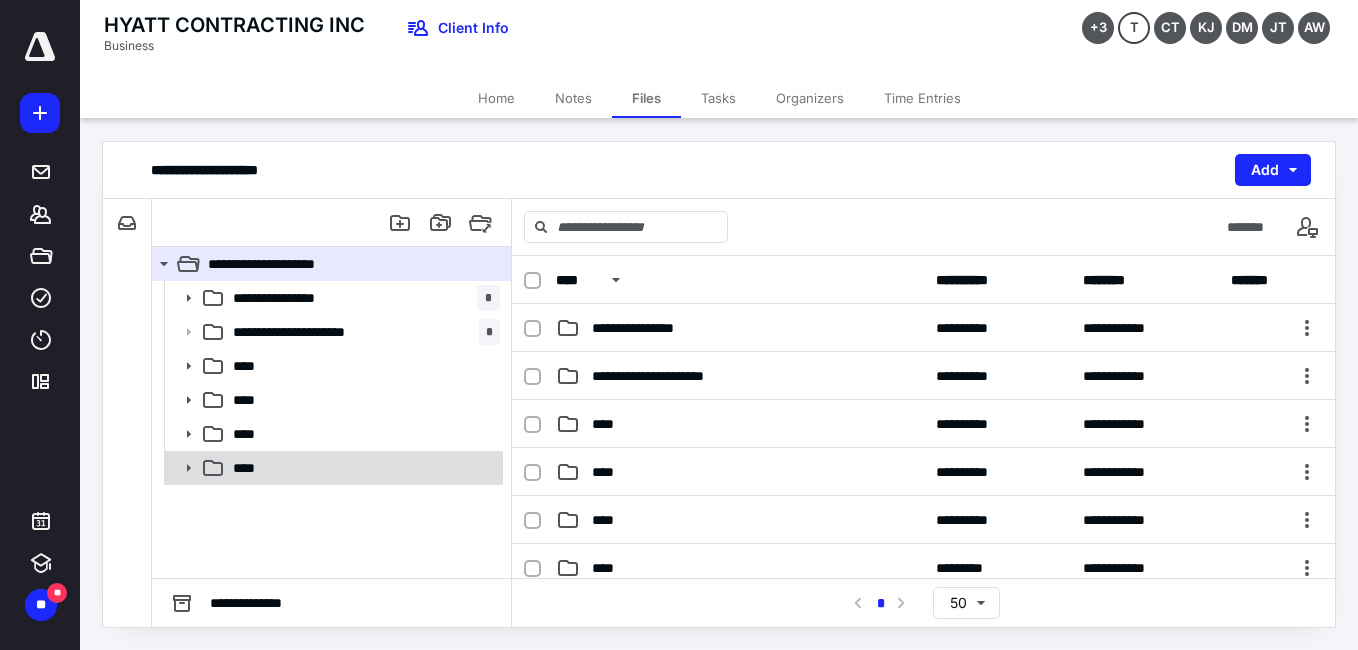click 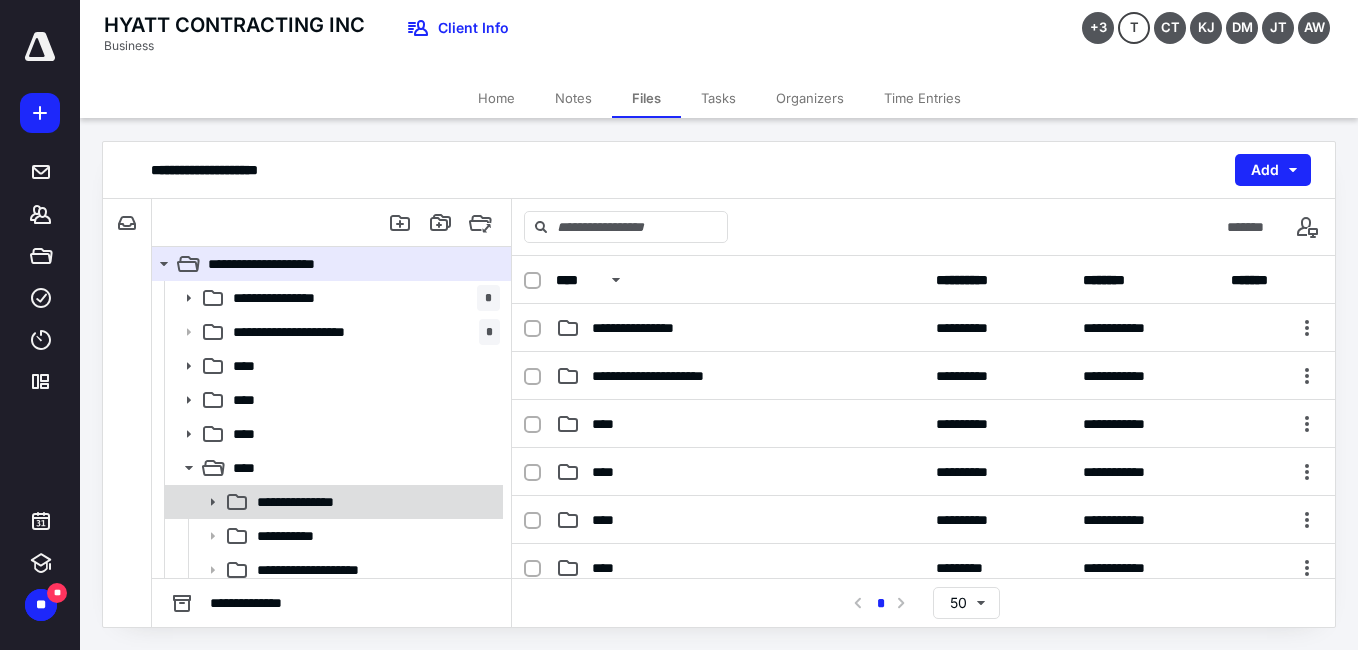 click on "**********" at bounding box center [313, 502] 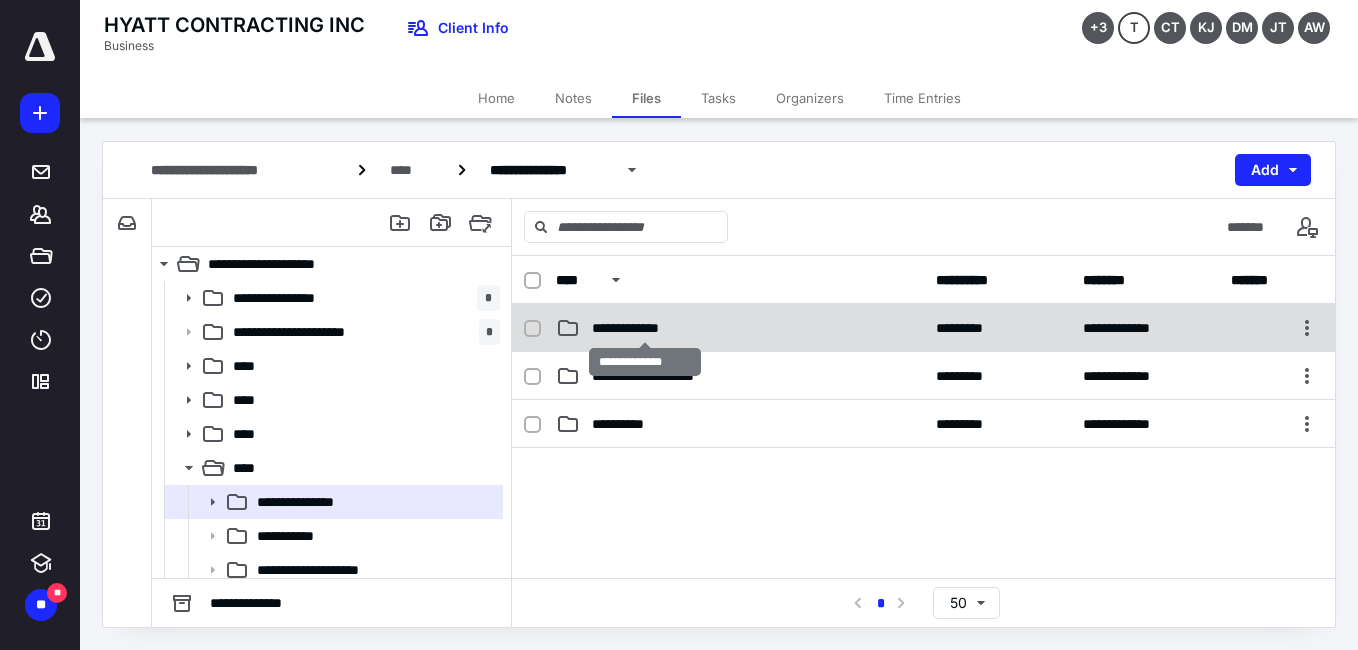 click on "**********" at bounding box center [645, 328] 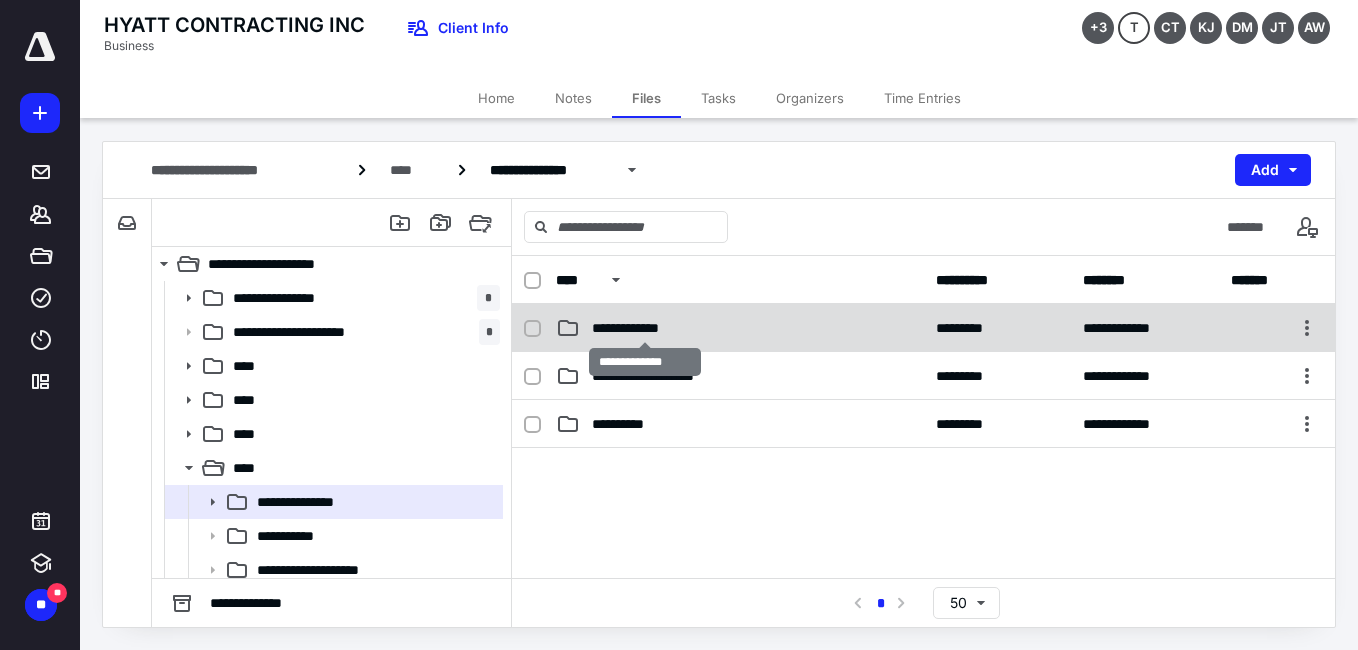 click on "**********" at bounding box center [645, 328] 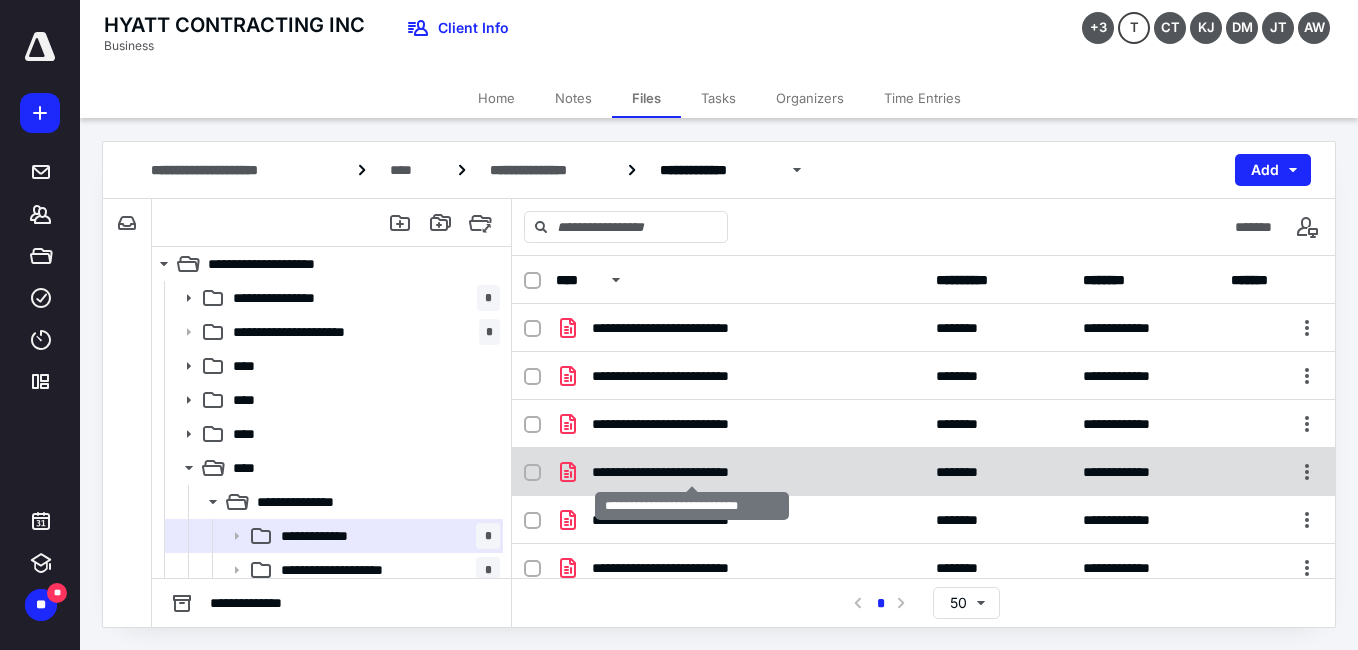 click on "**********" at bounding box center (692, 472) 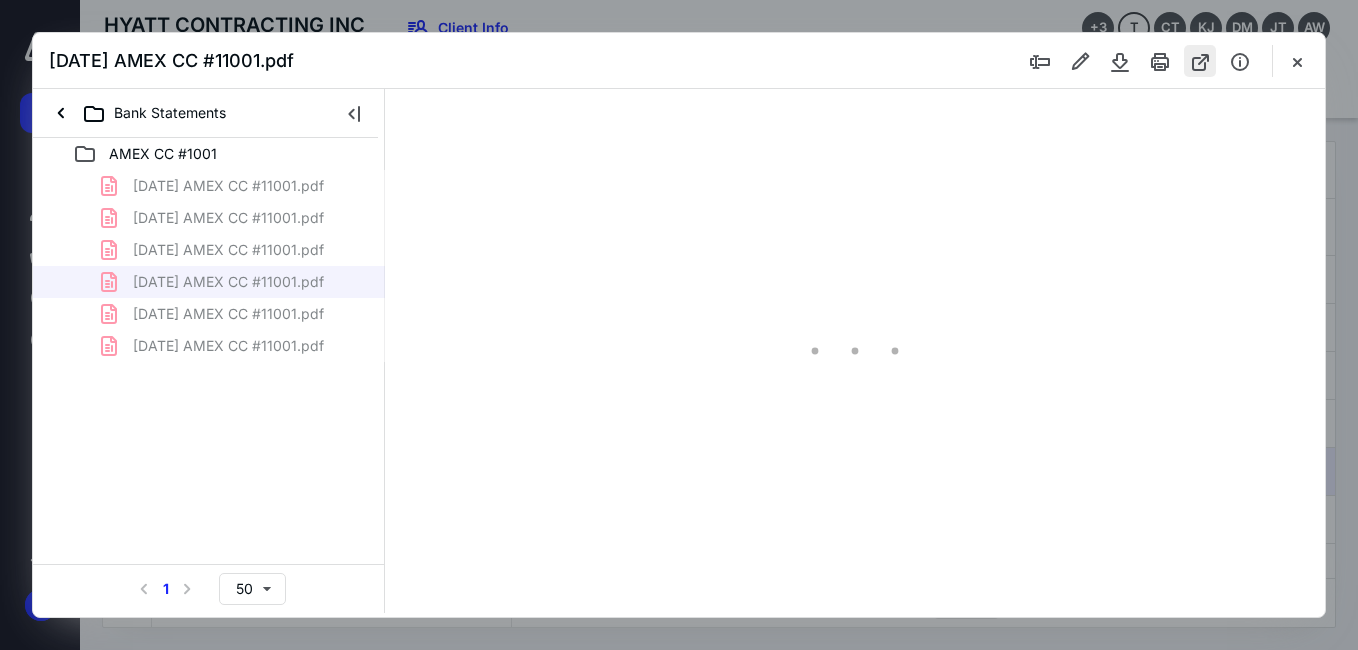 click at bounding box center (1200, 61) 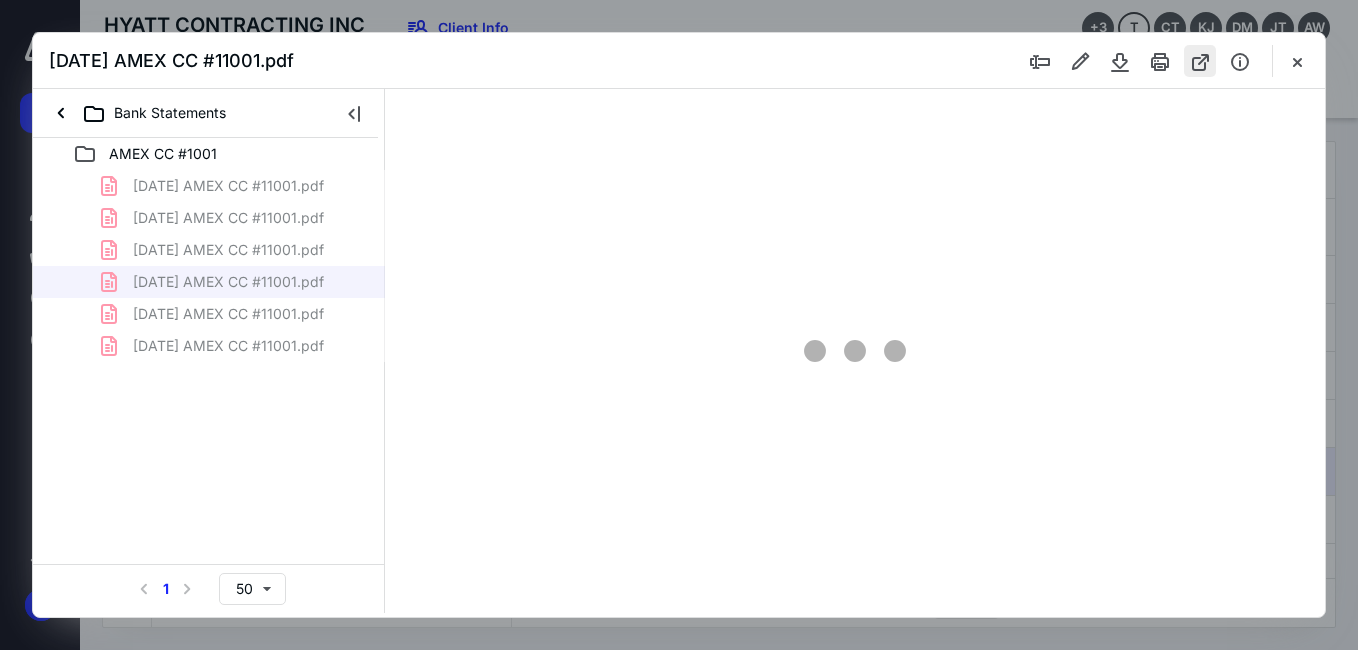 scroll, scrollTop: 0, scrollLeft: 0, axis: both 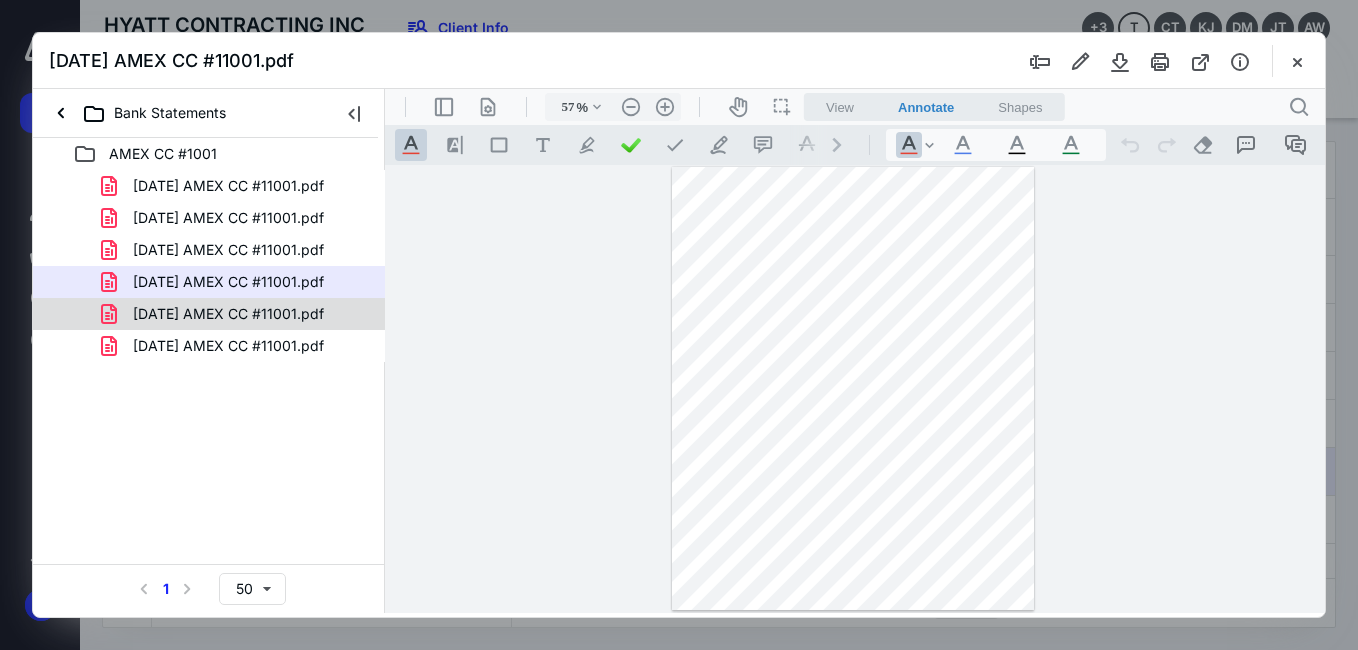 click on "[DATE] AMEX CC #11001.pdf" at bounding box center [228, 314] 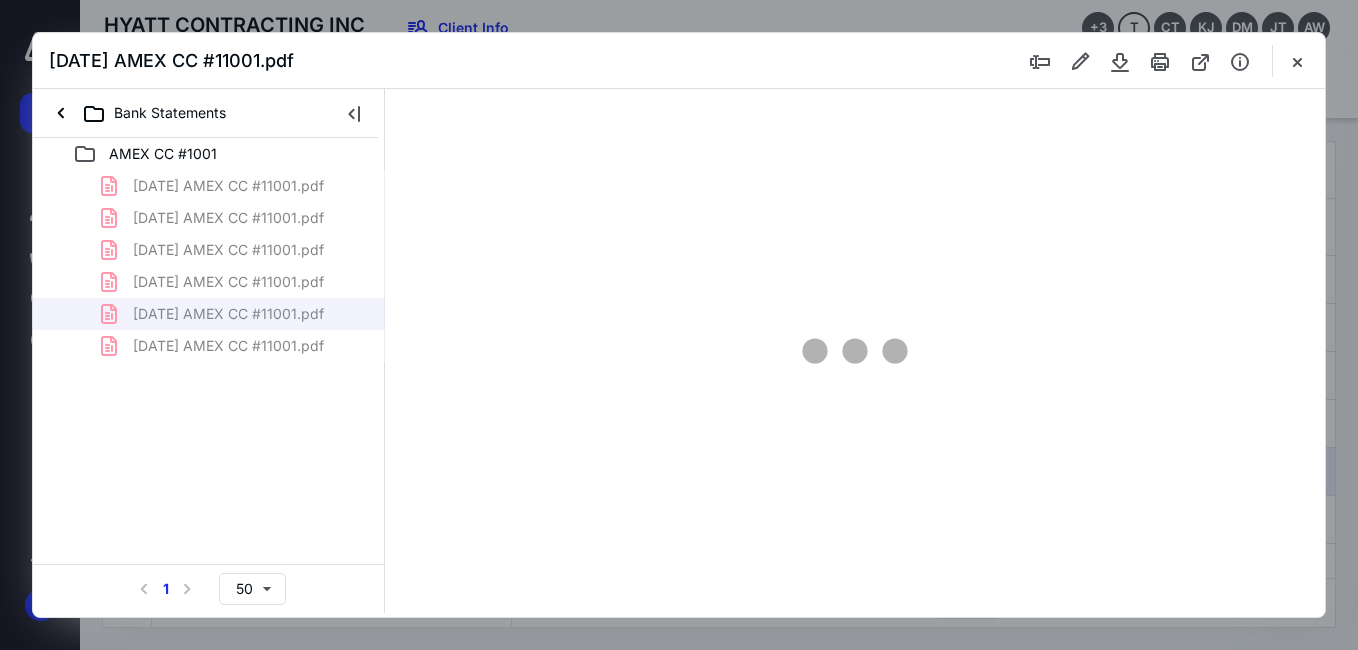 type on "57" 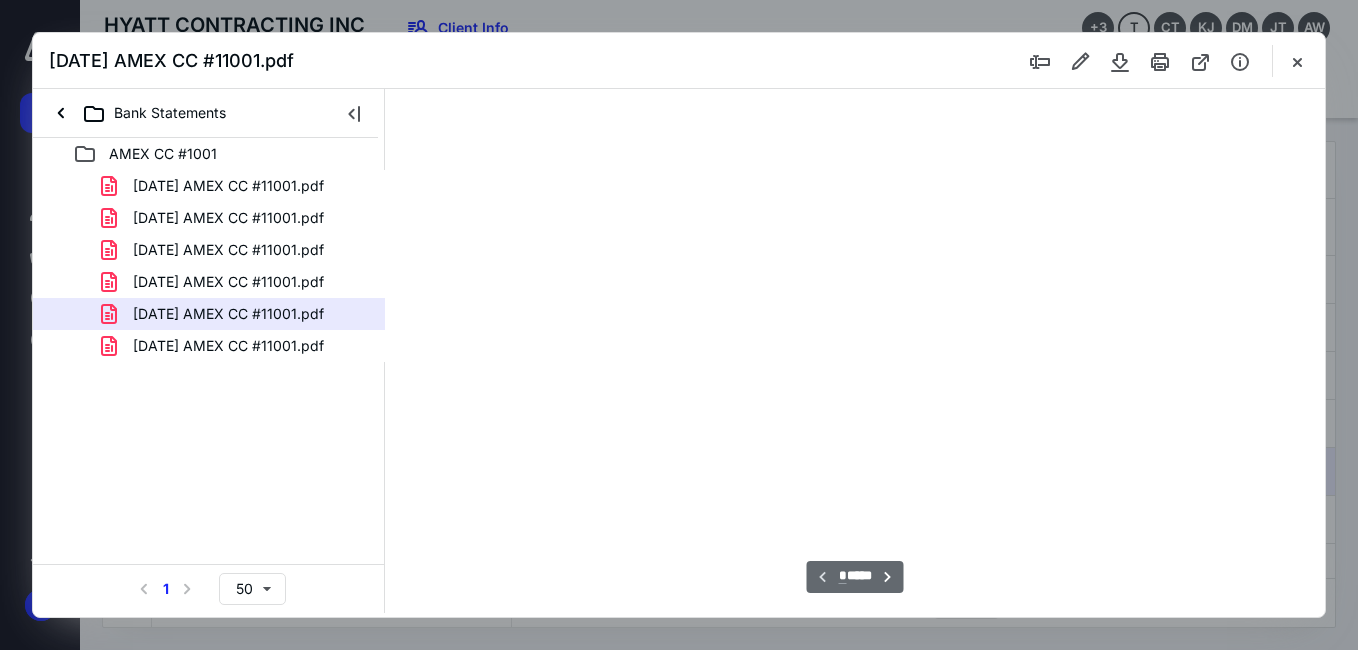 scroll, scrollTop: 78, scrollLeft: 0, axis: vertical 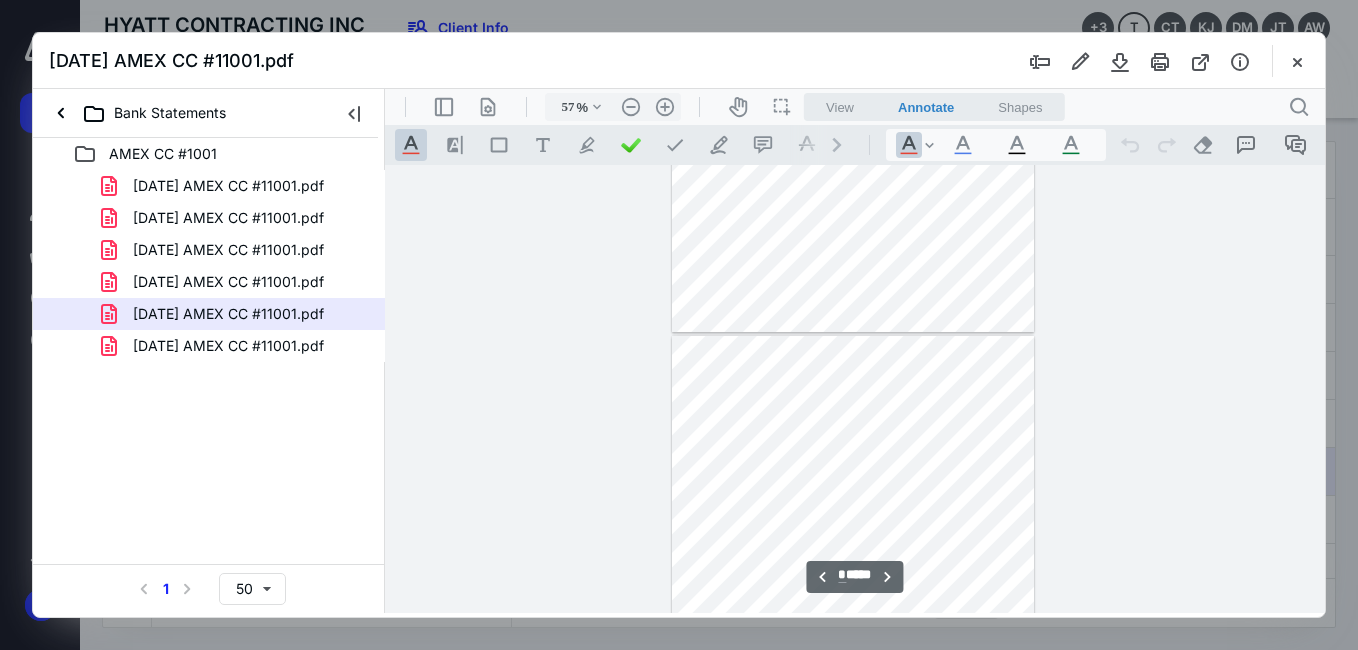 type on "*" 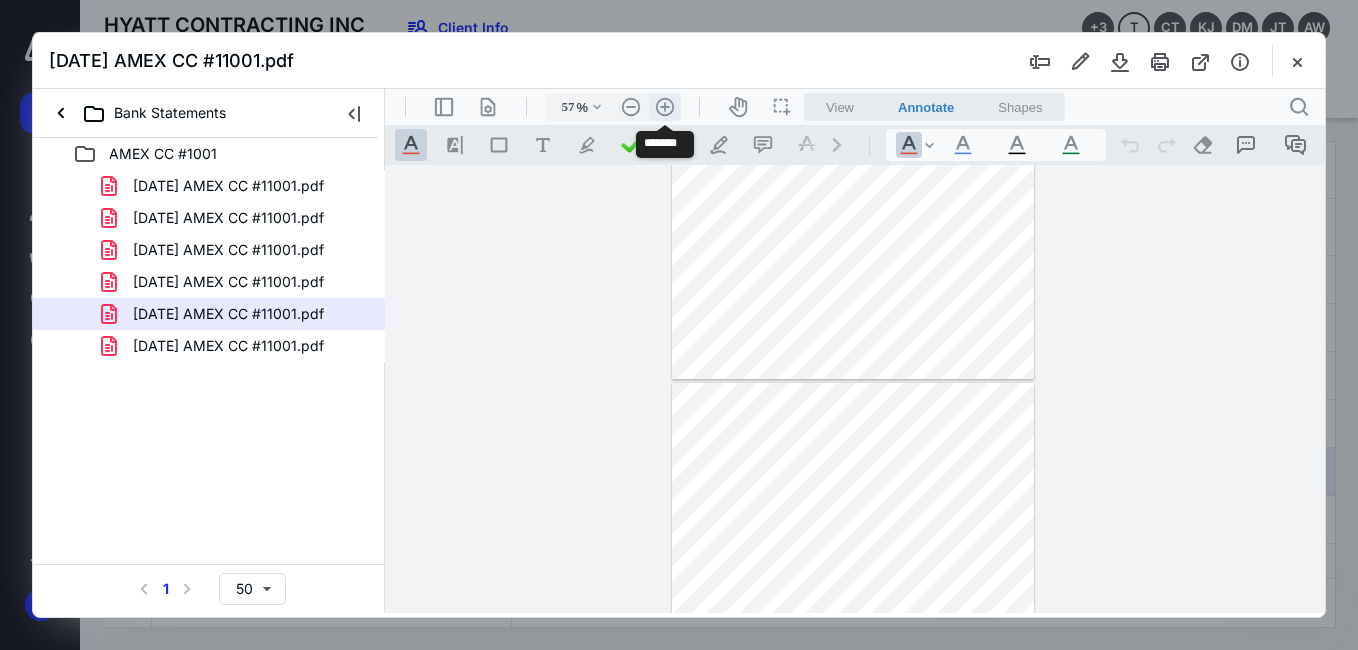 click on ".cls-1{fill:#abb0c4;} icon - header - zoom - in - line" at bounding box center [665, 107] 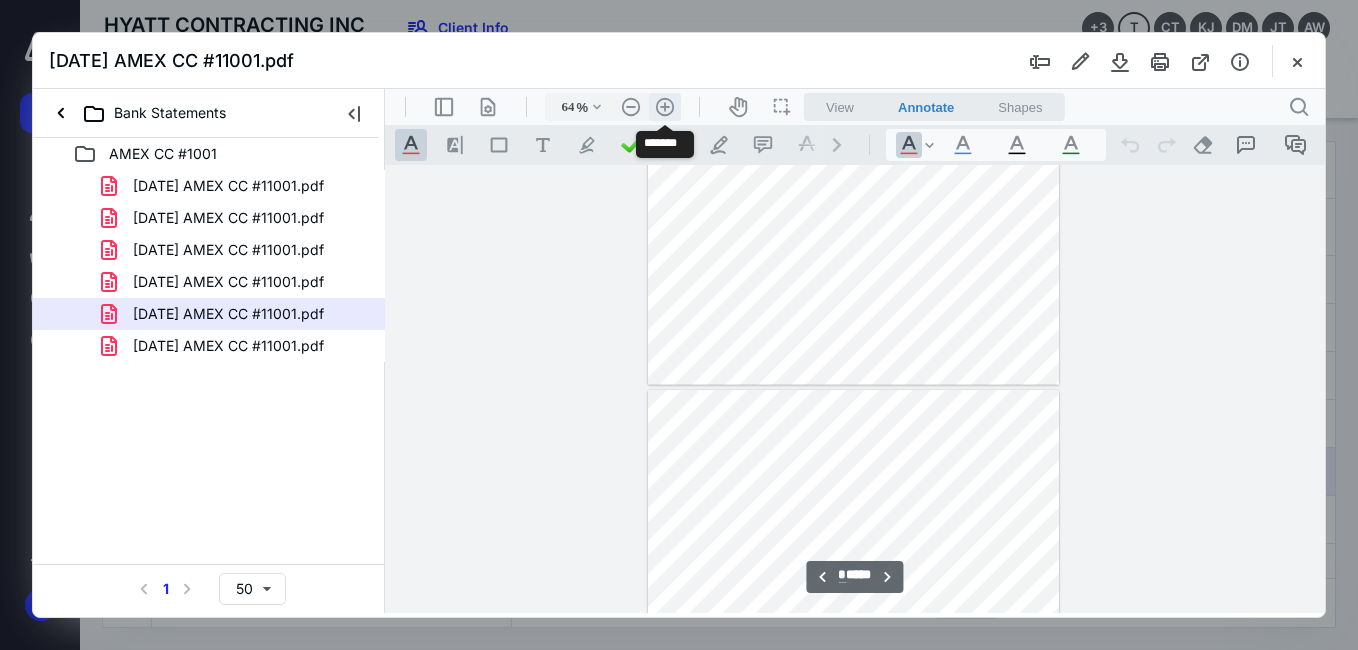 click on ".cls-1{fill:#abb0c4;} icon - header - zoom - in - line" at bounding box center [665, 107] 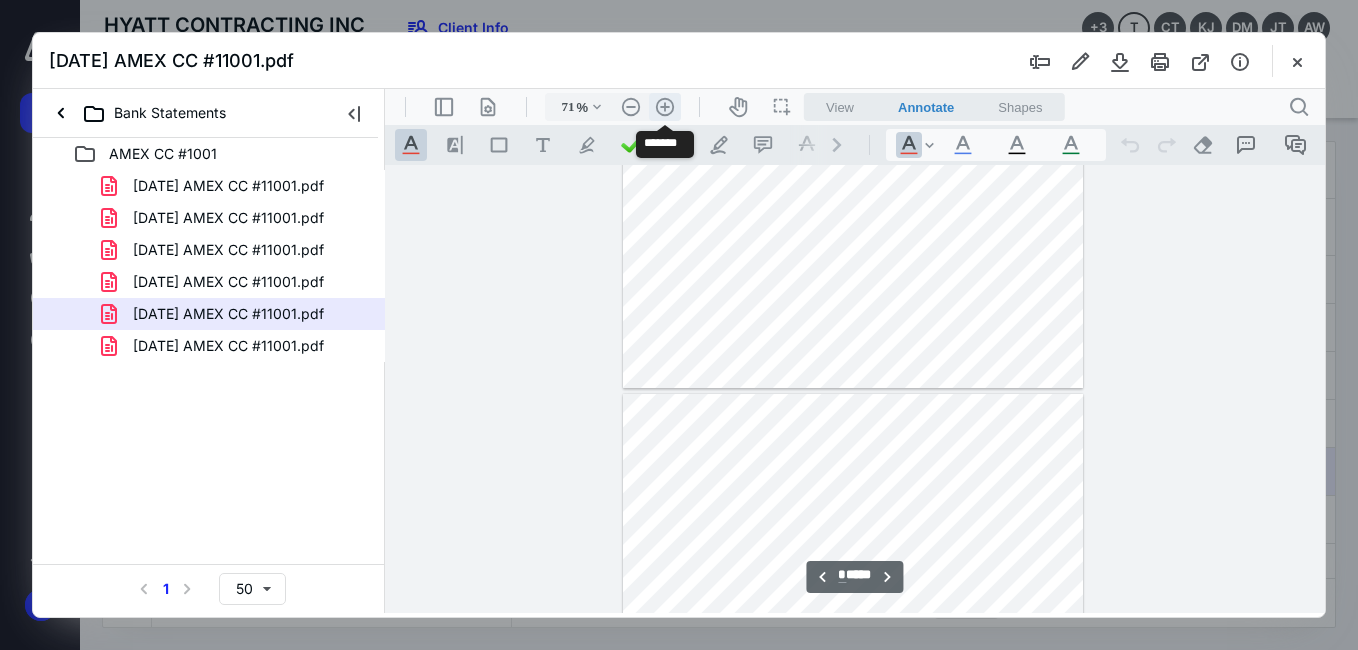 click on ".cls-1{fill:#abb0c4;} icon - header - zoom - in - line" at bounding box center [665, 107] 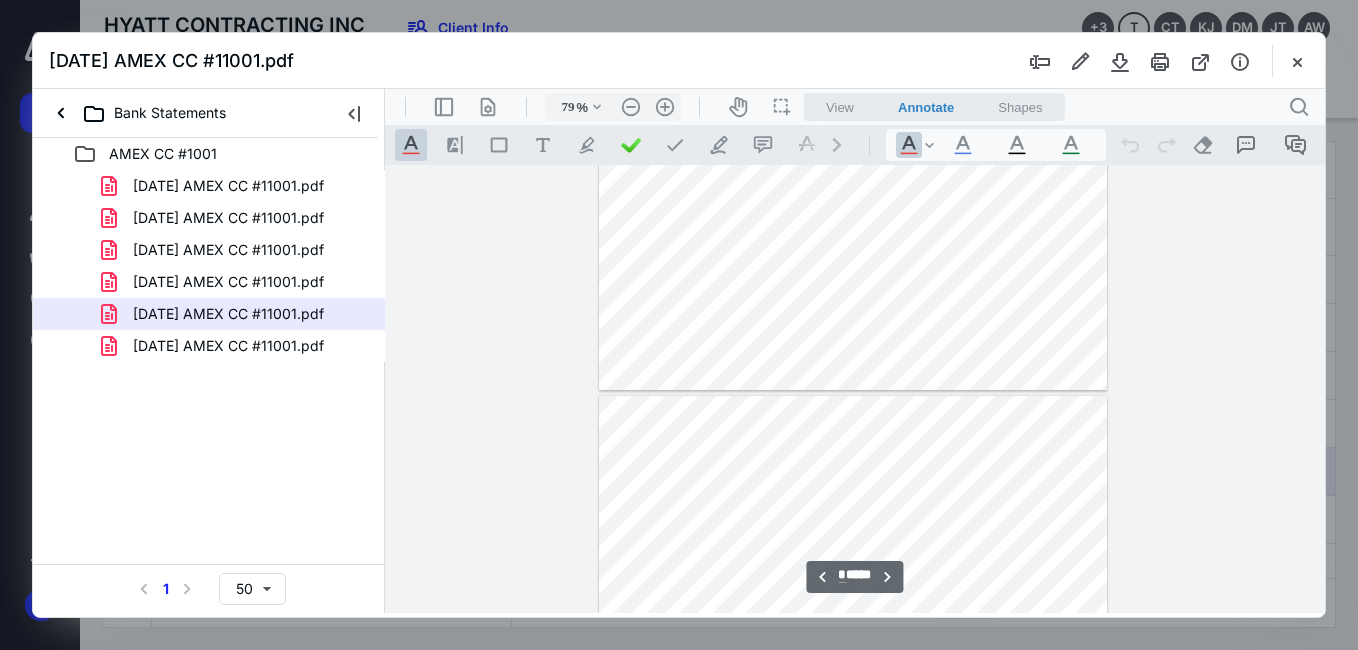 scroll, scrollTop: 1426, scrollLeft: 0, axis: vertical 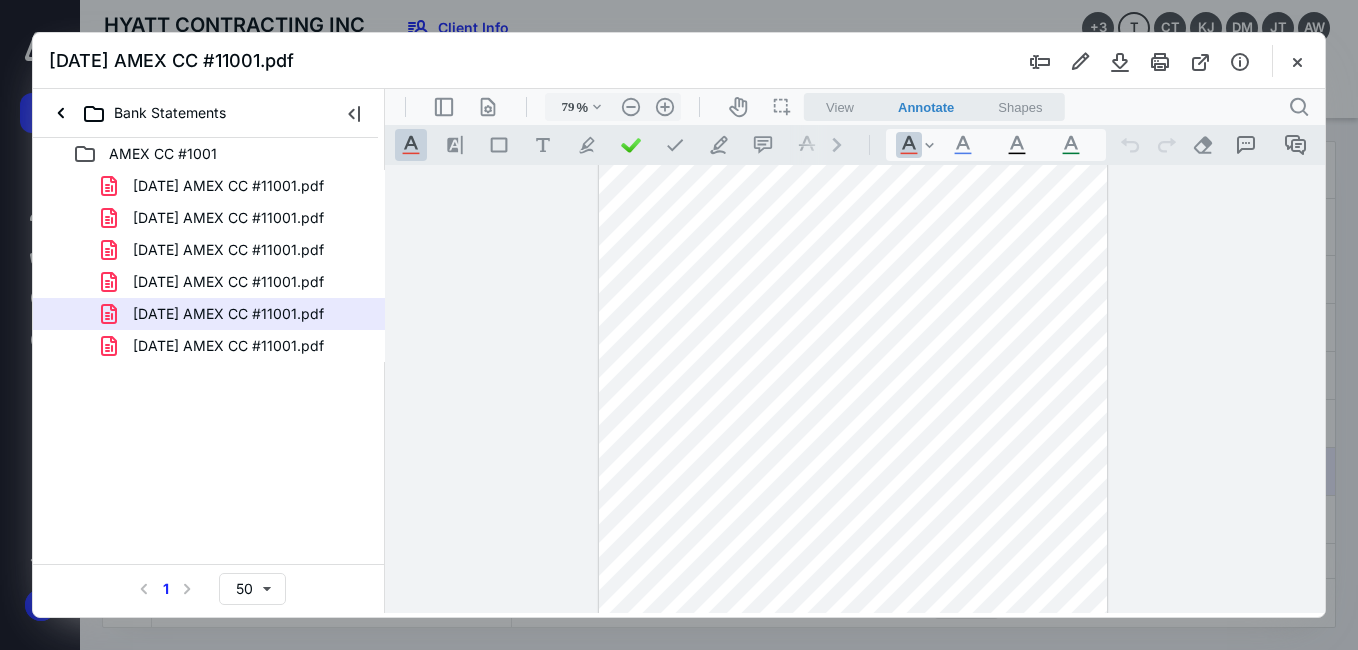click at bounding box center [853, 307] 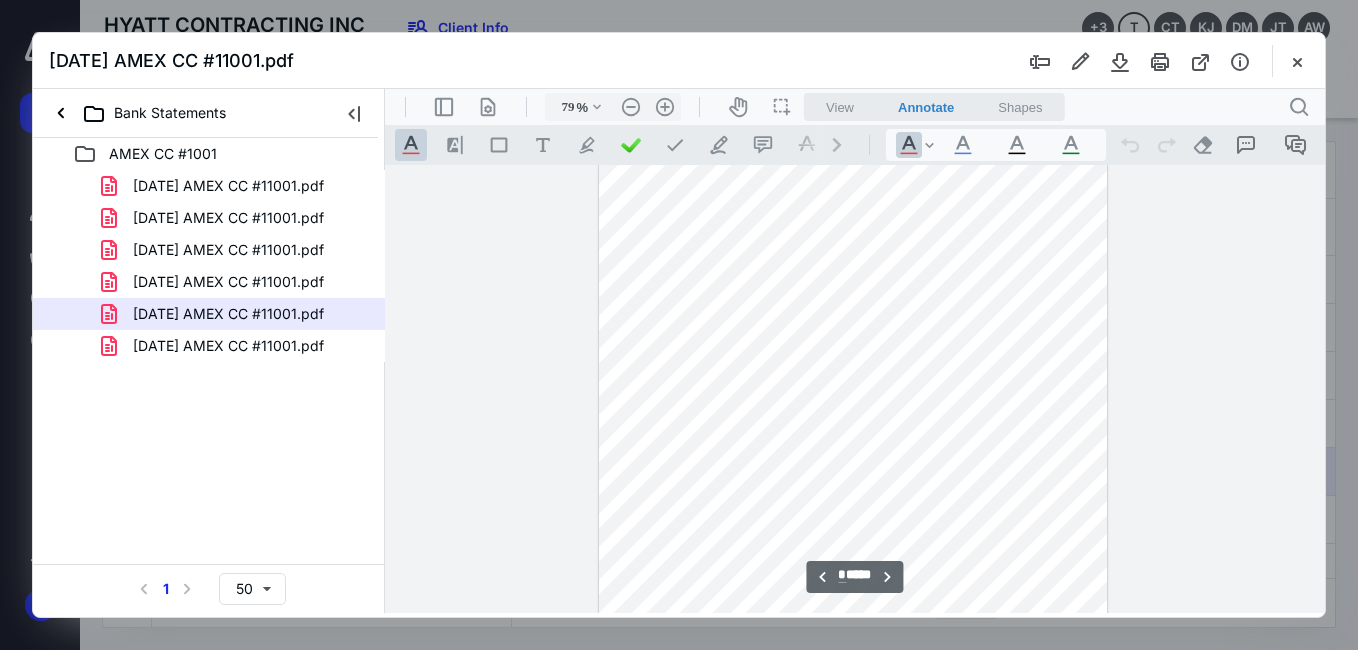 scroll, scrollTop: 1817, scrollLeft: 0, axis: vertical 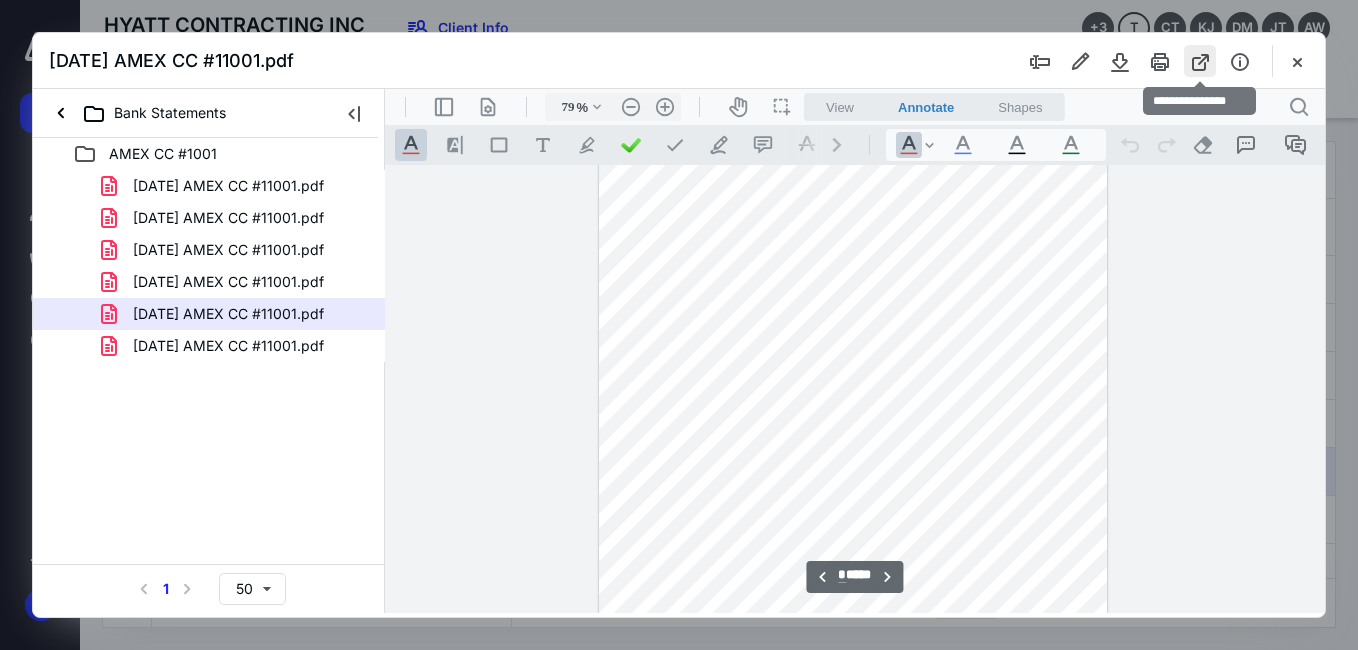 click at bounding box center [1200, 61] 